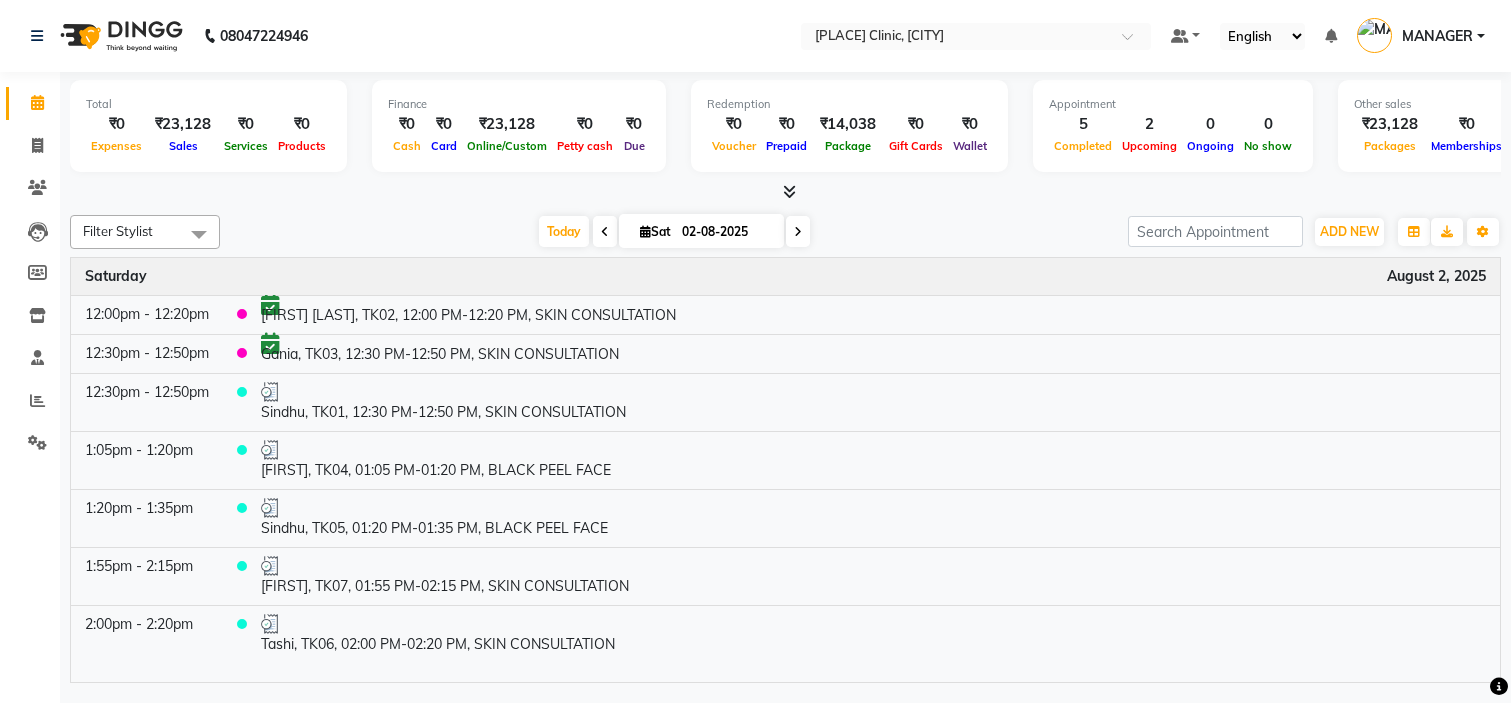 scroll, scrollTop: 0, scrollLeft: 0, axis: both 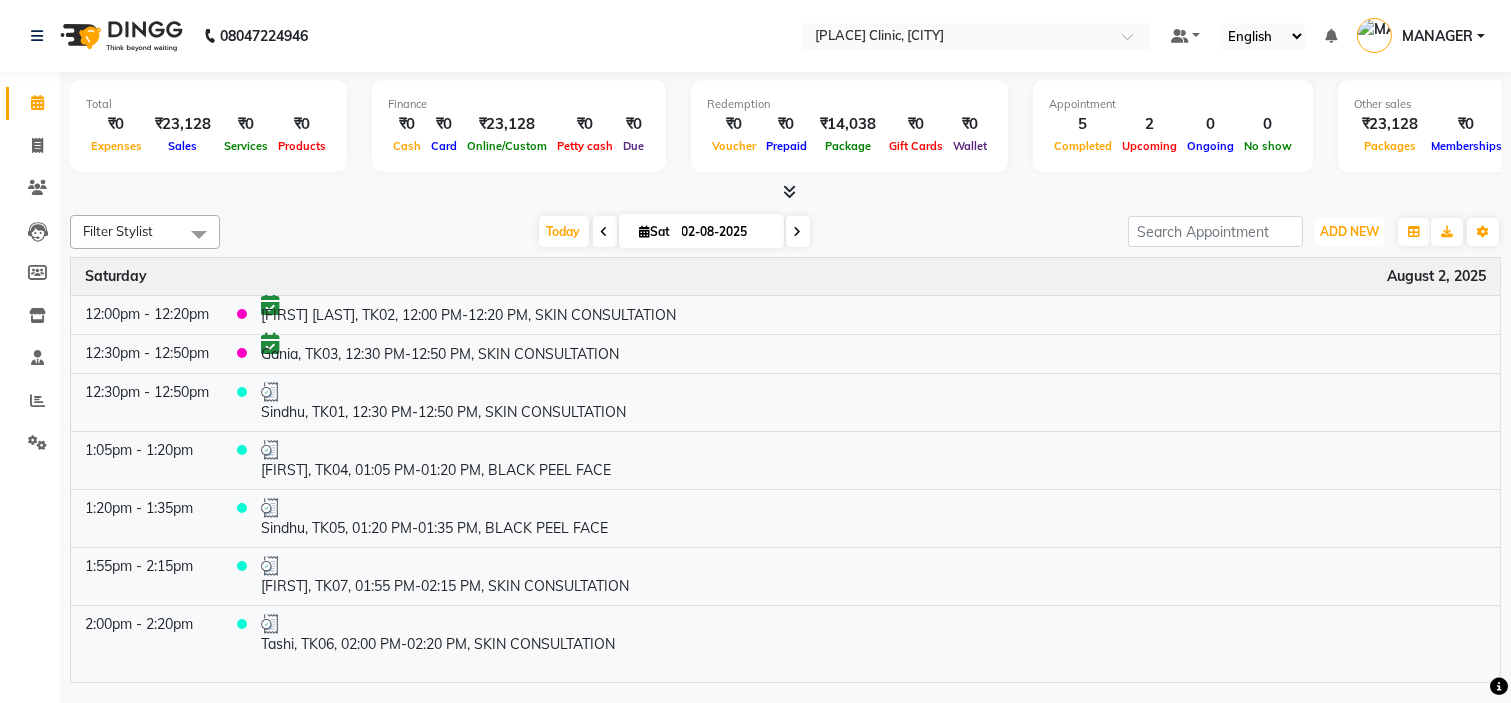 click on "ADD NEW" at bounding box center [1349, 231] 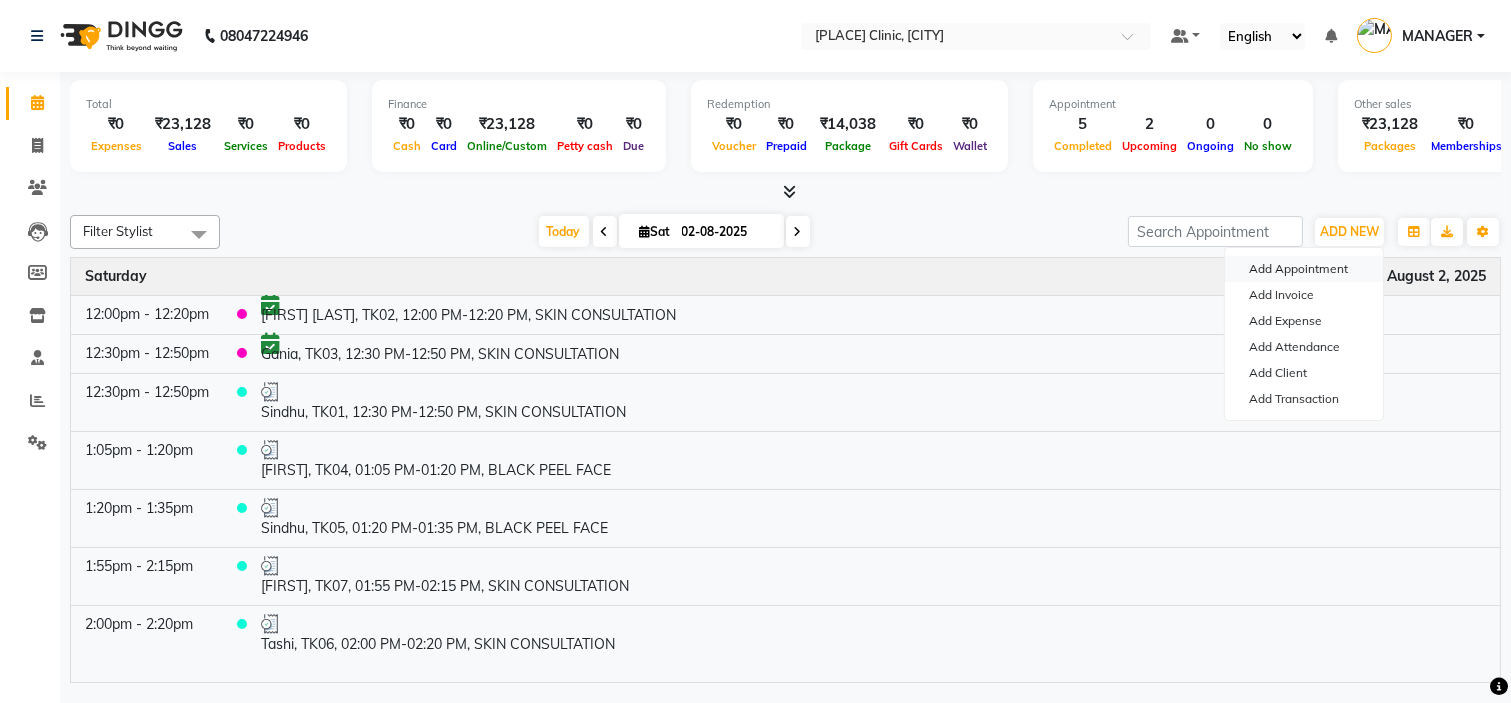 click on "Add Appointment" at bounding box center [1304, 269] 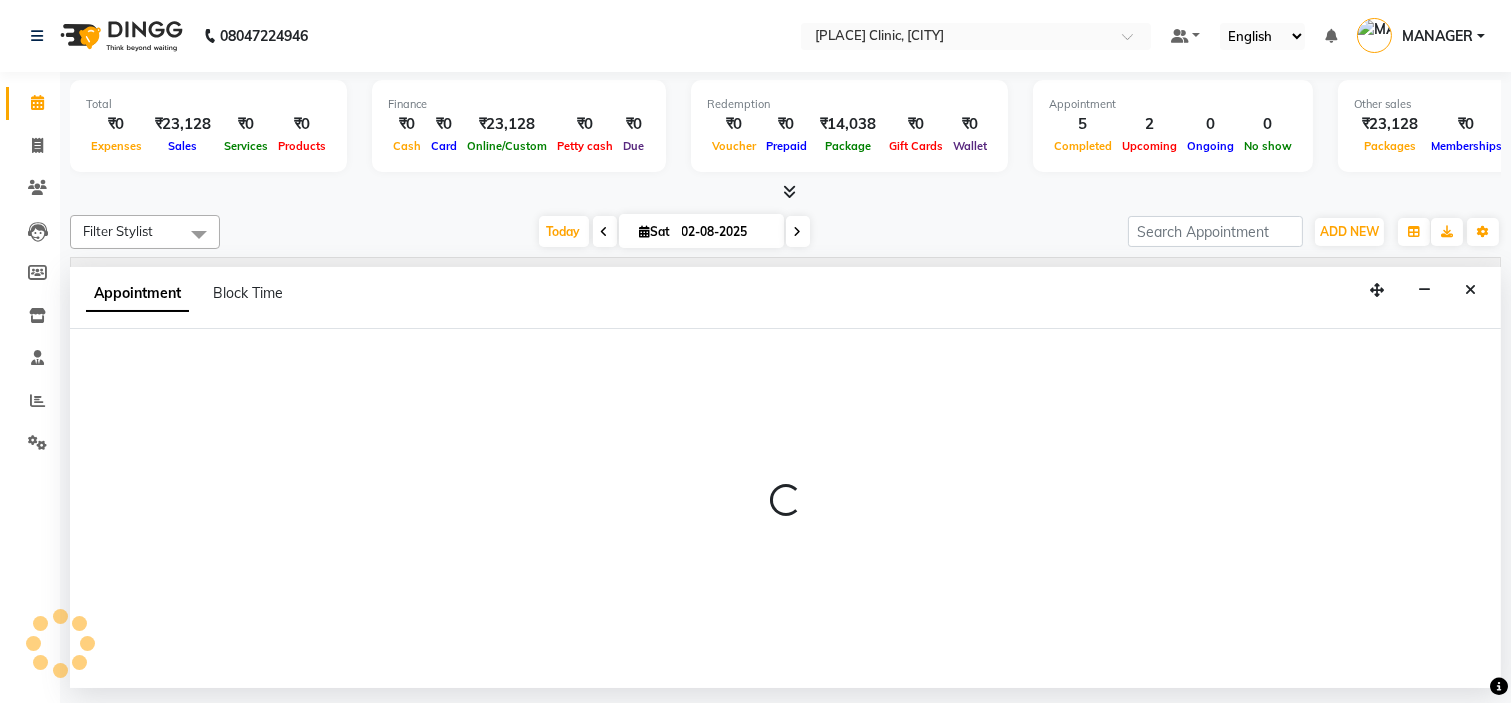 select on "tentative" 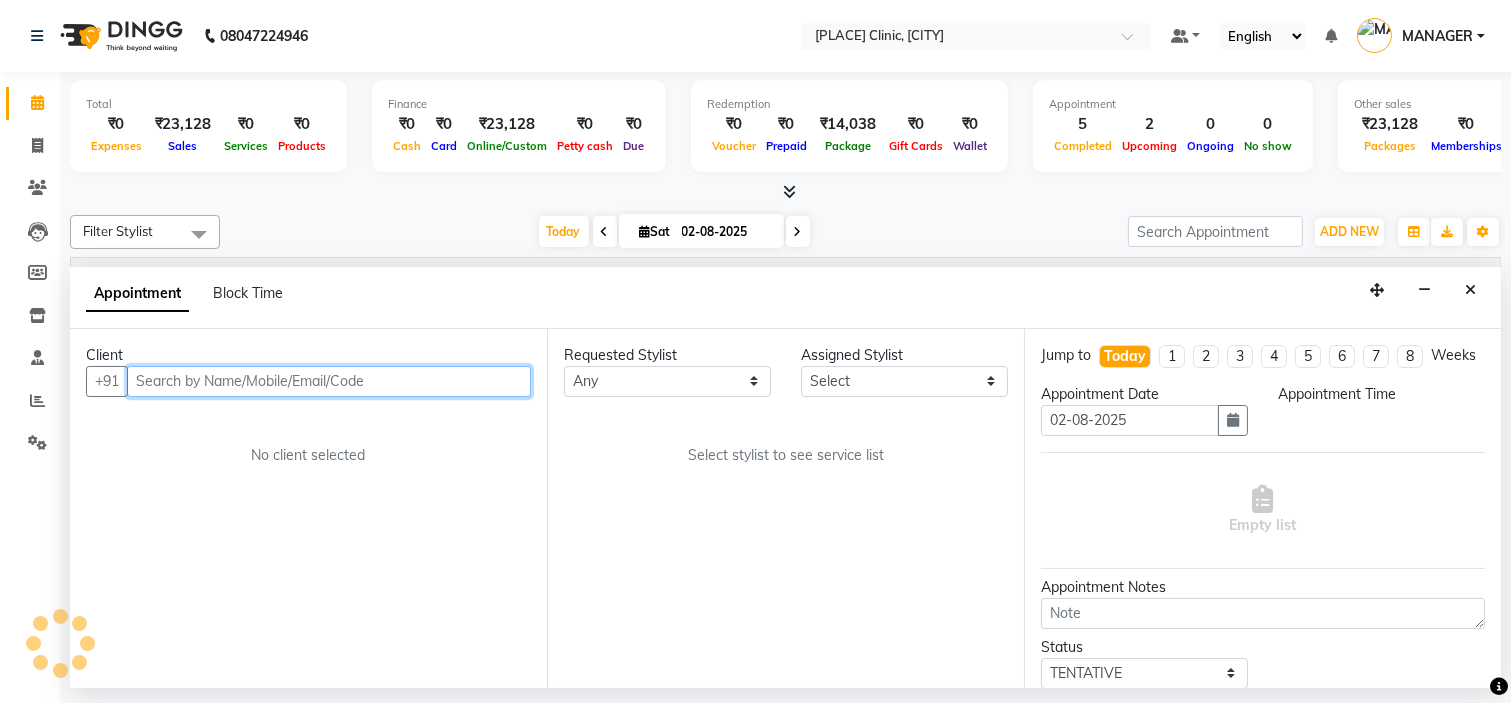 select on "540" 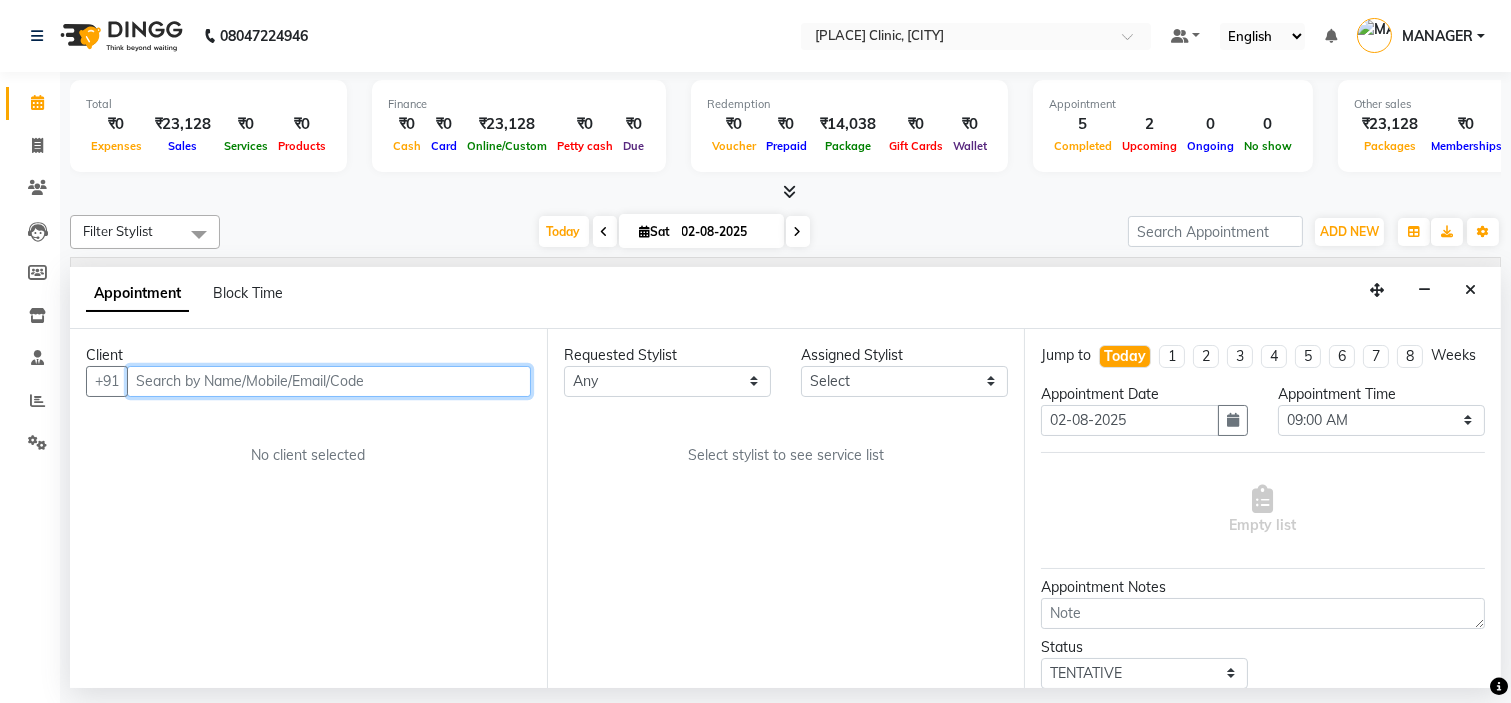 click at bounding box center (329, 381) 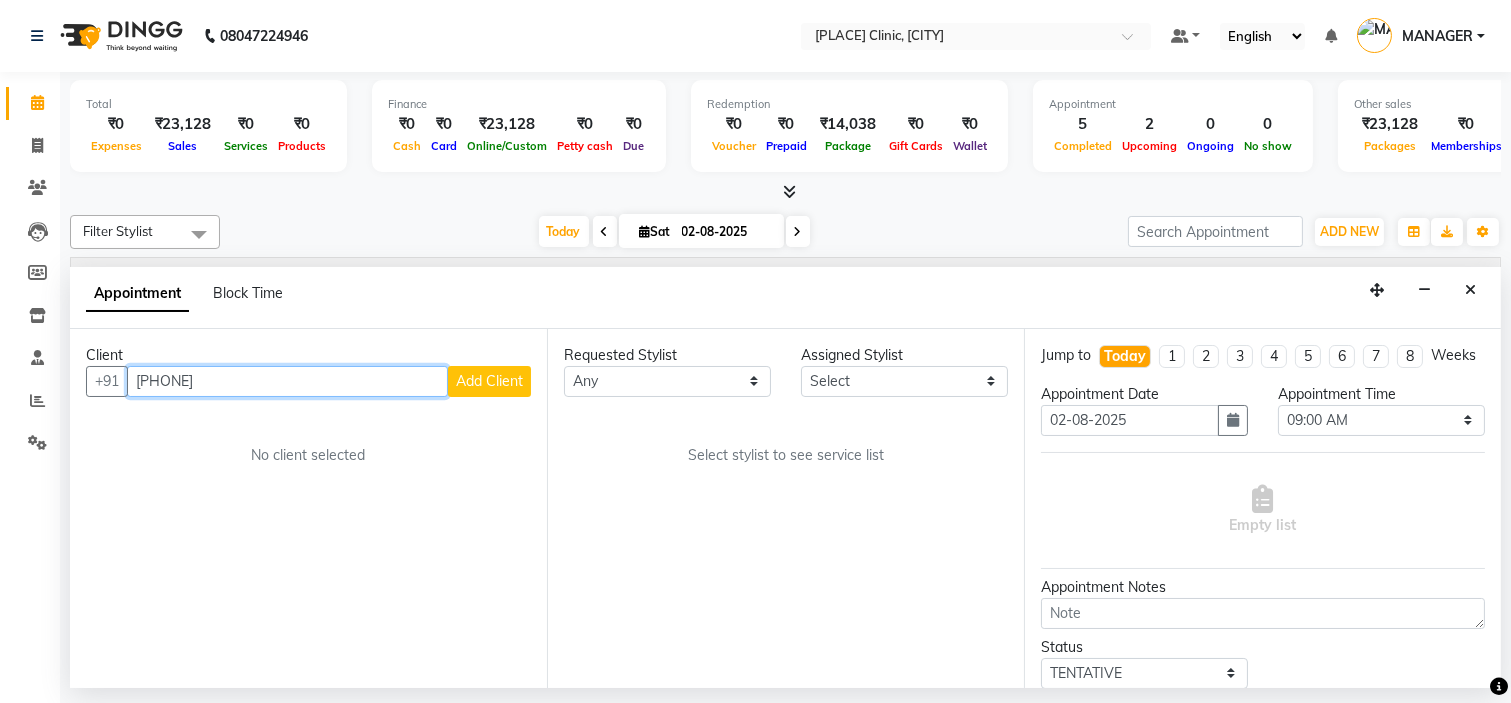 type on "[PHONE]" 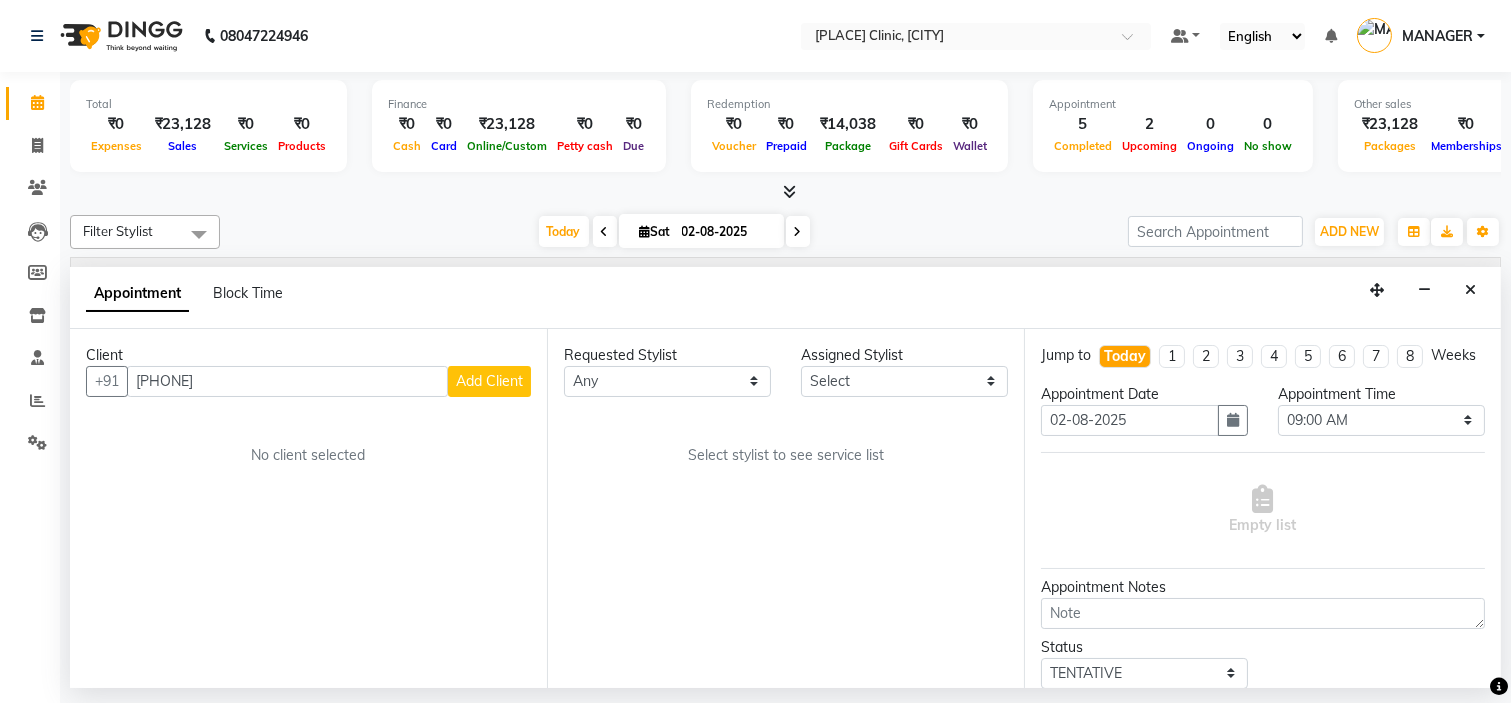 click on "Add Client" at bounding box center [489, 381] 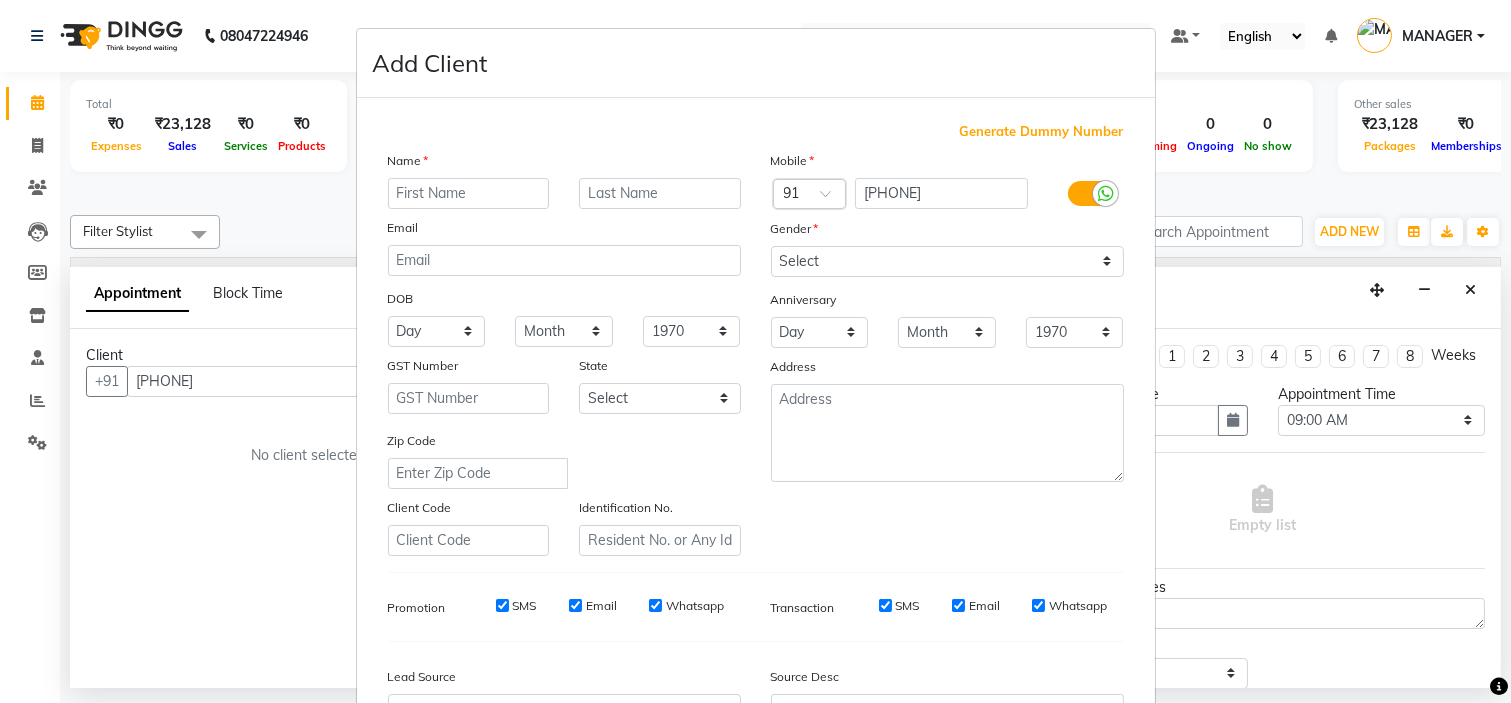click at bounding box center (469, 193) 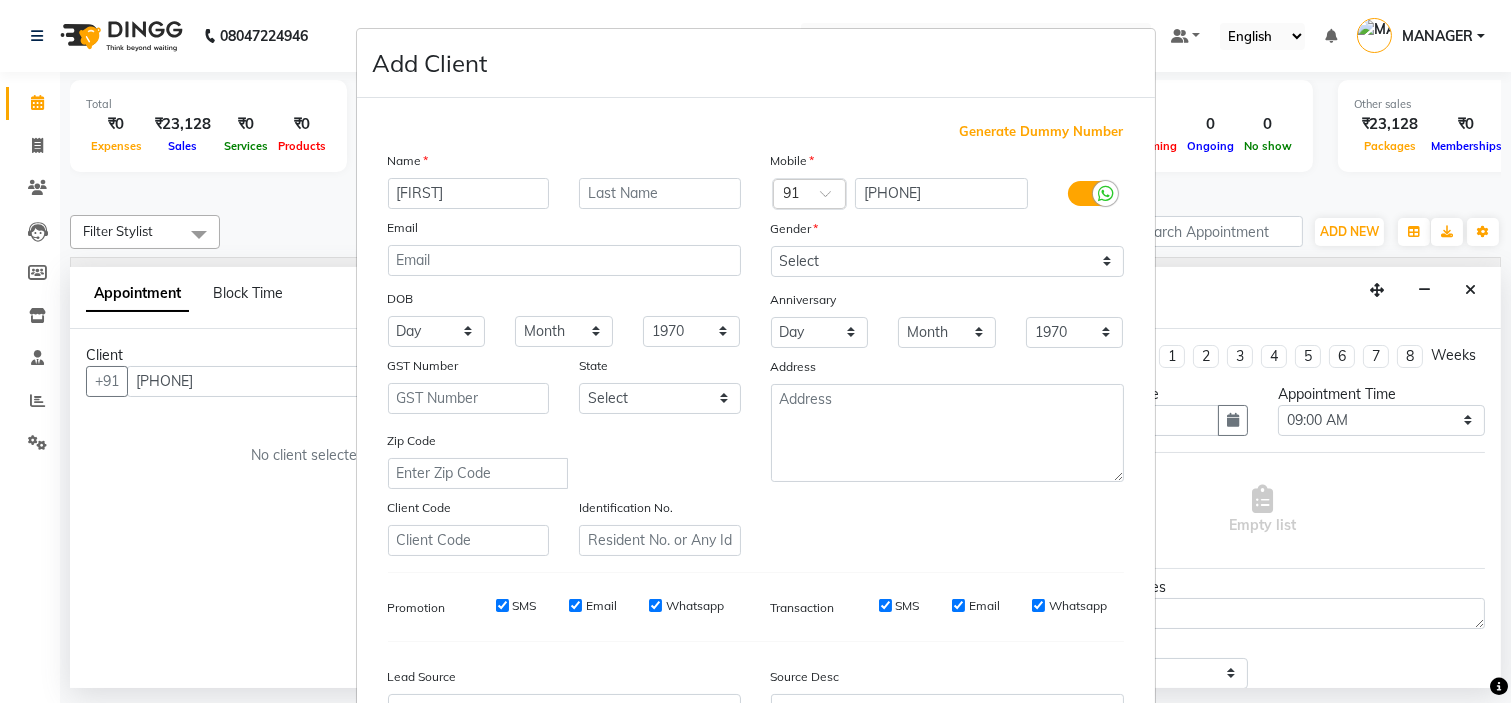 type on "[FIRST]" 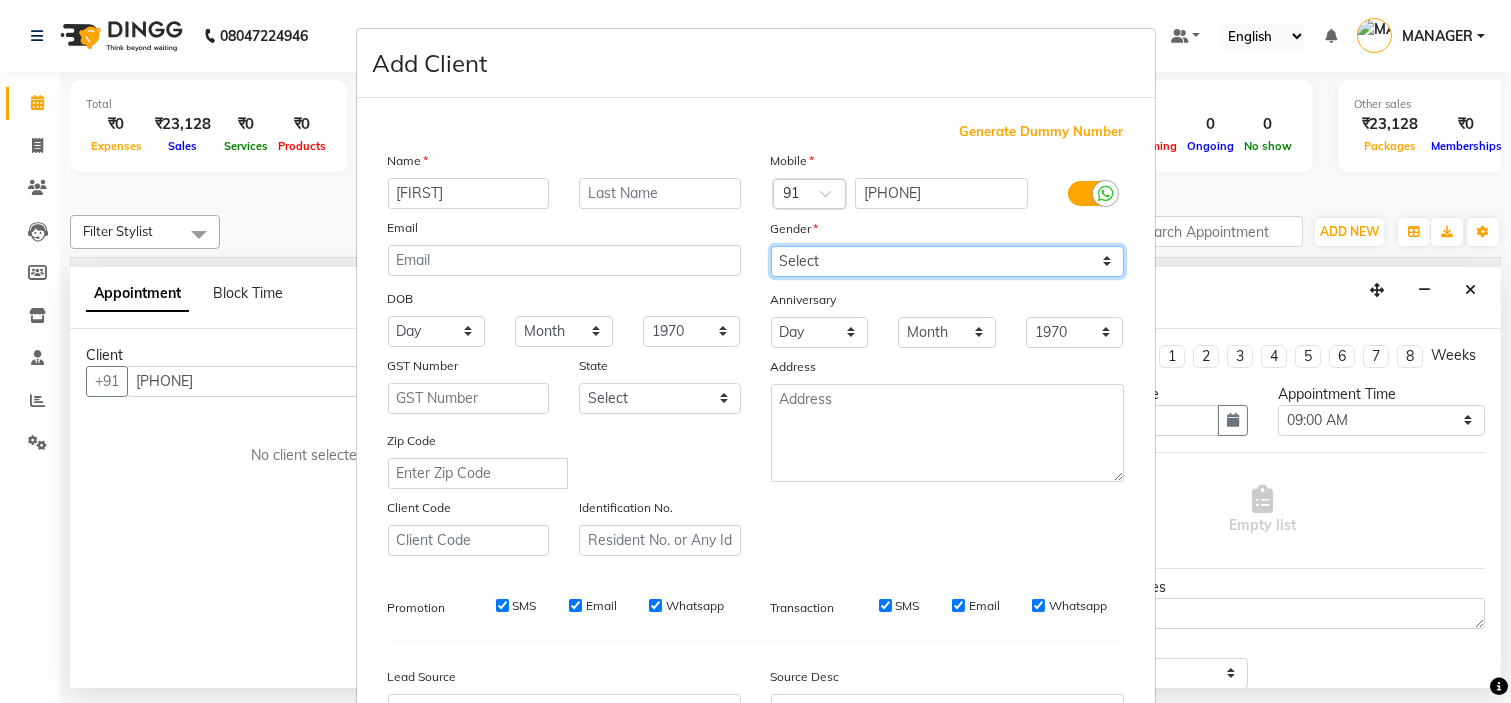 click on "Select Male Female Other Prefer Not To Say" at bounding box center (947, 261) 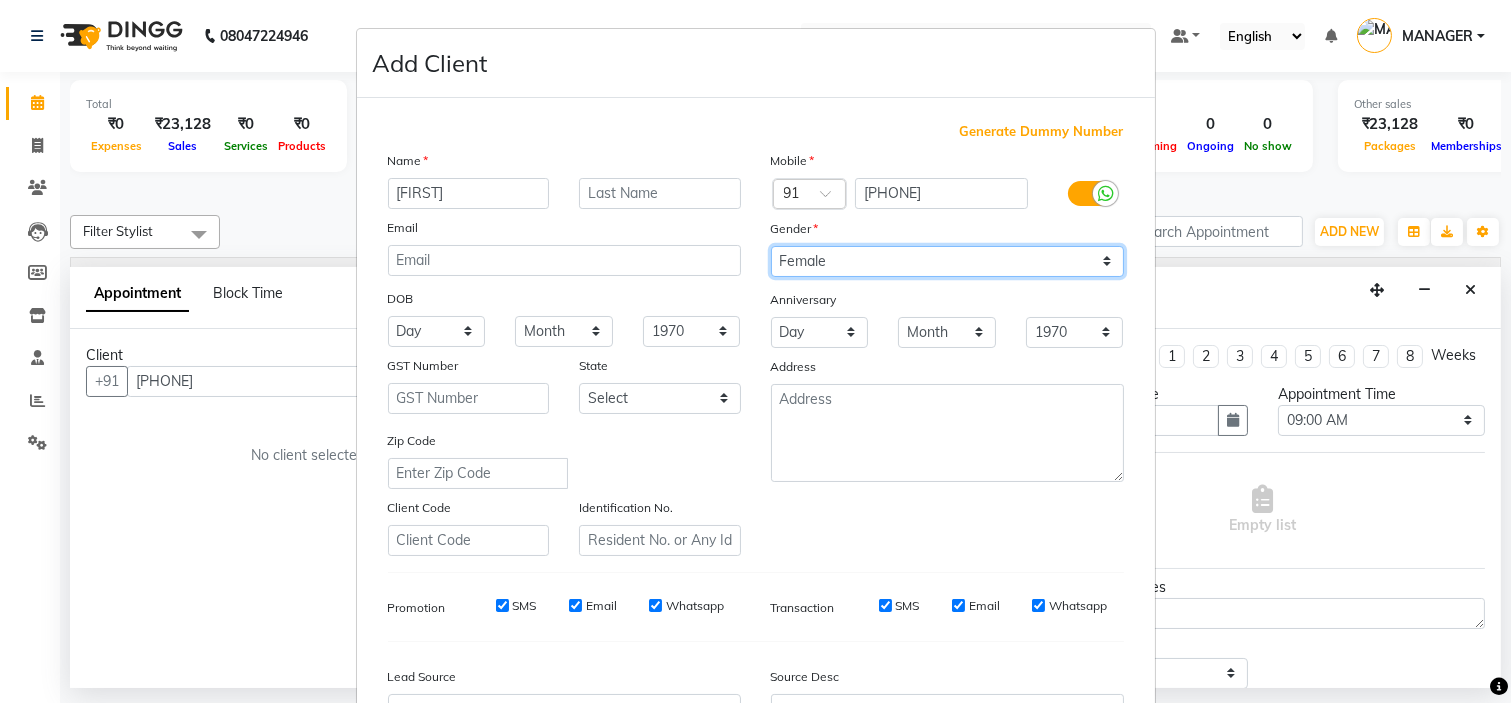 click on "Select Male Female Other Prefer Not To Say" at bounding box center [947, 261] 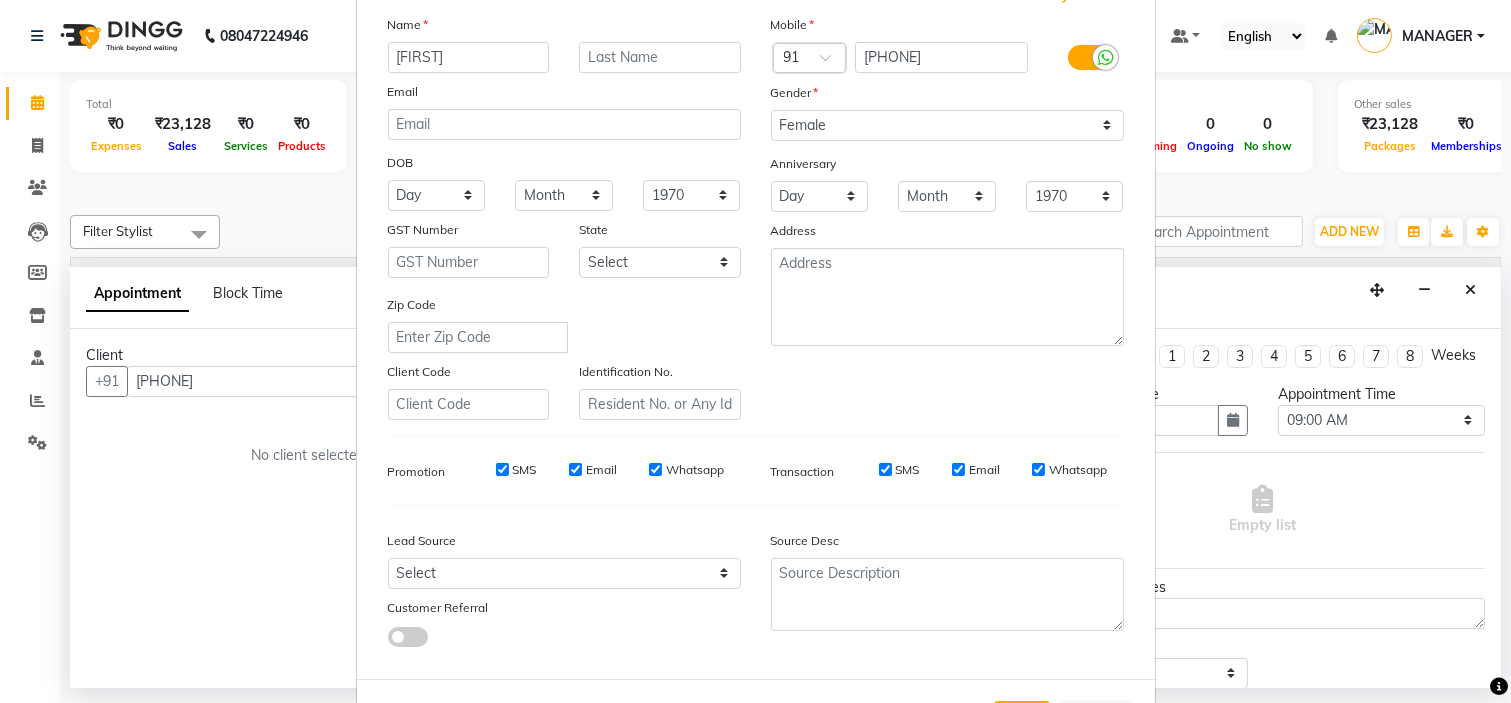 scroll, scrollTop: 221, scrollLeft: 0, axis: vertical 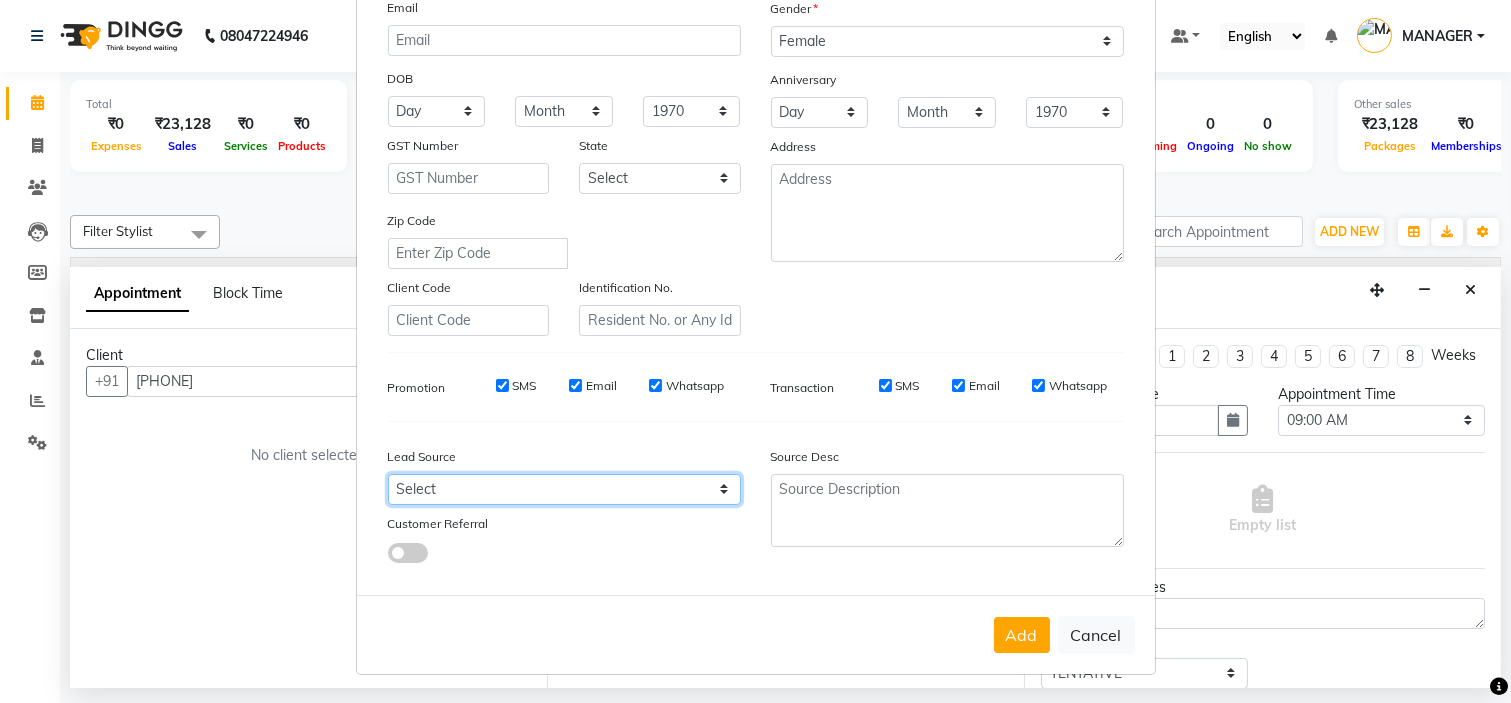 click on "Select Walk-in Referral Internet Friend Word of Mouth Advertisement Facebook JustDial Google Other" at bounding box center (564, 489) 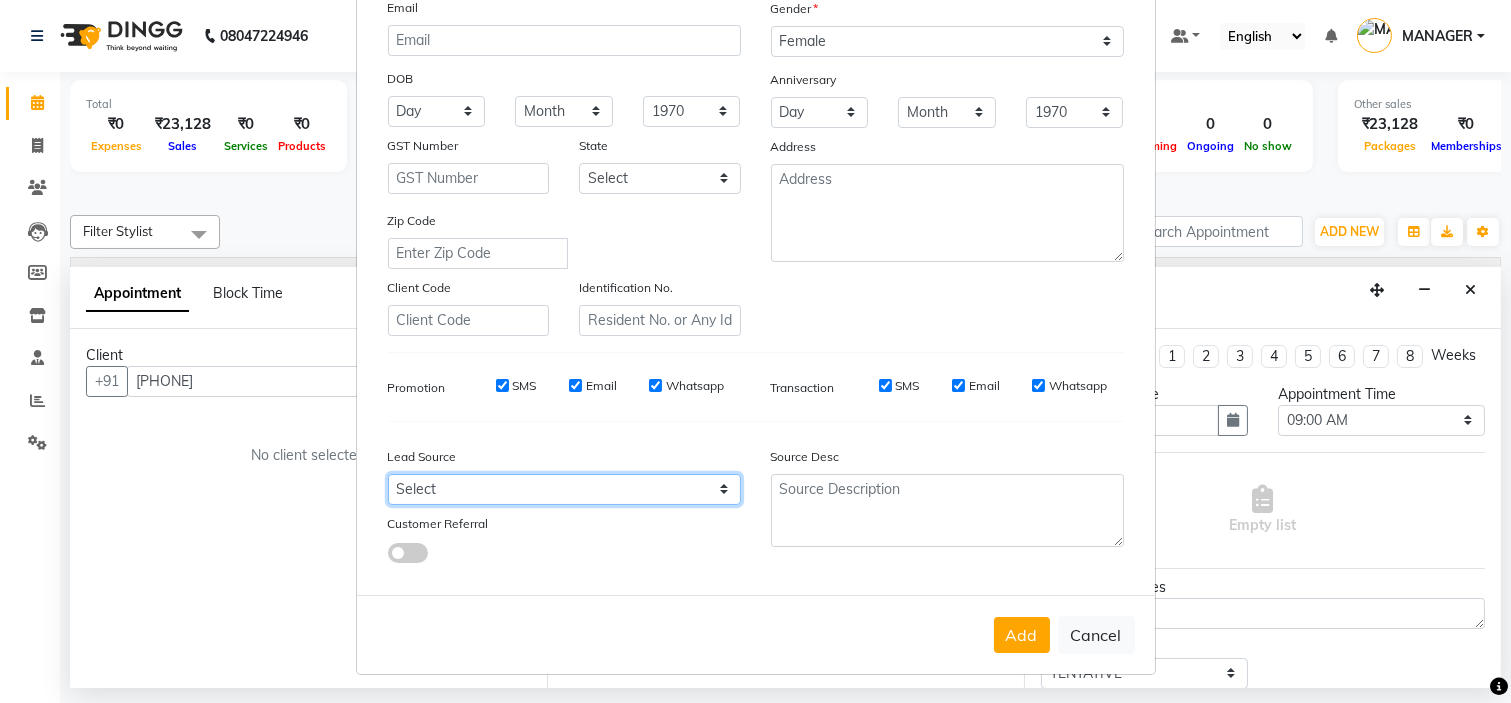 select on "50742" 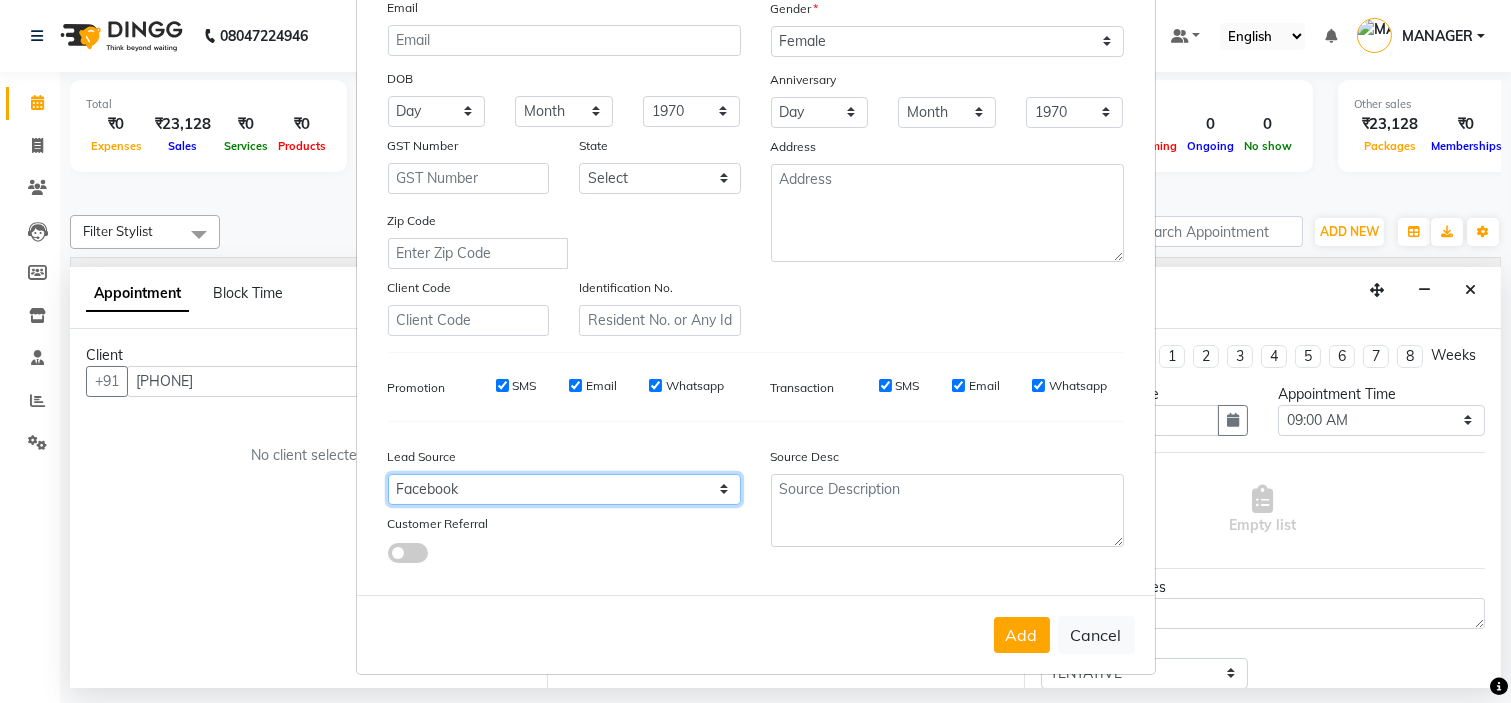 click on "Select Walk-in Referral Internet Friend Word of Mouth Advertisement Facebook JustDial Google Other" at bounding box center [564, 489] 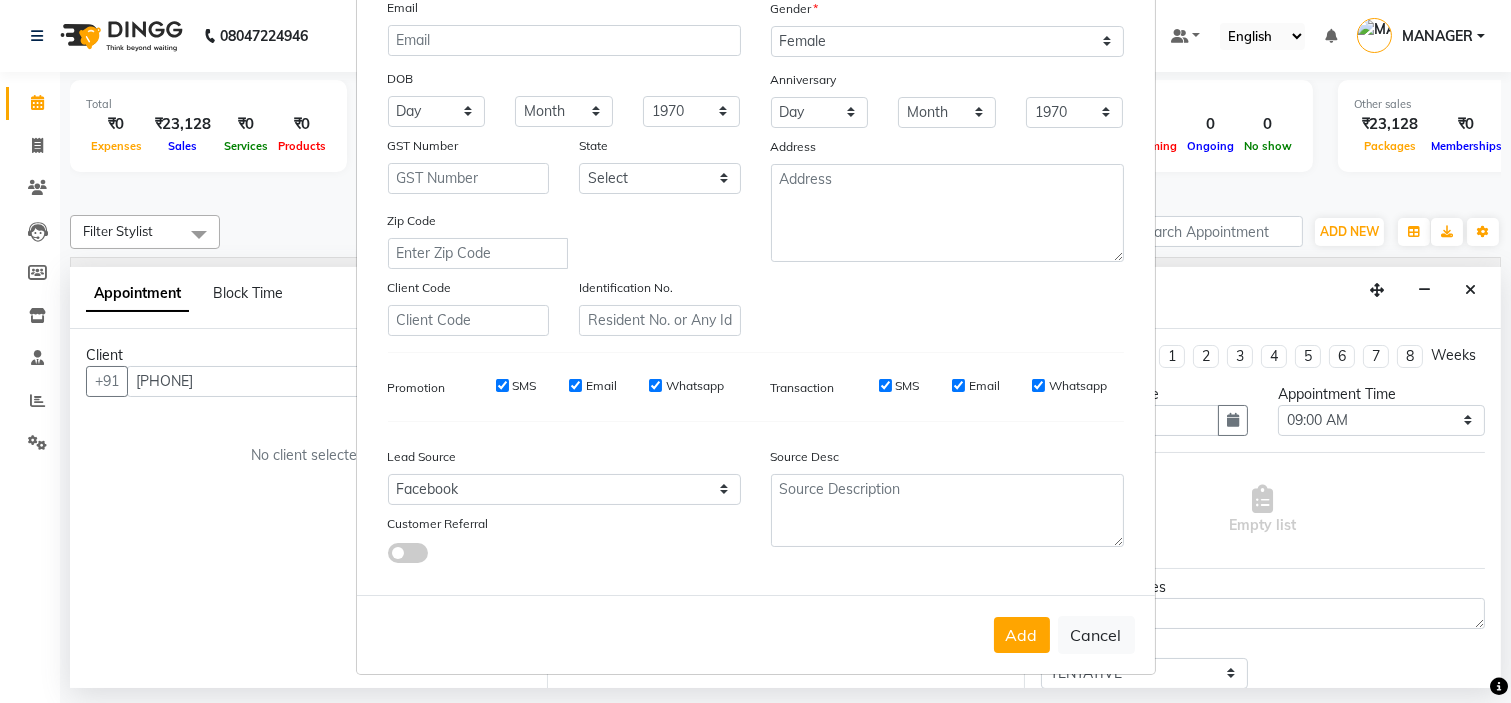 scroll, scrollTop: 0, scrollLeft: 0, axis: both 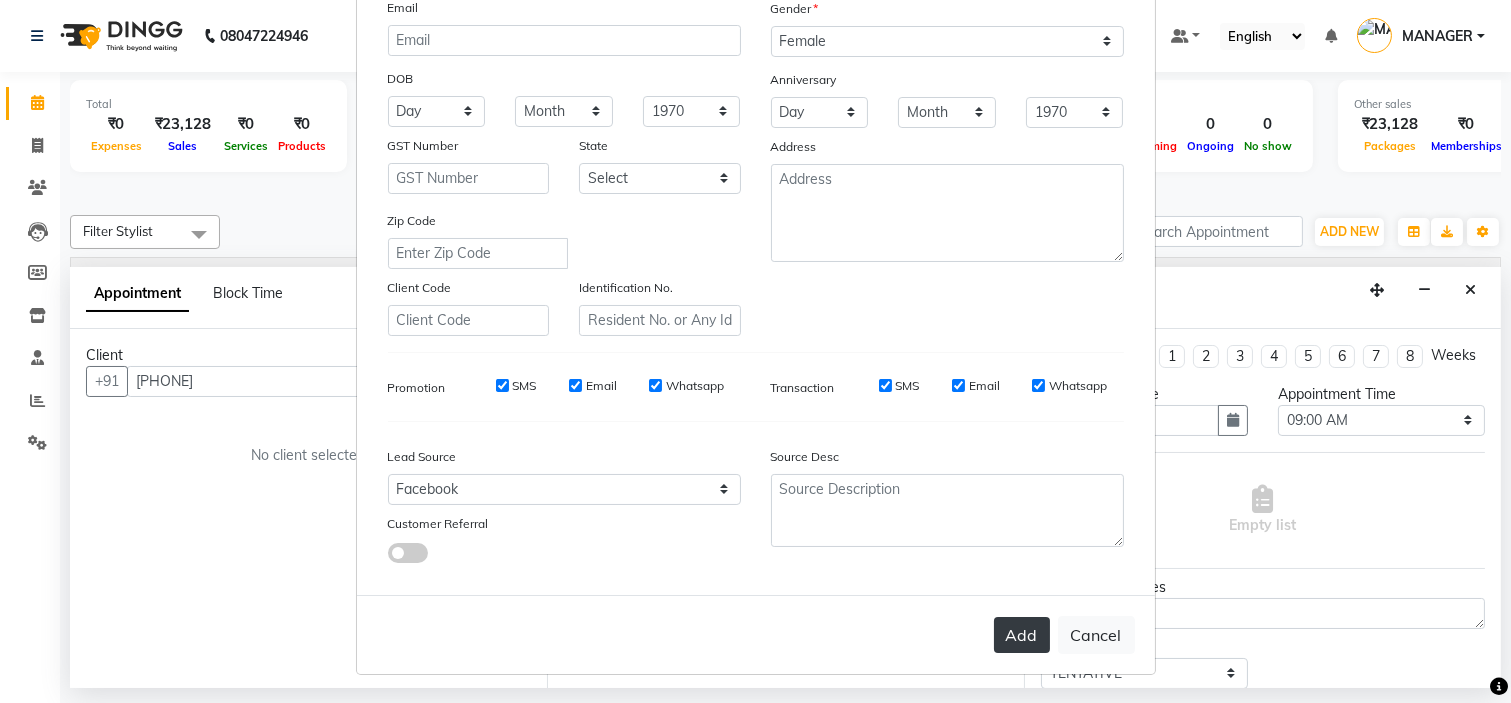 click on "Add" at bounding box center [1022, 635] 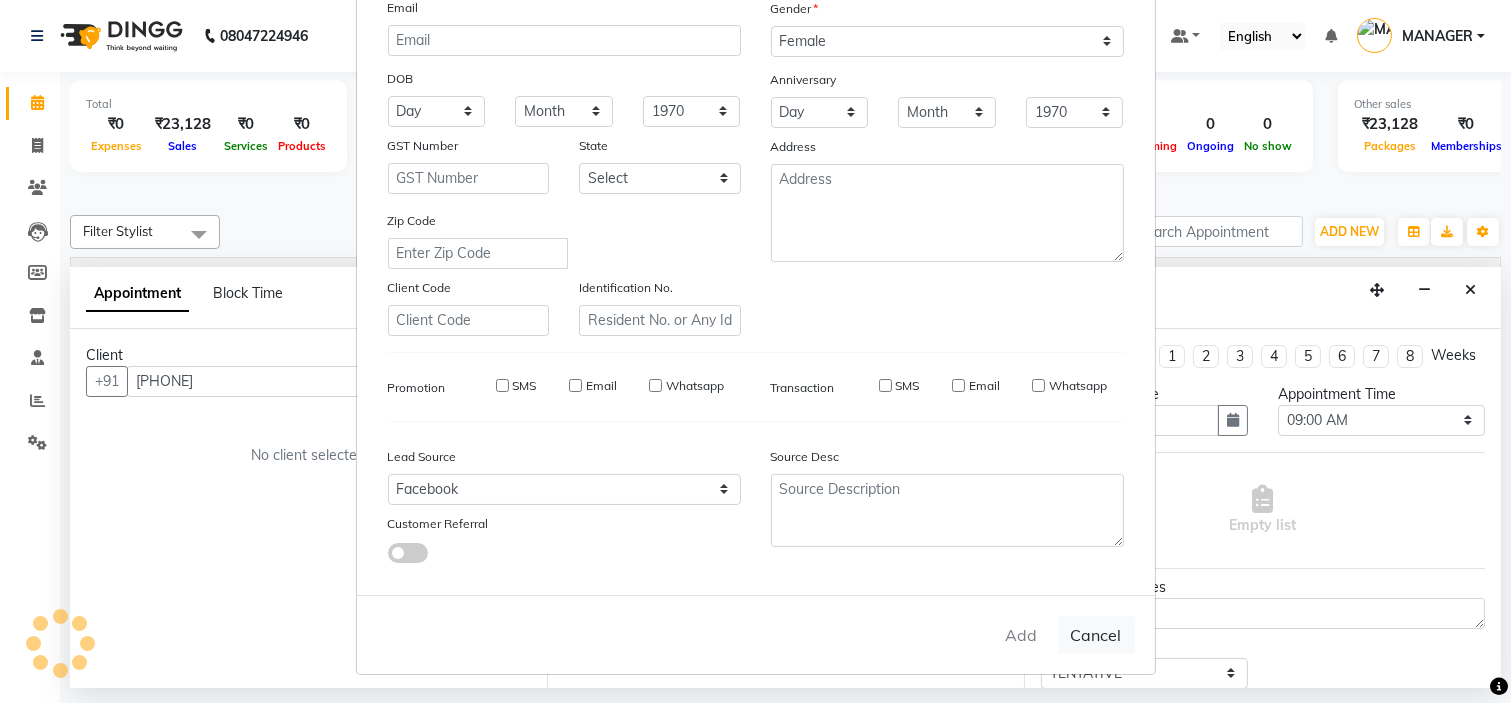 type 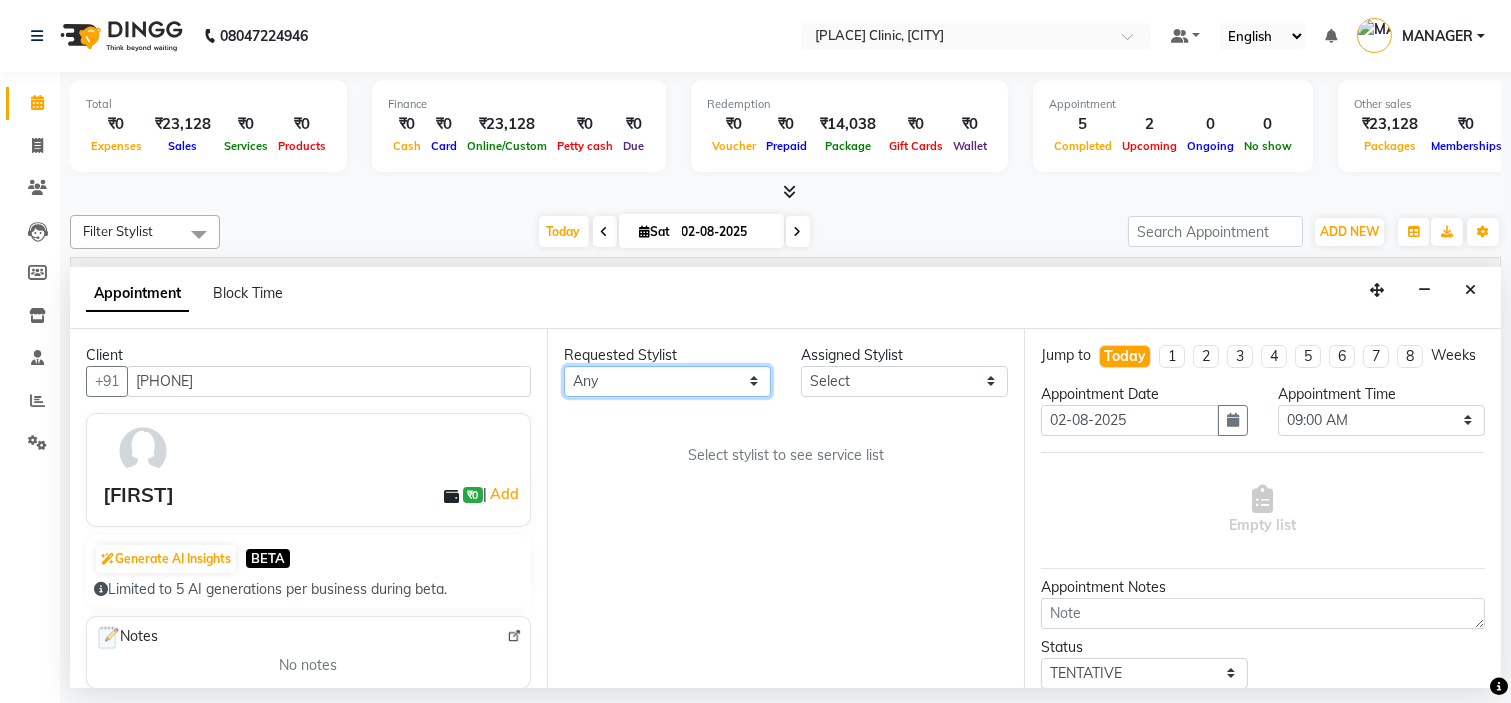 click on "Any Ankita Arti Ashwini Dr.[LAST] Lakshmi MANAGER Ruhi [FIRST] Shangnimwon Sumaiya" at bounding box center (667, 381) 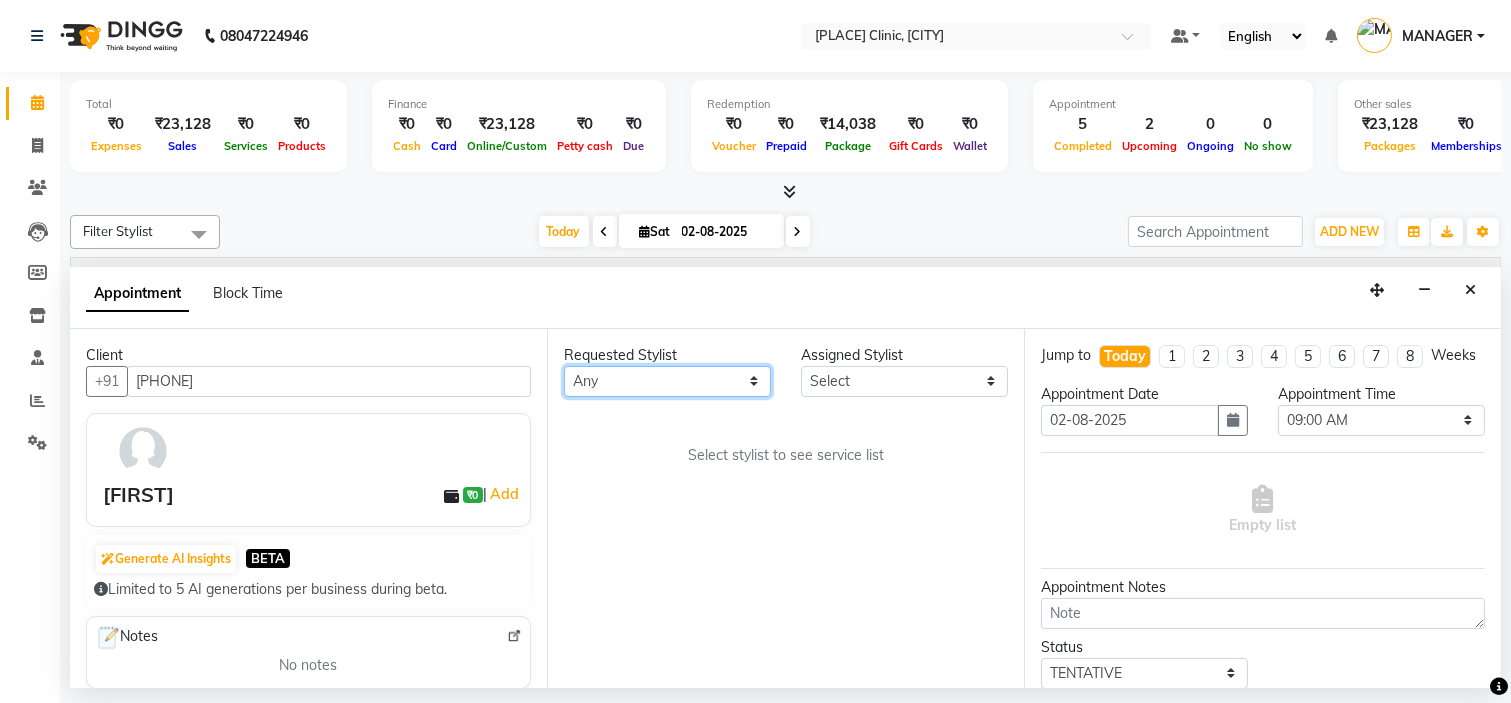 select on "[PHONE]" 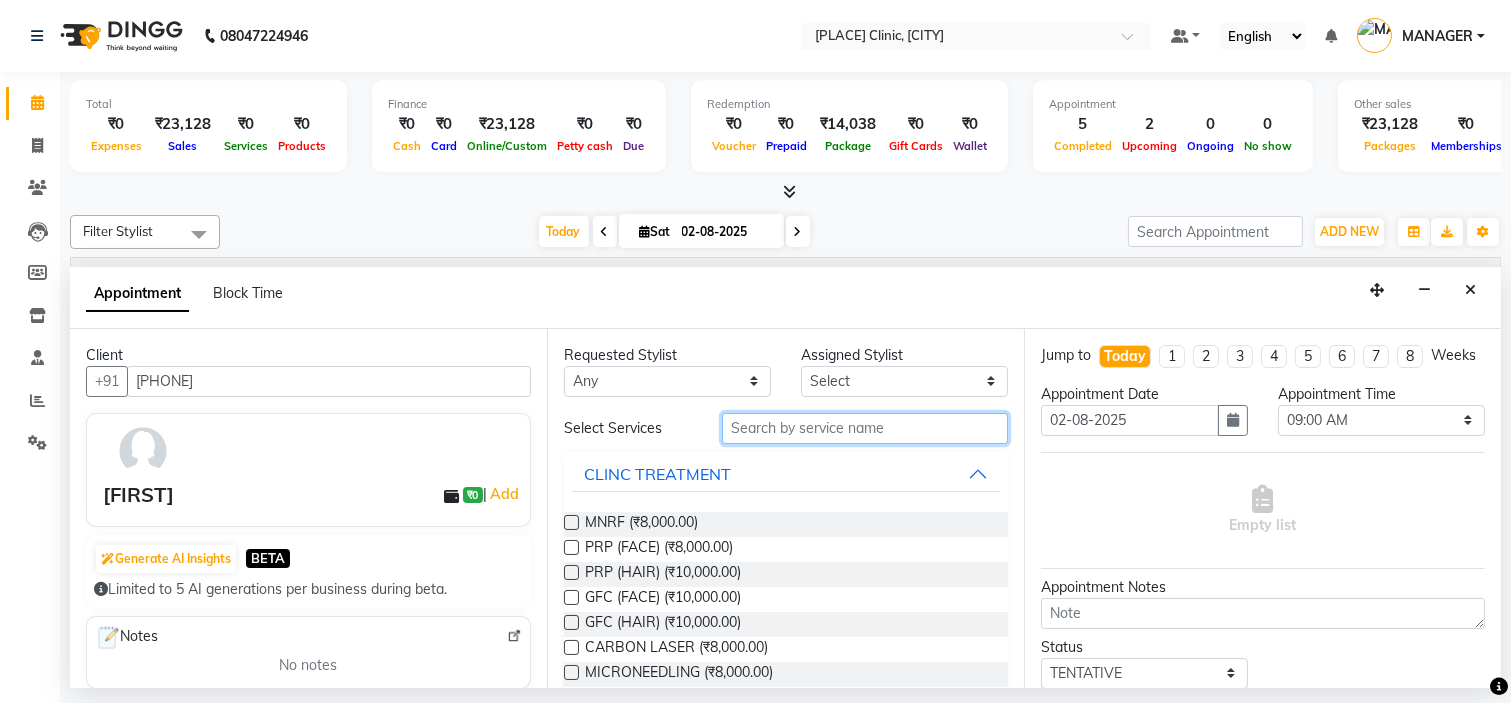 click at bounding box center [865, 428] 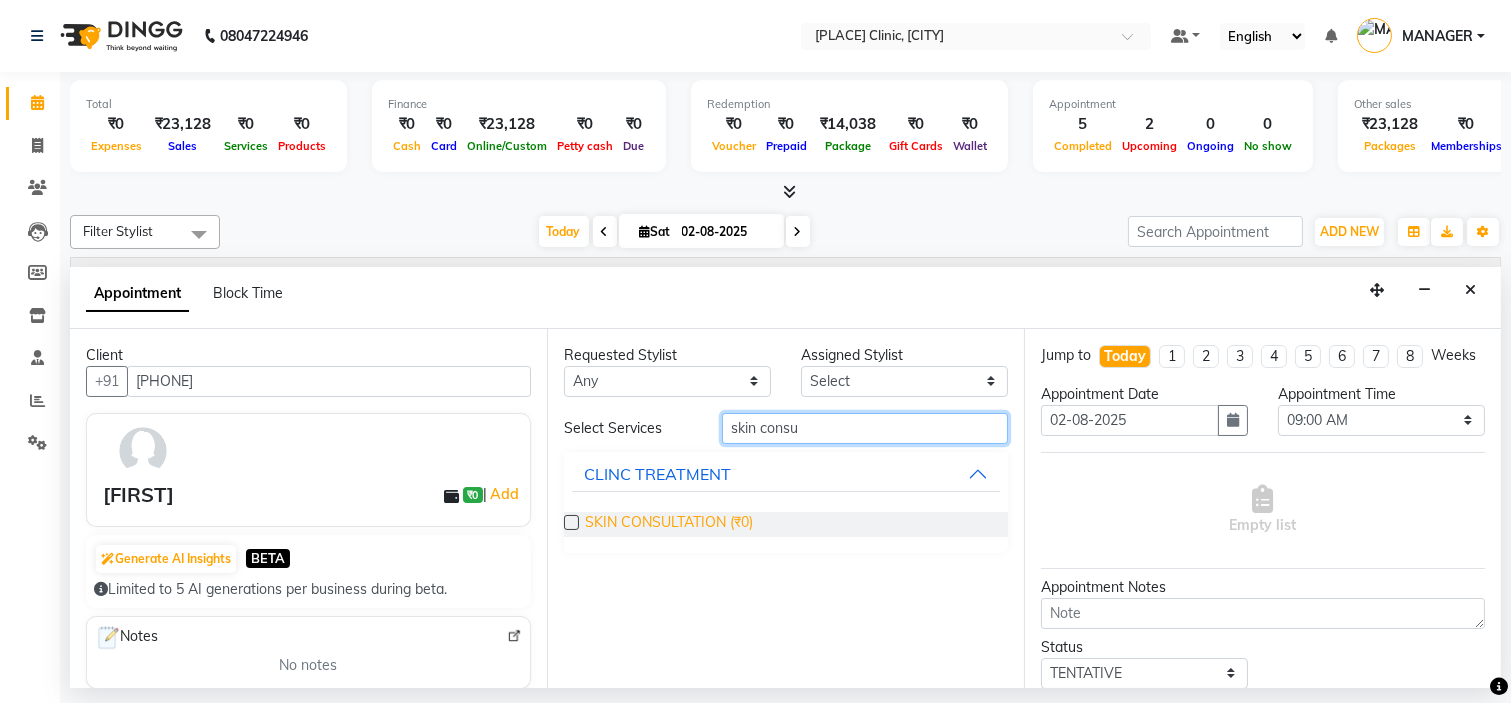 type on "skin consu" 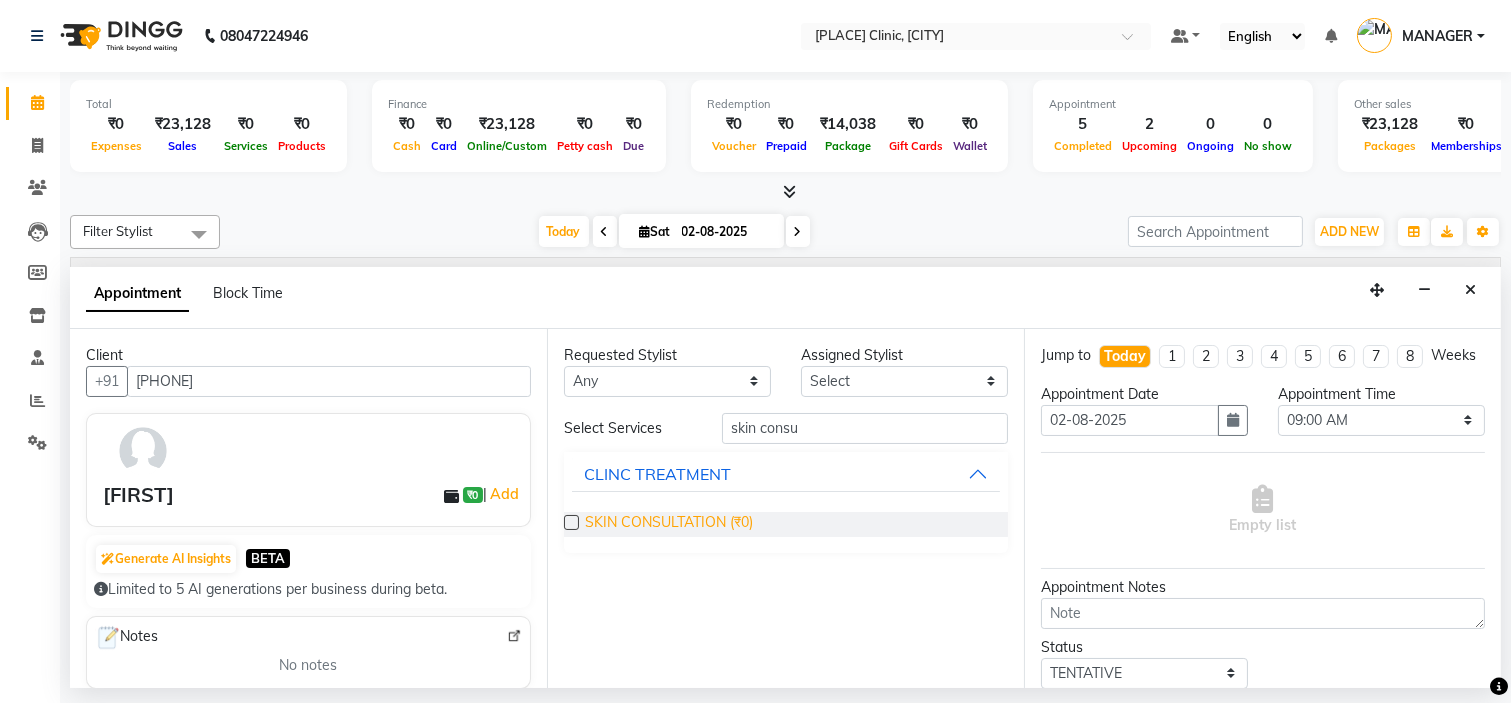click on "SKIN CONSULTATION (₹0)" at bounding box center [669, 524] 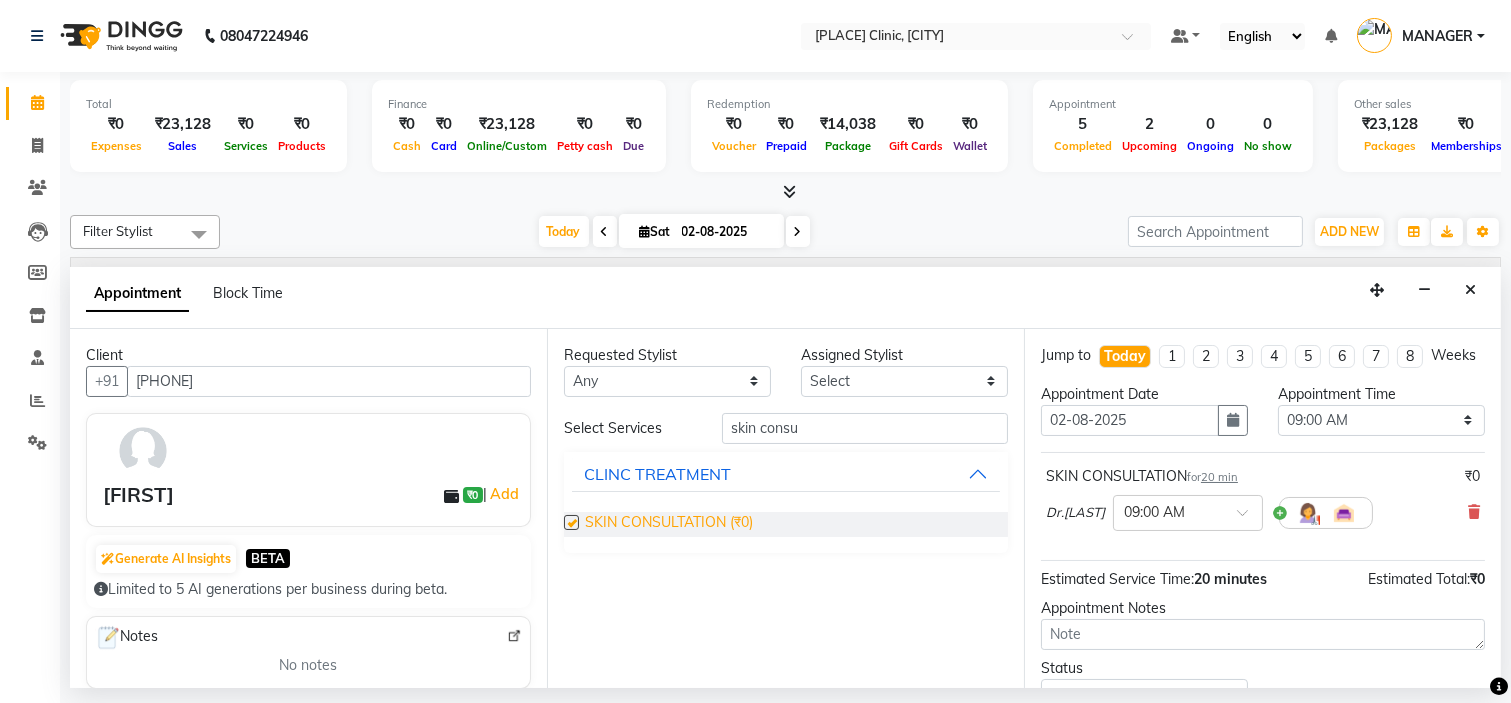 checkbox on "false" 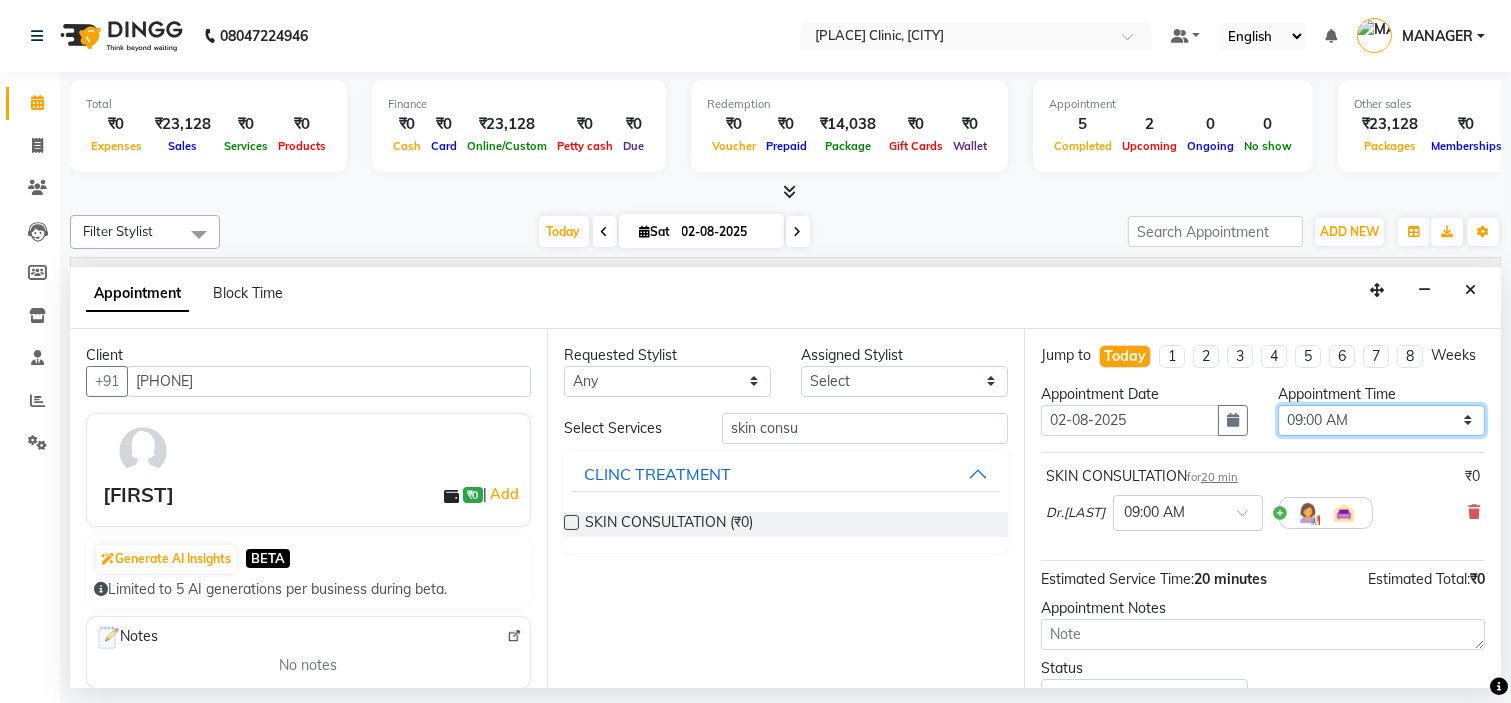 click on "Select 09:00 AM 09:15 AM 09:30 AM 09:45 AM 10:00 AM 10:15 AM 10:30 AM 10:45 AM 11:00 AM 11:15 AM 11:30 AM 11:45 AM 12:00 PM 12:15 PM 12:30 PM 12:45 PM 01:00 PM 01:15 PM 01:30 PM 01:45 PM 02:00 PM 02:15 PM 02:30 PM 02:45 PM 03:00 PM 03:15 PM 03:30 PM 03:45 PM 04:00 PM 04:15 PM 04:30 PM 04:45 PM 05:00 PM 05:15 PM 05:30 PM 05:45 PM 06:00 PM 06:15 PM 06:30 PM 06:45 PM 07:00 PM 07:15 PM 07:30 PM 07:45 PM 08:00 PM" at bounding box center [1381, 420] 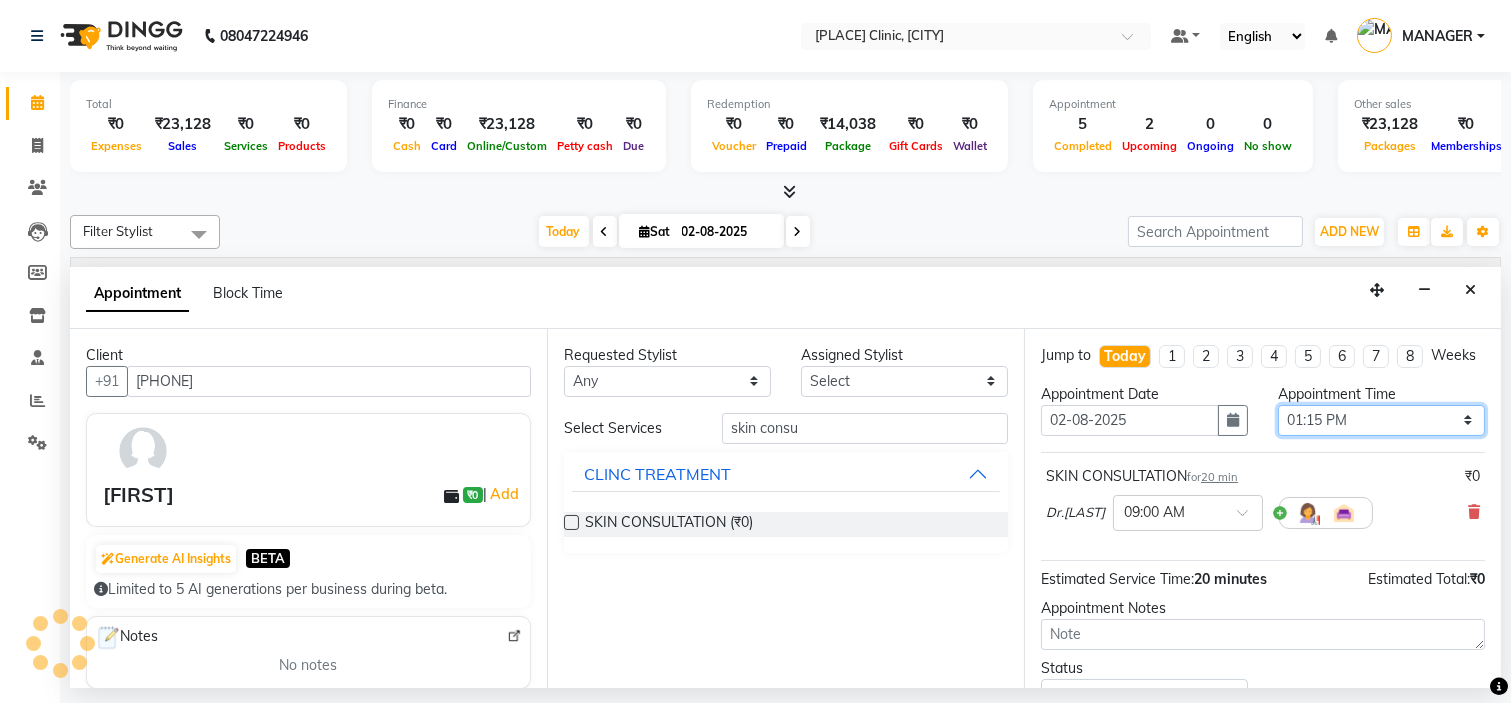 click on "Select 09:00 AM 09:15 AM 09:30 AM 09:45 AM 10:00 AM 10:15 AM 10:30 AM 10:45 AM 11:00 AM 11:15 AM 11:30 AM 11:45 AM 12:00 PM 12:15 PM 12:30 PM 12:45 PM 01:00 PM 01:15 PM 01:30 PM 01:45 PM 02:00 PM 02:15 PM 02:30 PM 02:45 PM 03:00 PM 03:15 PM 03:30 PM 03:45 PM 04:00 PM 04:15 PM 04:30 PM 04:45 PM 05:00 PM 05:15 PM 05:30 PM 05:45 PM 06:00 PM 06:15 PM 06:30 PM 06:45 PM 07:00 PM 07:15 PM 07:30 PM 07:45 PM 08:00 PM" at bounding box center (1381, 420) 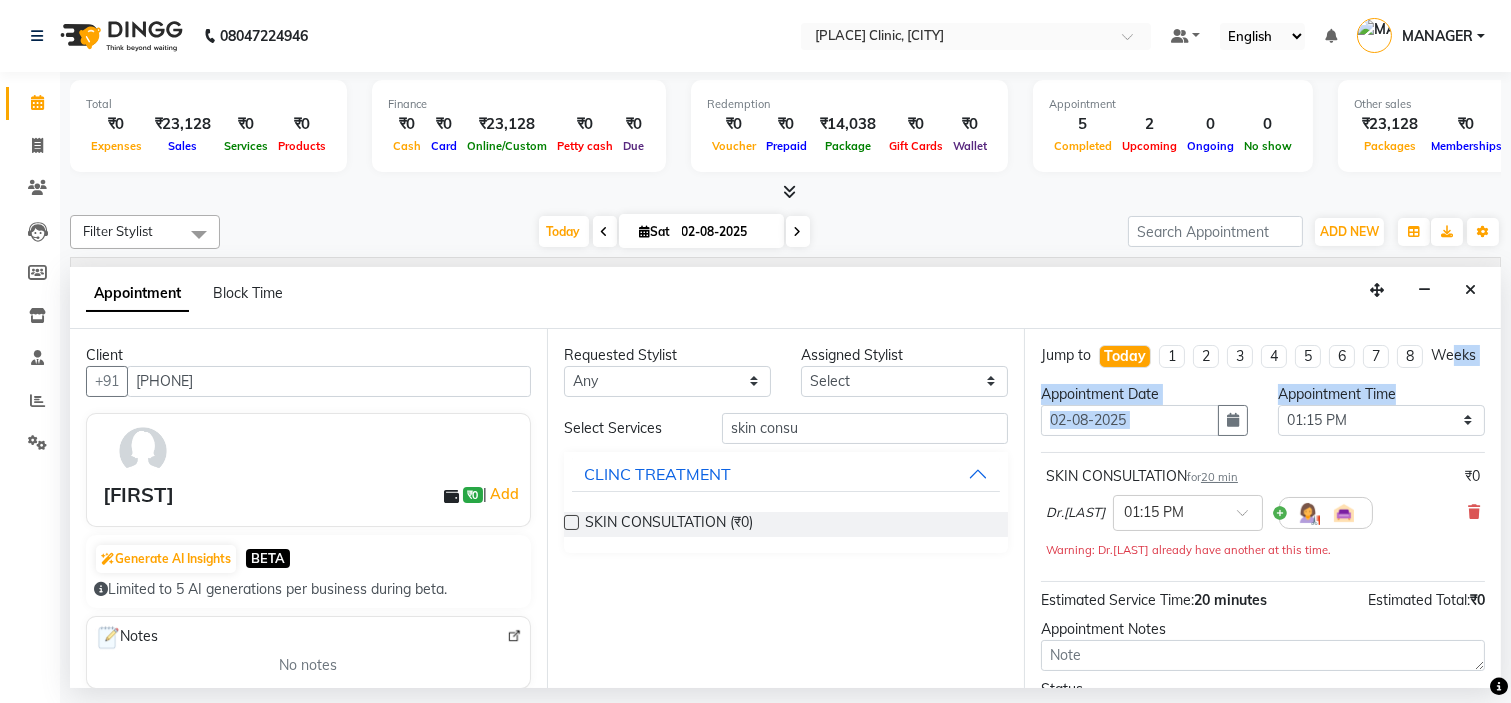drag, startPoint x: 1450, startPoint y: 383, endPoint x: 1380, endPoint y: 446, distance: 94.17537 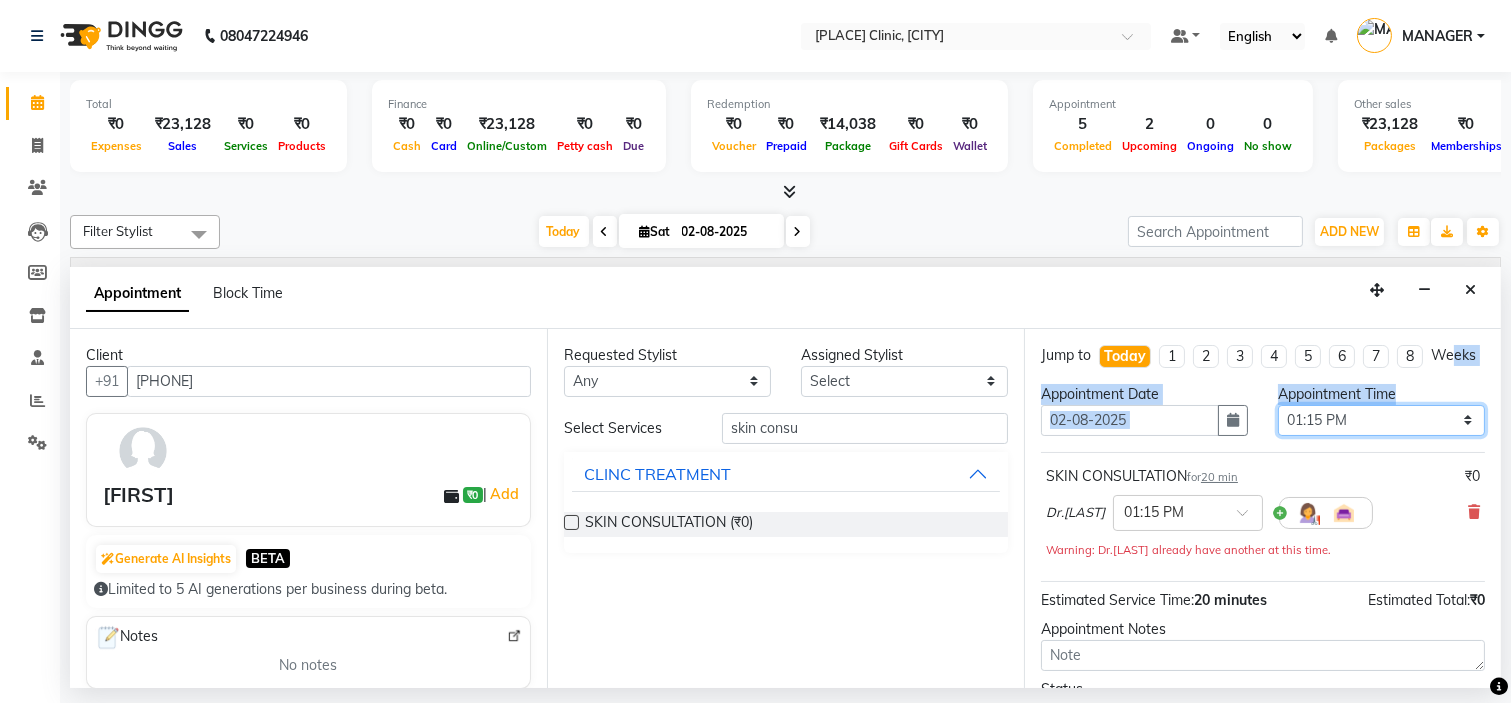 click on "Select 09:00 AM 09:15 AM 09:30 AM 09:45 AM 10:00 AM 10:15 AM 10:30 AM 10:45 AM 11:00 AM 11:15 AM 11:30 AM 11:45 AM 12:00 PM 12:15 PM 12:30 PM 12:45 PM 01:00 PM 01:15 PM 01:30 PM 01:45 PM 02:00 PM 02:15 PM 02:30 PM 02:45 PM 03:00 PM 03:15 PM 03:30 PM 03:45 PM 04:00 PM 04:15 PM 04:30 PM 04:45 PM 05:00 PM 05:15 PM 05:30 PM 05:45 PM 06:00 PM 06:15 PM 06:30 PM 06:45 PM 07:00 PM 07:15 PM 07:30 PM 07:45 PM 08:00 PM" at bounding box center (1381, 420) 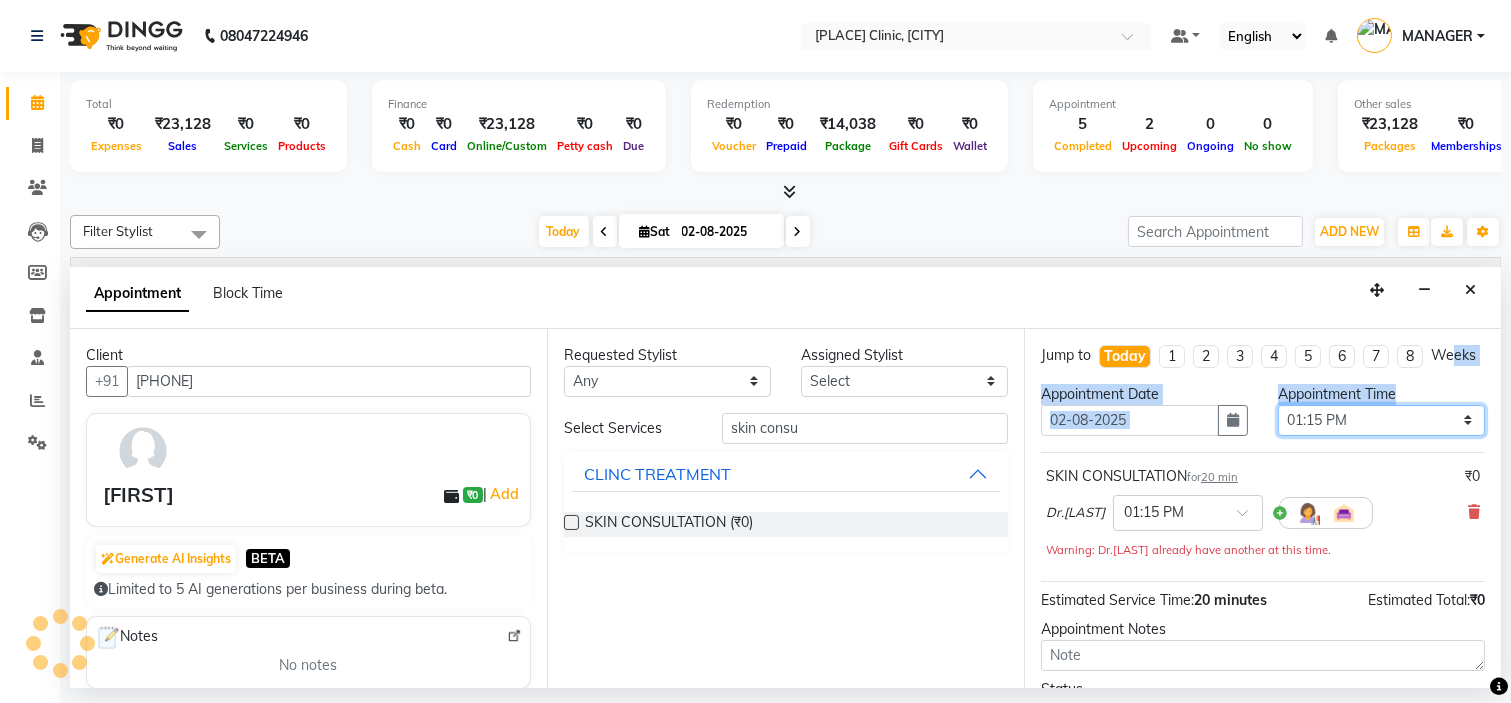 select on "960" 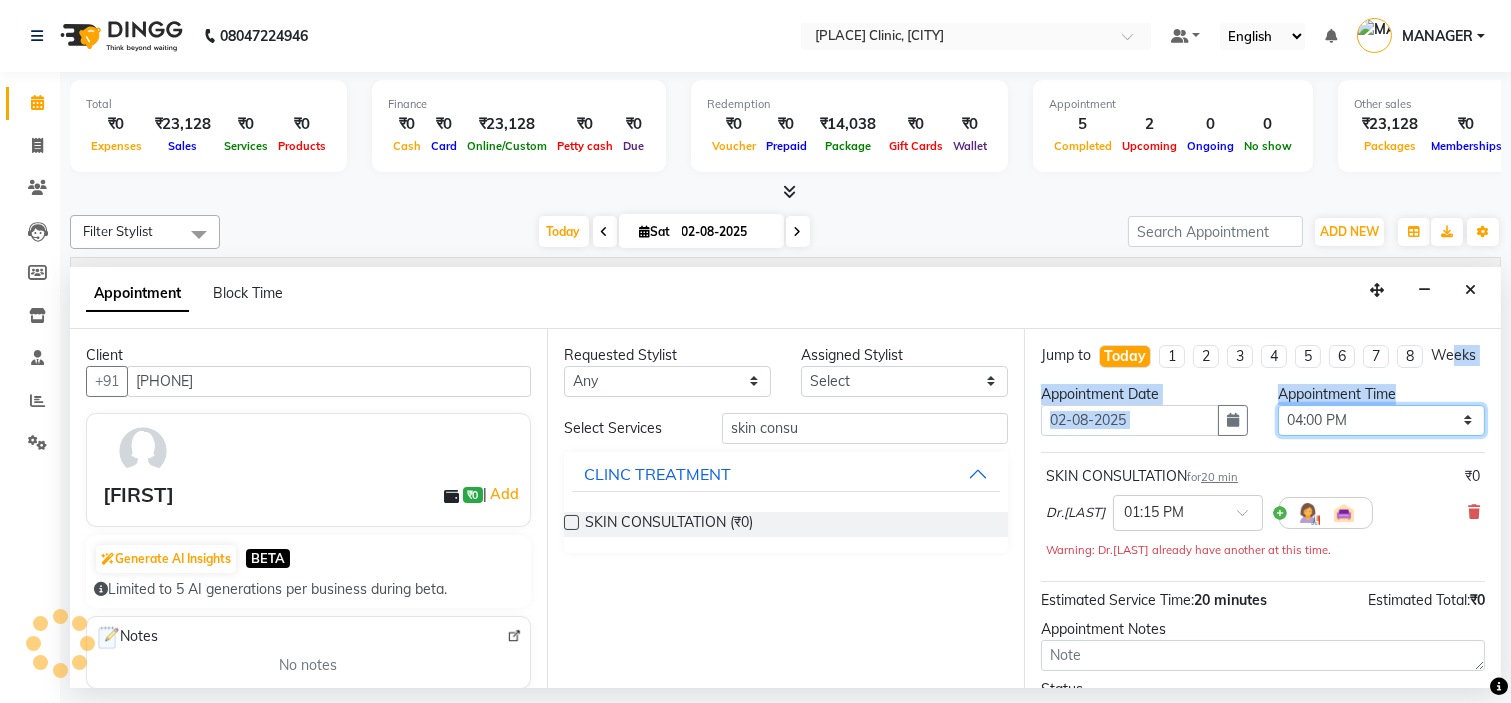click on "Select 09:00 AM 09:15 AM 09:30 AM 09:45 AM 10:00 AM 10:15 AM 10:30 AM 10:45 AM 11:00 AM 11:15 AM 11:30 AM 11:45 AM 12:00 PM 12:15 PM 12:30 PM 12:45 PM 01:00 PM 01:15 PM 01:30 PM 01:45 PM 02:00 PM 02:15 PM 02:30 PM 02:45 PM 03:00 PM 03:15 PM 03:30 PM 03:45 PM 04:00 PM 04:15 PM 04:30 PM 04:45 PM 05:00 PM 05:15 PM 05:30 PM 05:45 PM 06:00 PM 06:15 PM 06:30 PM 06:45 PM 07:00 PM 07:15 PM 07:30 PM 07:45 PM 08:00 PM" at bounding box center [1381, 420] 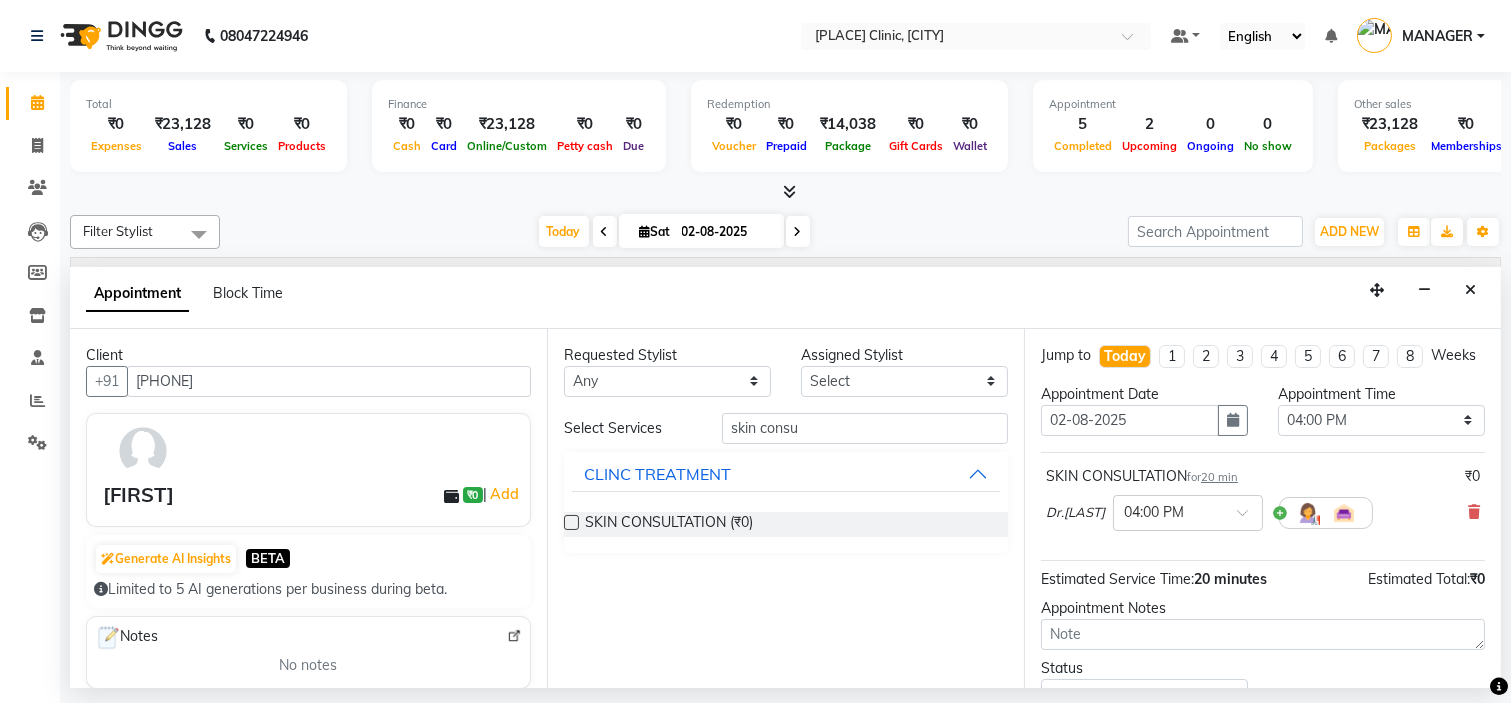 click on "SKIN CONSULTATION   for  20 min ₹0 Dr.[LAST] × 04:00 PM" at bounding box center [1263, 502] 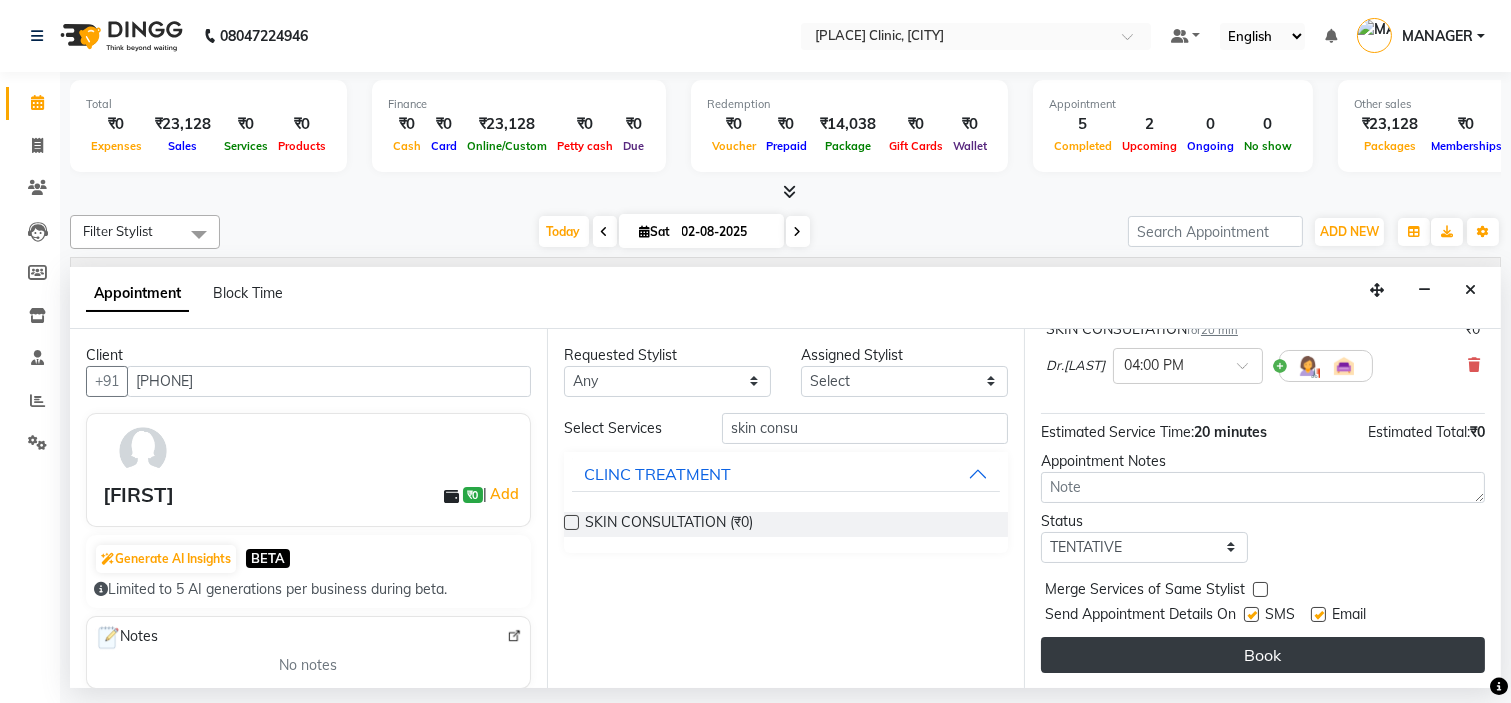 click on "Book" at bounding box center (1263, 655) 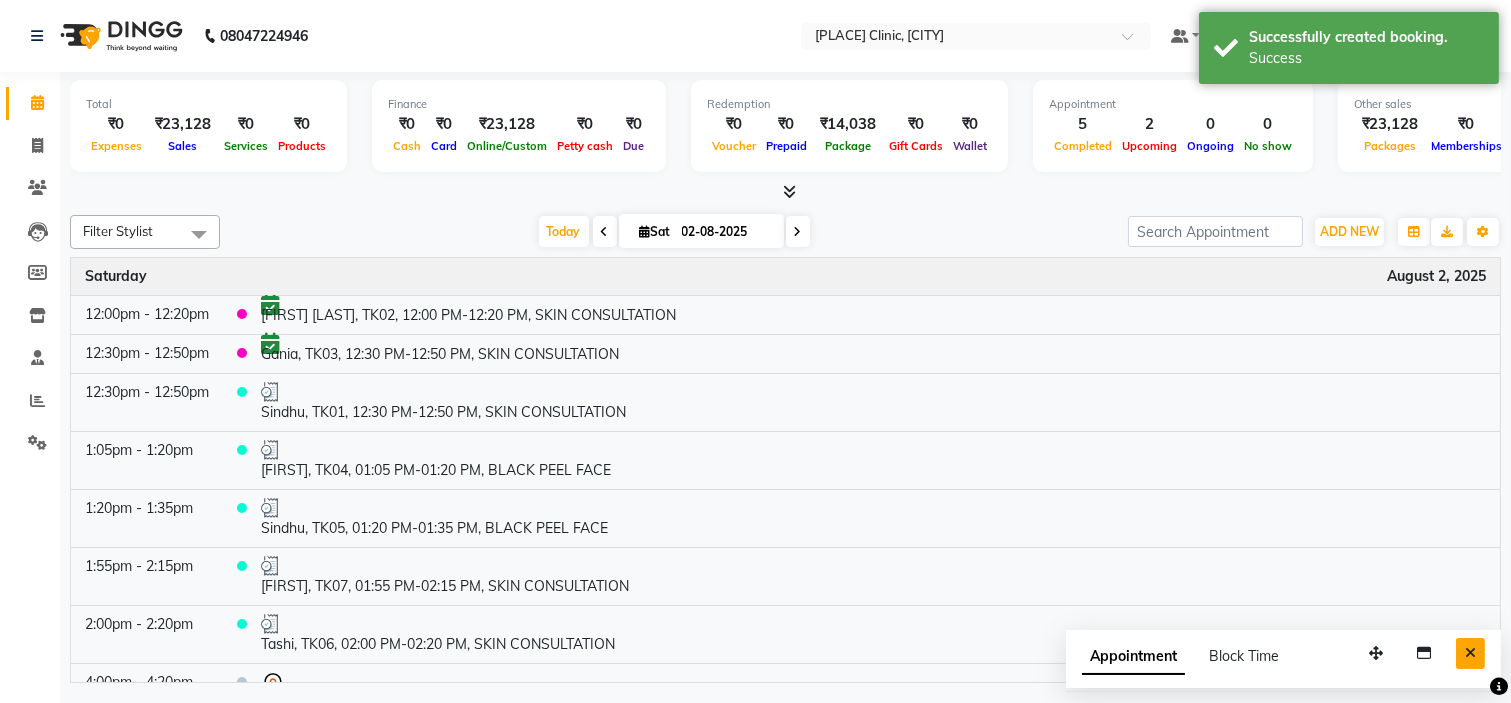 click at bounding box center [1470, 653] 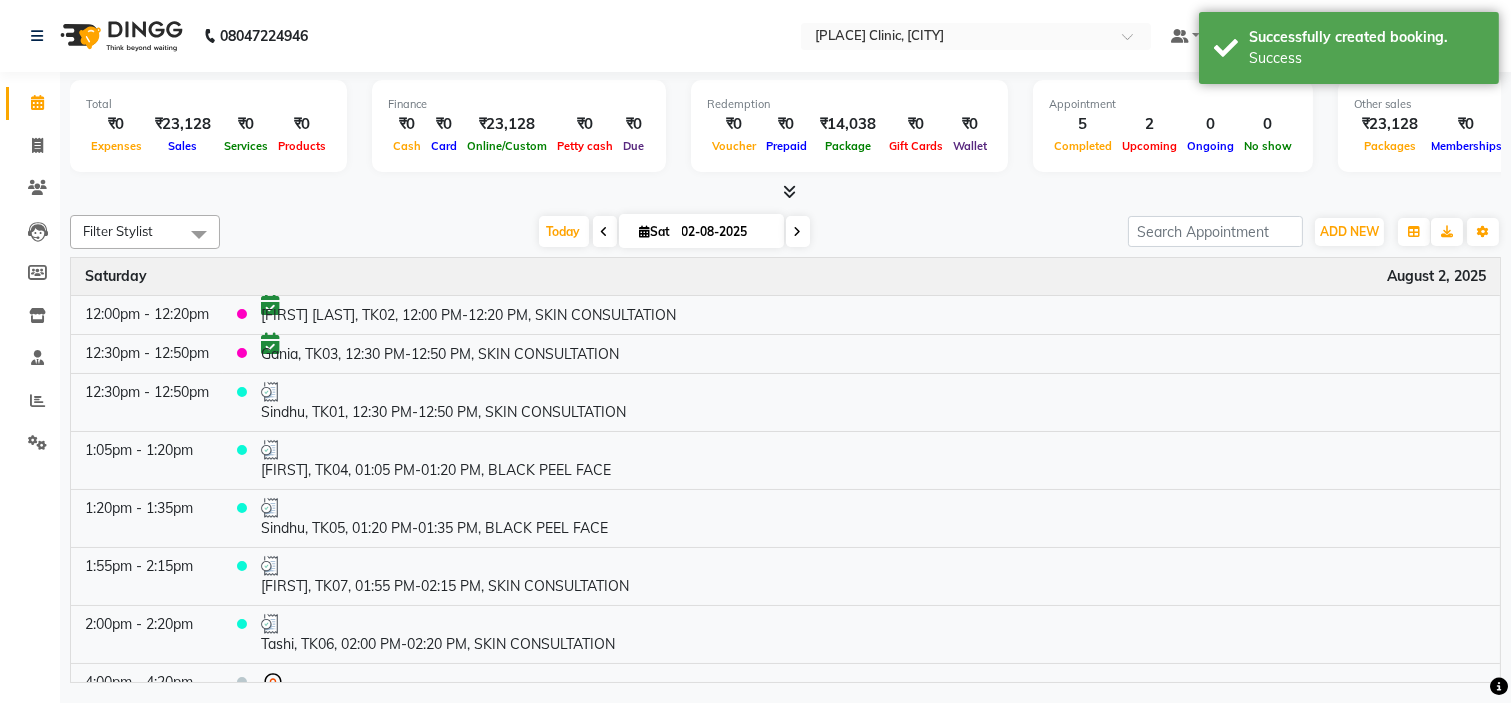 scroll, scrollTop: 42, scrollLeft: 0, axis: vertical 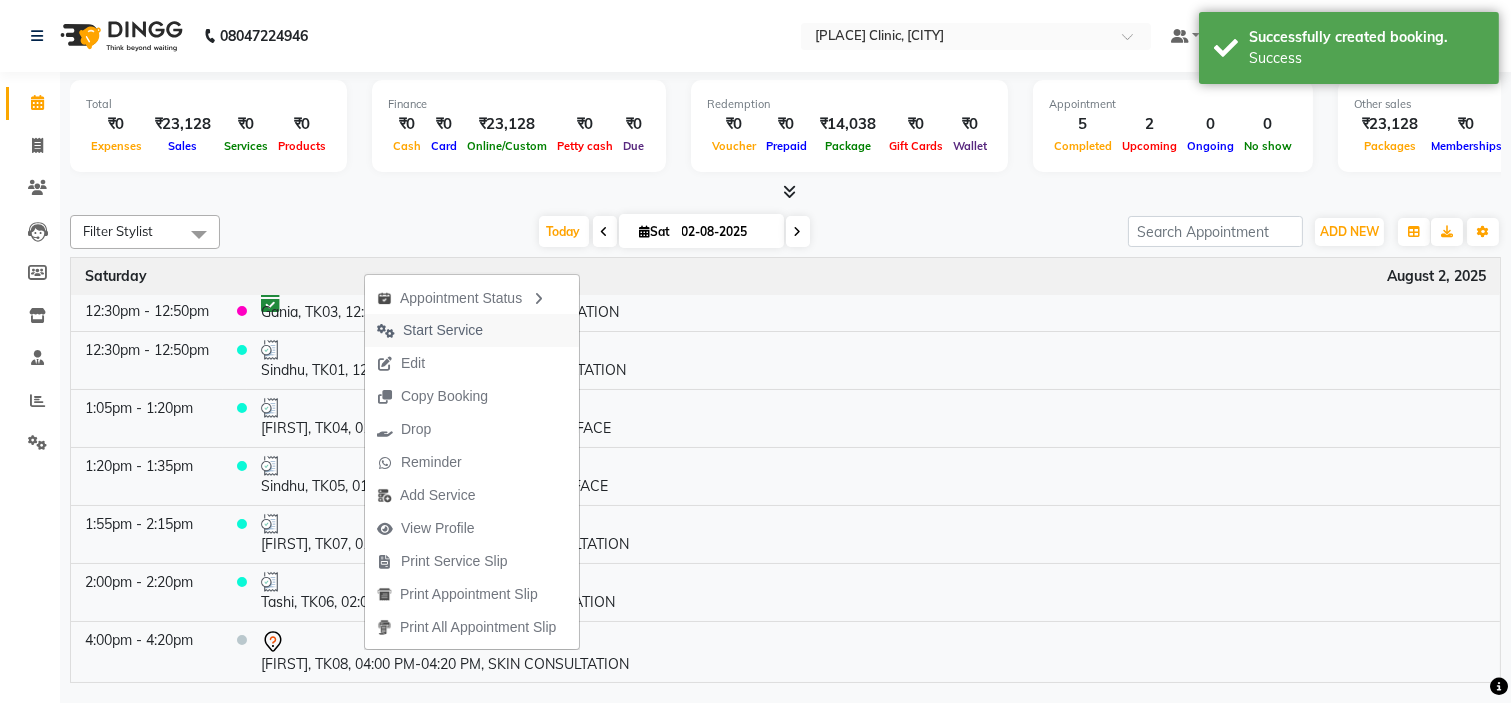 click on "Start Service" at bounding box center (443, 330) 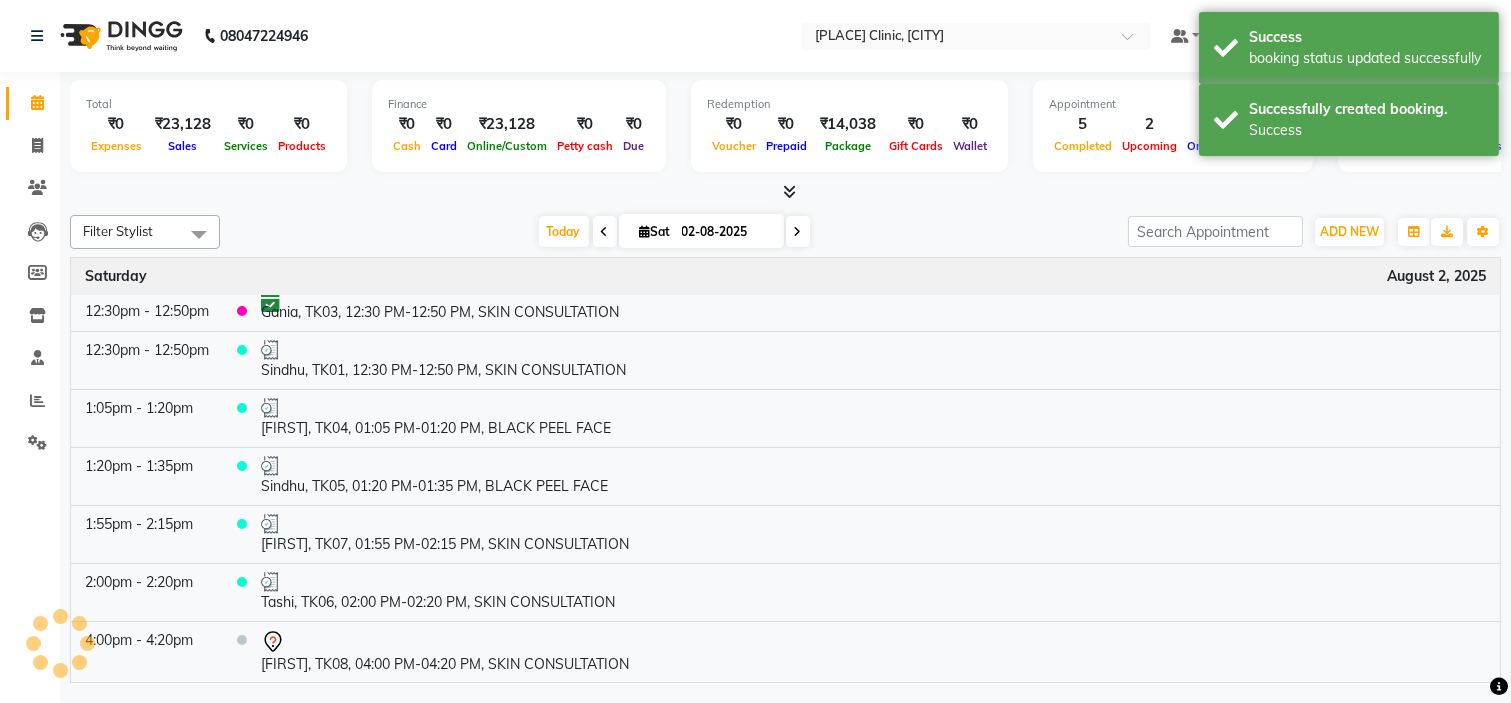 click on "Filter Stylist Select All Ankita Arti Ashwini Dr.[LAST] Lakshmi MANAGER Ruhi [FIRST] Shangnimwon Sumaiya Today  Sat 02-08-2025 Toggle Dropdown Add Appointment Add Invoice Add Expense Add Attendance Add Client Add Transaction Toggle Dropdown Add Appointment Add Invoice Add Expense Add Attendance Add Client ADD NEW Toggle Dropdown Add Appointment Add Invoice Add Expense Add Attendance Add Client Add Transaction Filter Stylist Select All Ankita Arti Ashwini Dr.[LAST] Lakshmi MANAGER Ruhi [FIRST] Shangnimwon Sumaiya Group By  Staff View   Room View  View as Vertical  Vertical - Week View  Horizontal  Horizontal - Week View  List  Toggle Dropdown Calendar Settings Manage Tags   Arrange Stylists   Reset Stylists  Full Screen  Show Available Stylist  Appointment Form Zoom 100% Time Event Saturday August 2, 2025 12:00pm - 12:20pm     [FIRST] [LAST], TK02, 12:00 PM-12:20 PM, SKIN CONSULTATION 12:30pm - 12:50pm     Gania, TK03, 12:30 PM-12:50 PM, SKIN CONSULTATION 12:30pm - 12:50pm     1:05pm - 1:20pm     1:20pm - 1:35pm" 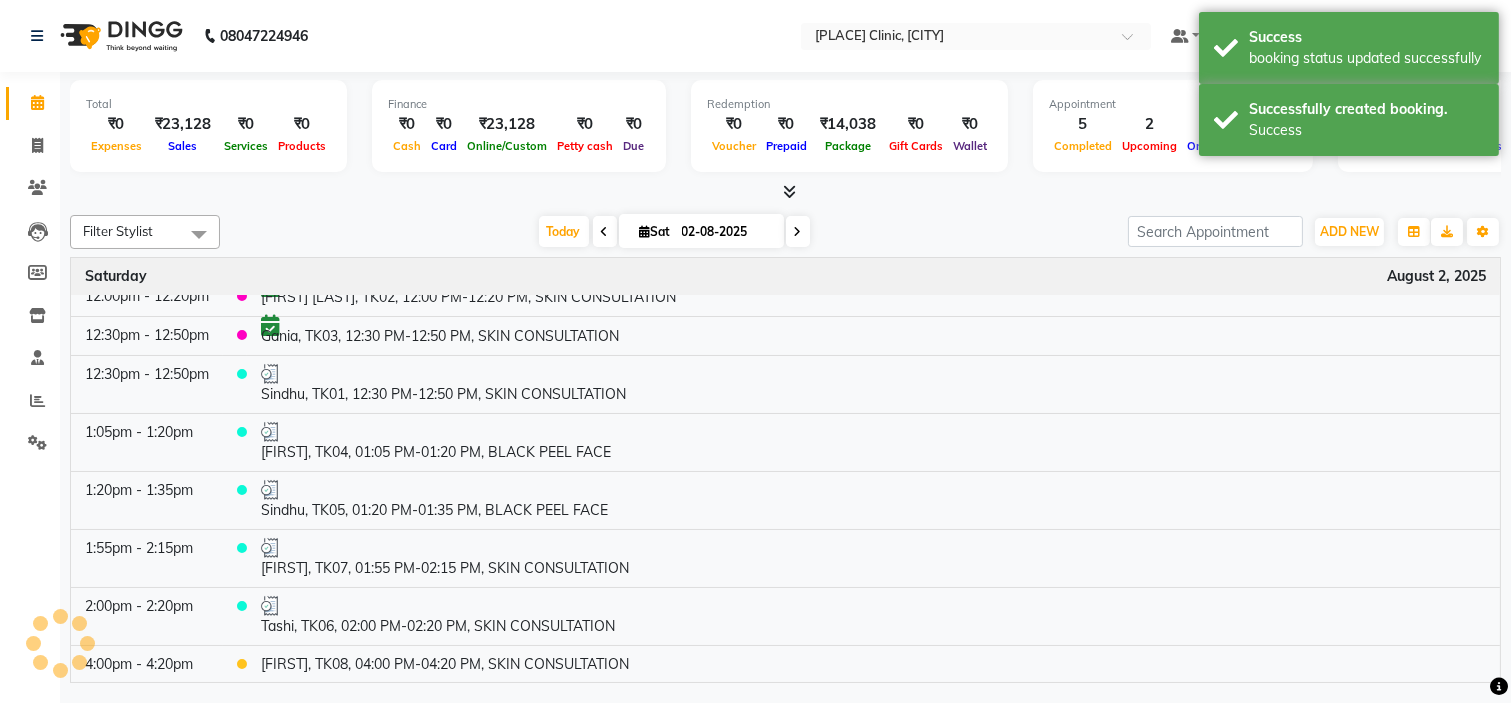 scroll, scrollTop: 18, scrollLeft: 0, axis: vertical 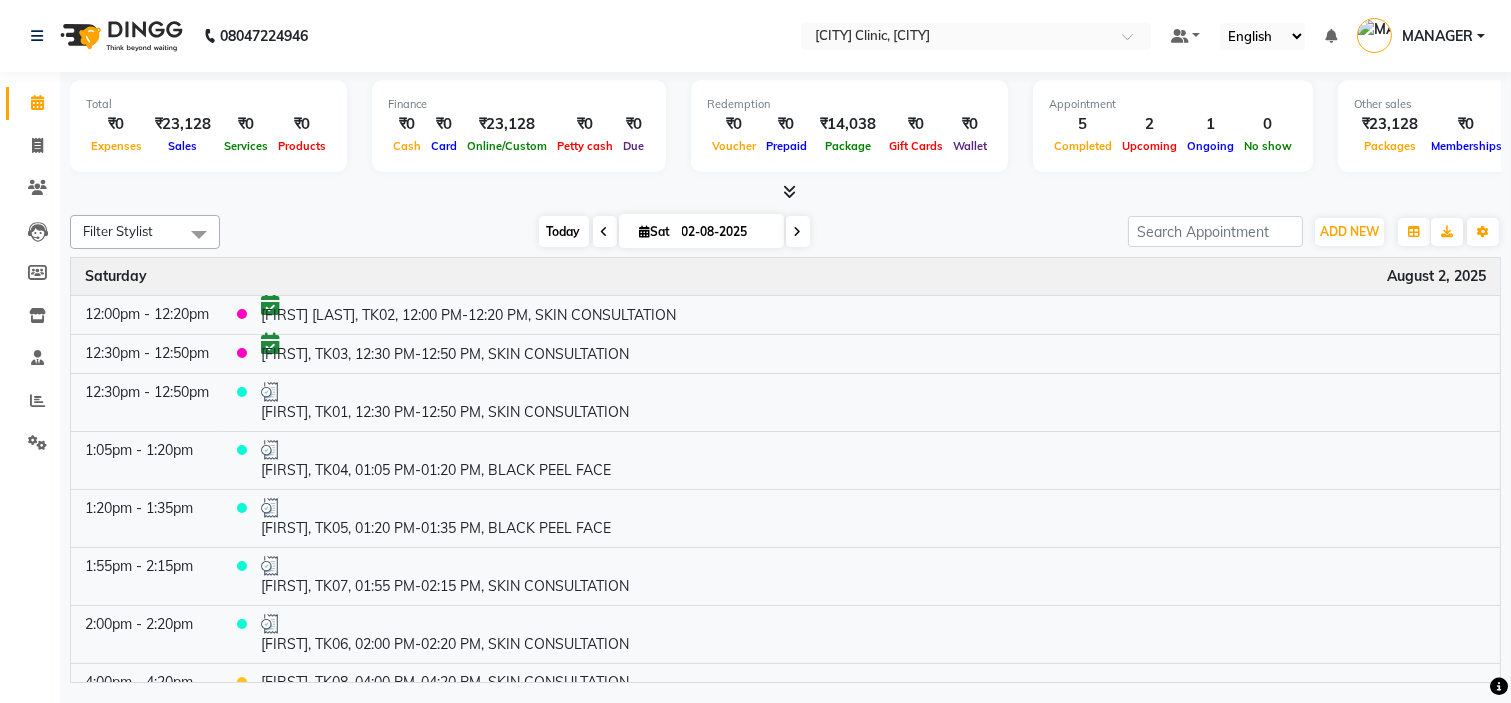 click on "Today" at bounding box center [564, 231] 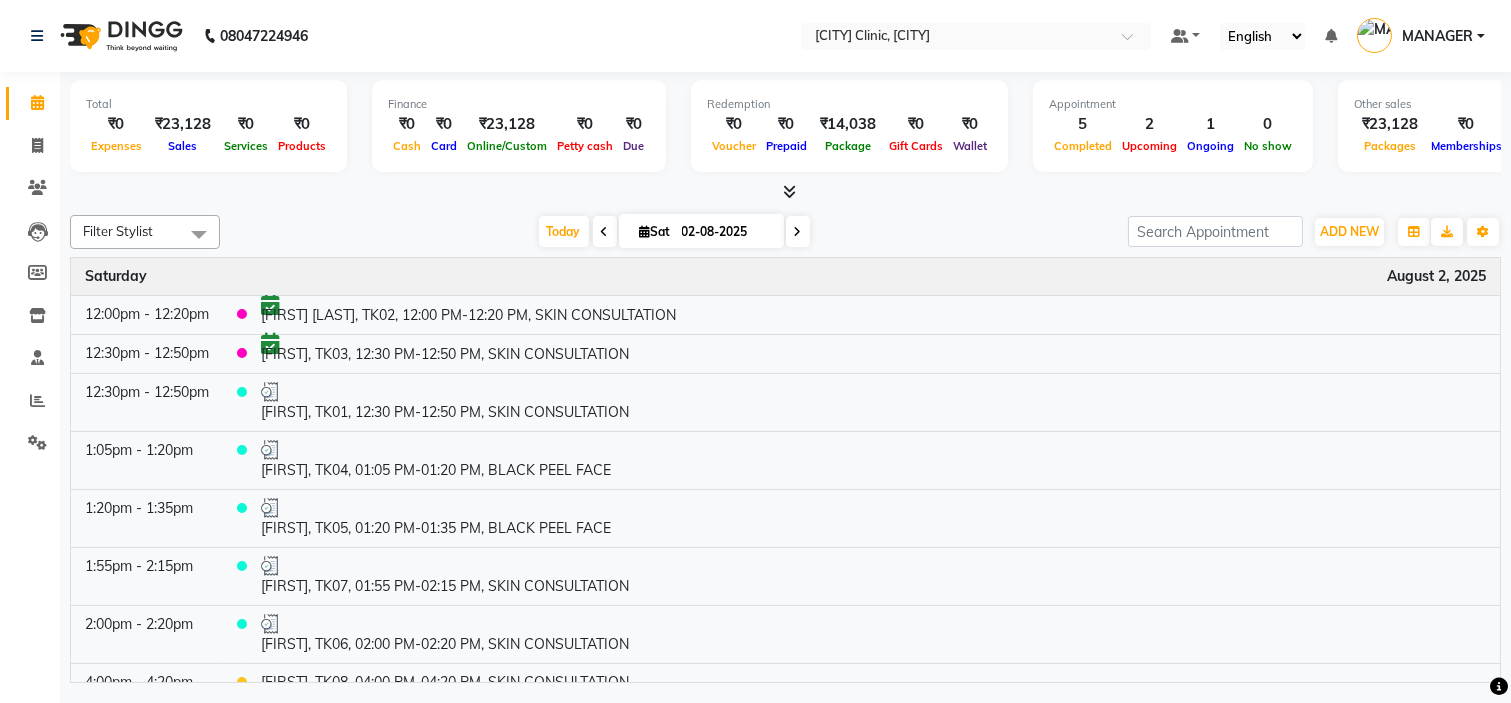scroll, scrollTop: 18, scrollLeft: 0, axis: vertical 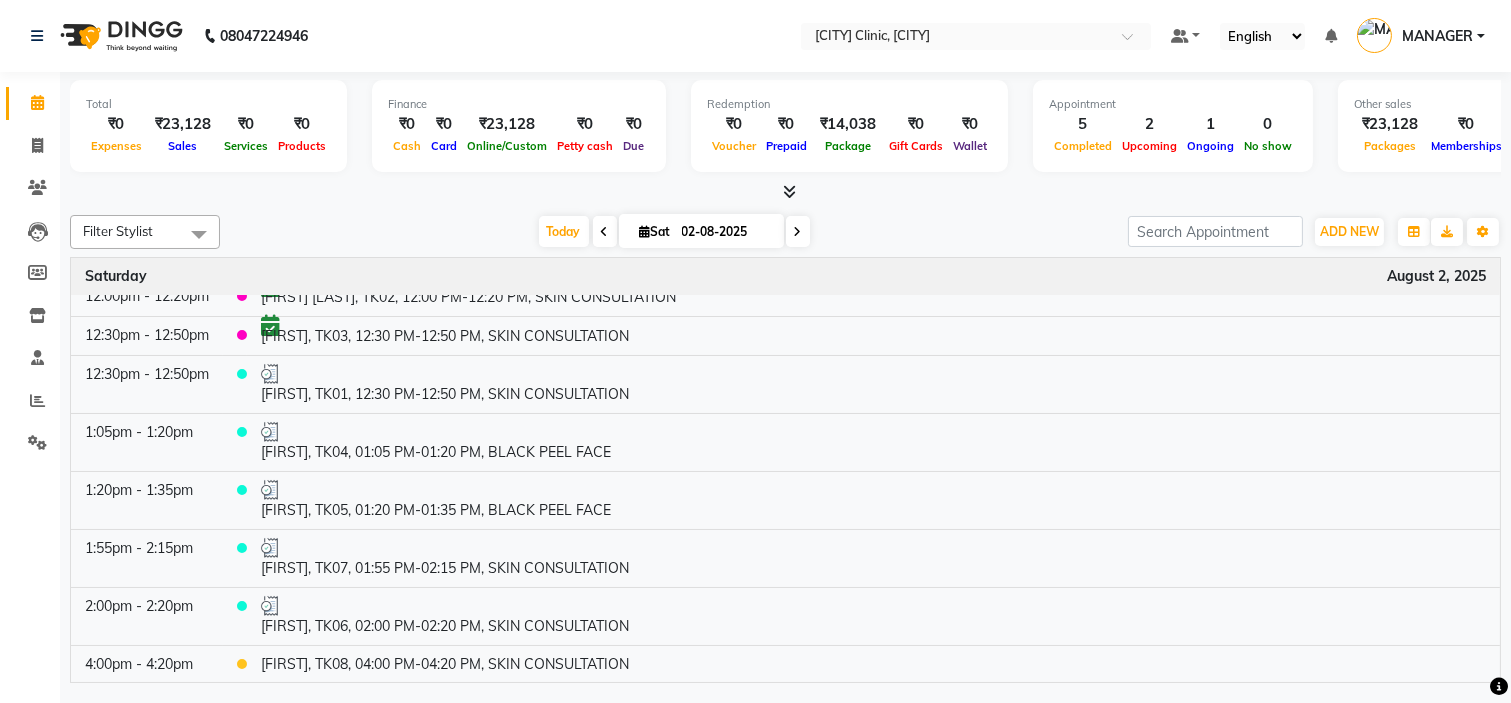 click at bounding box center (798, 231) 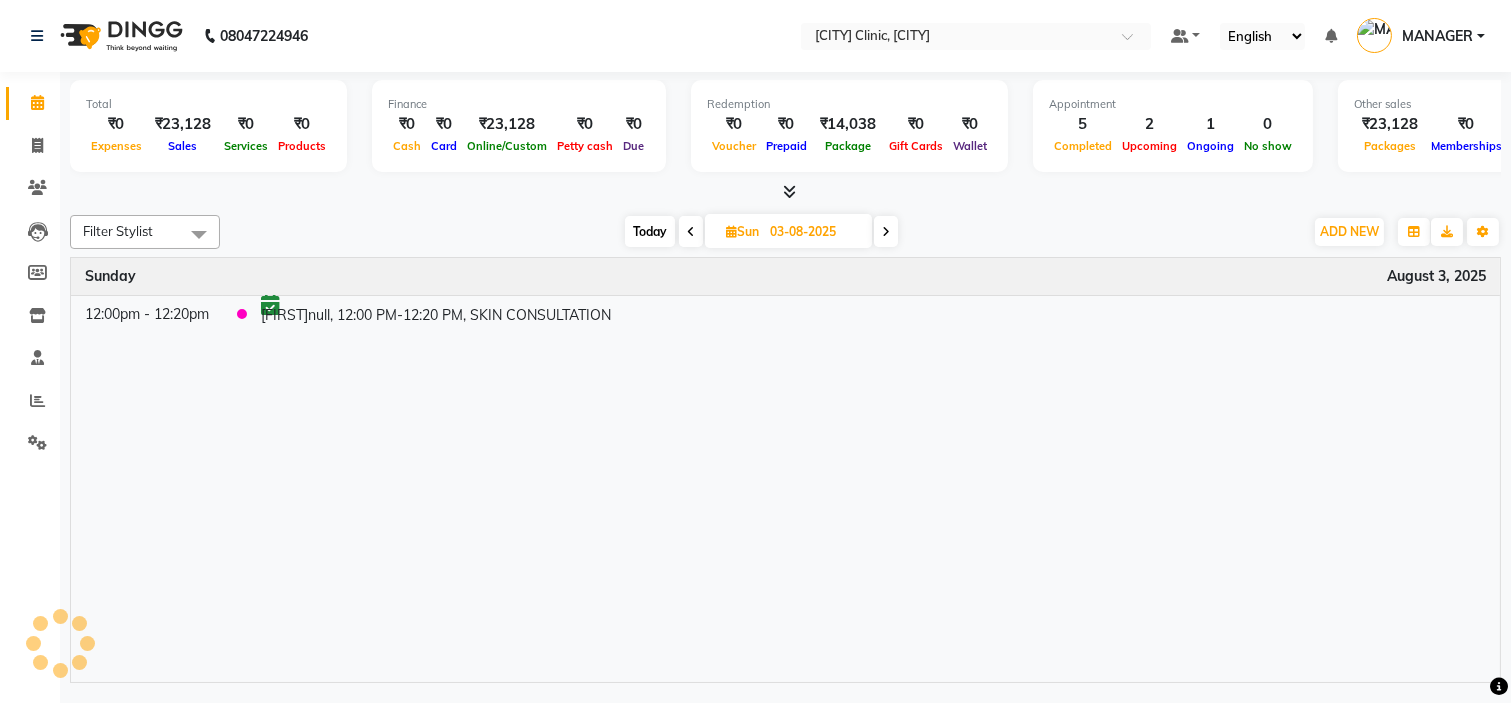 scroll, scrollTop: 0, scrollLeft: 0, axis: both 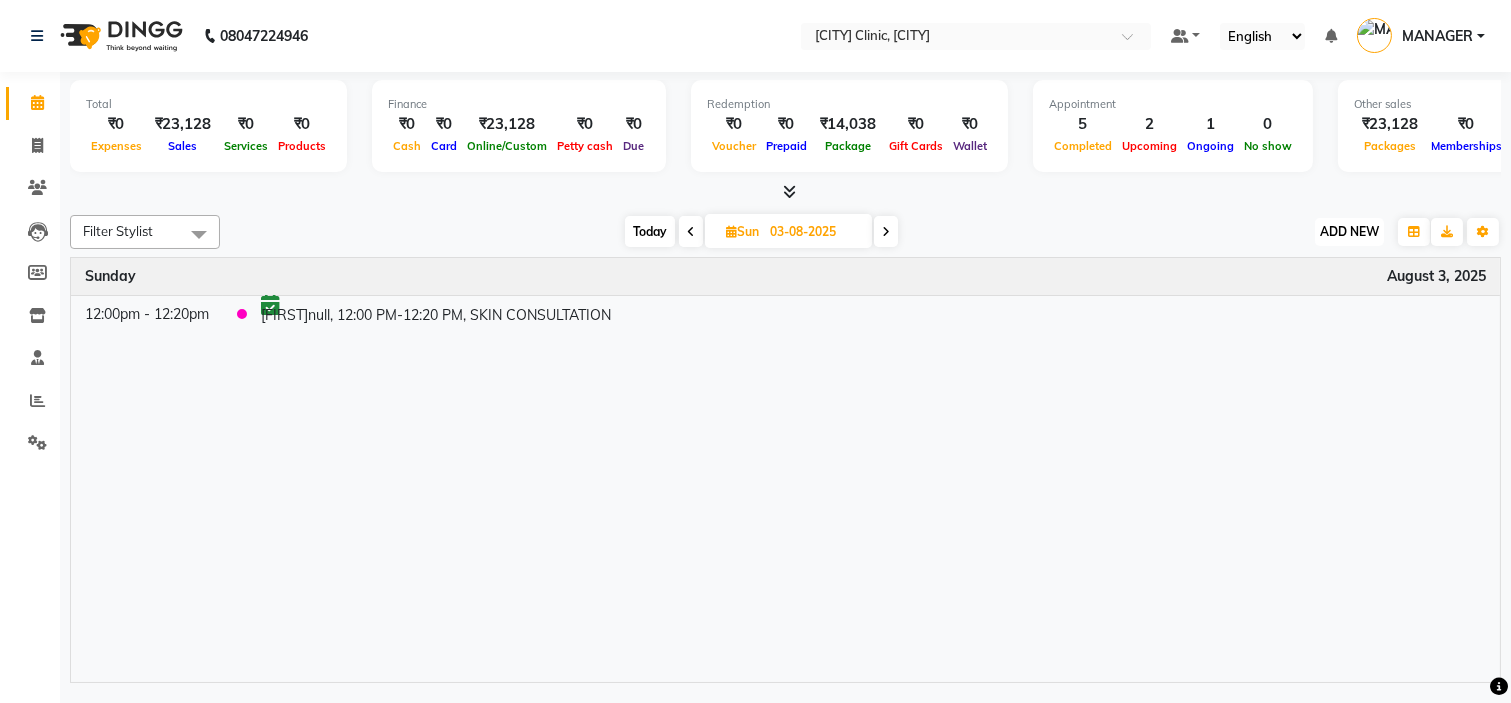 click on "ADD NEW" at bounding box center [1349, 231] 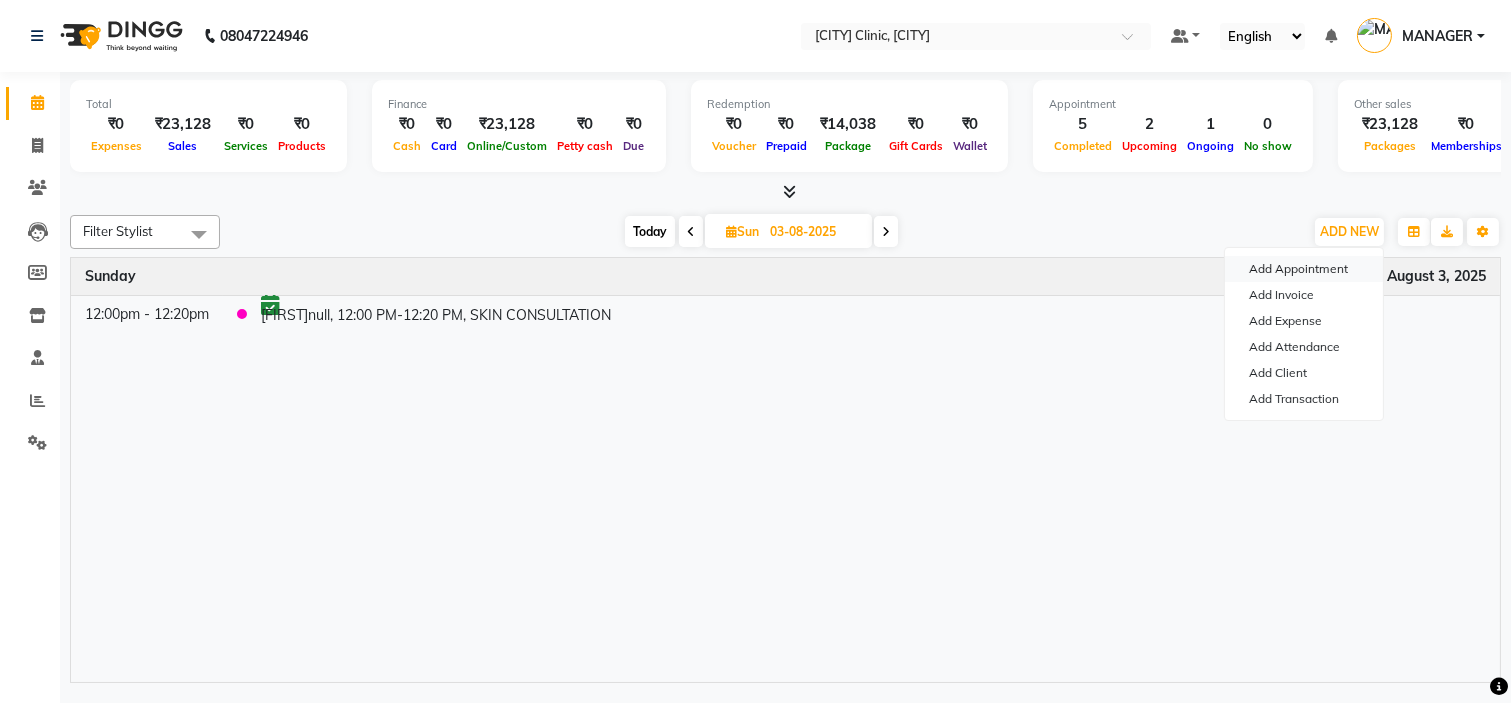 click on "Add Appointment" at bounding box center (1304, 269) 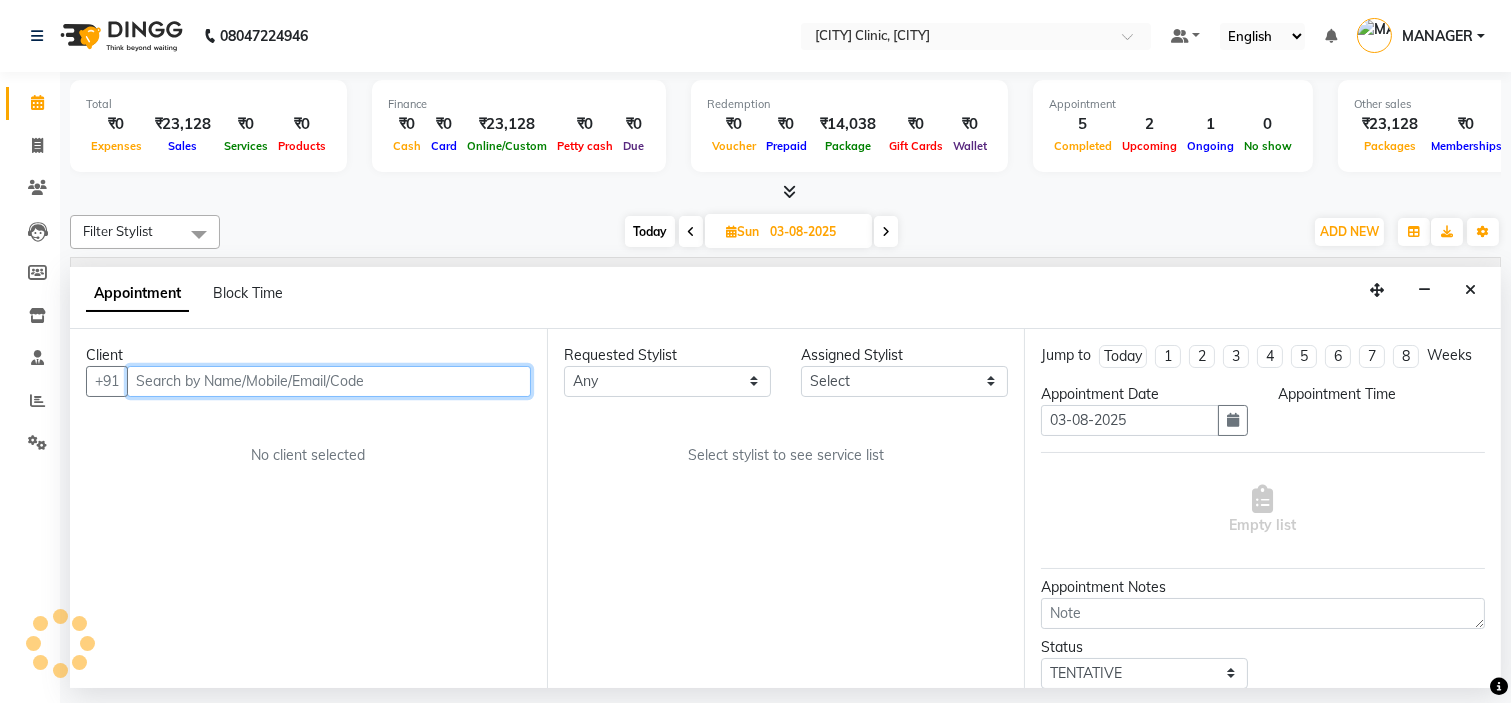 select on "540" 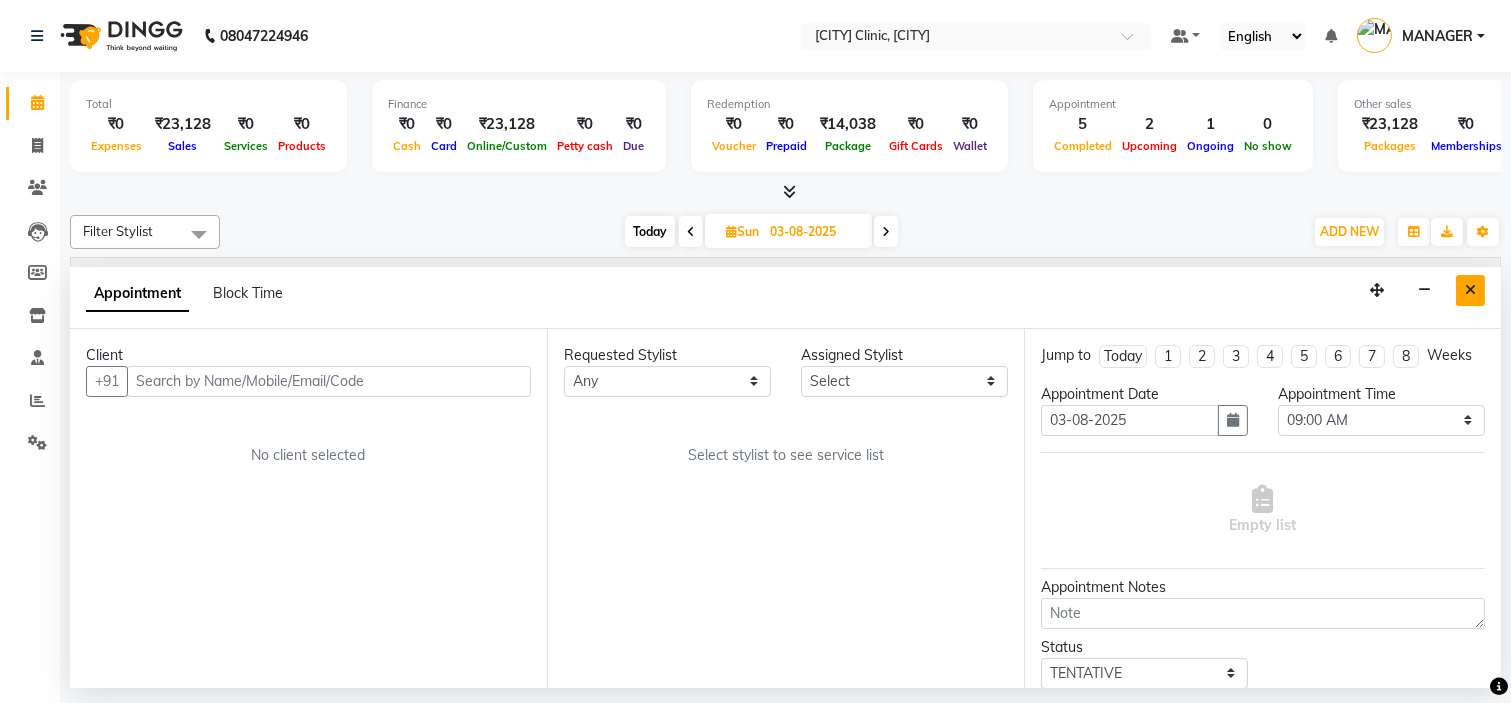 click at bounding box center (1470, 290) 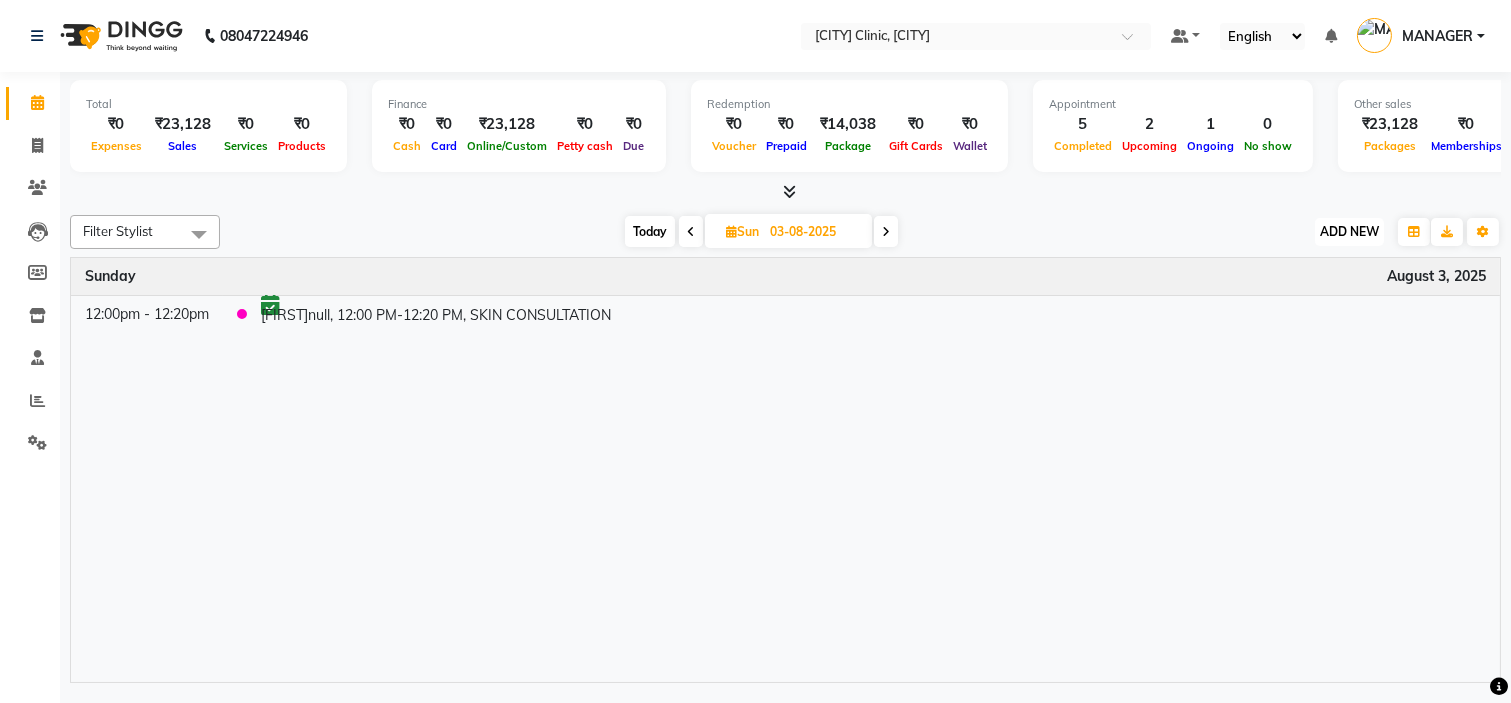 click on "ADD NEW" at bounding box center [1349, 231] 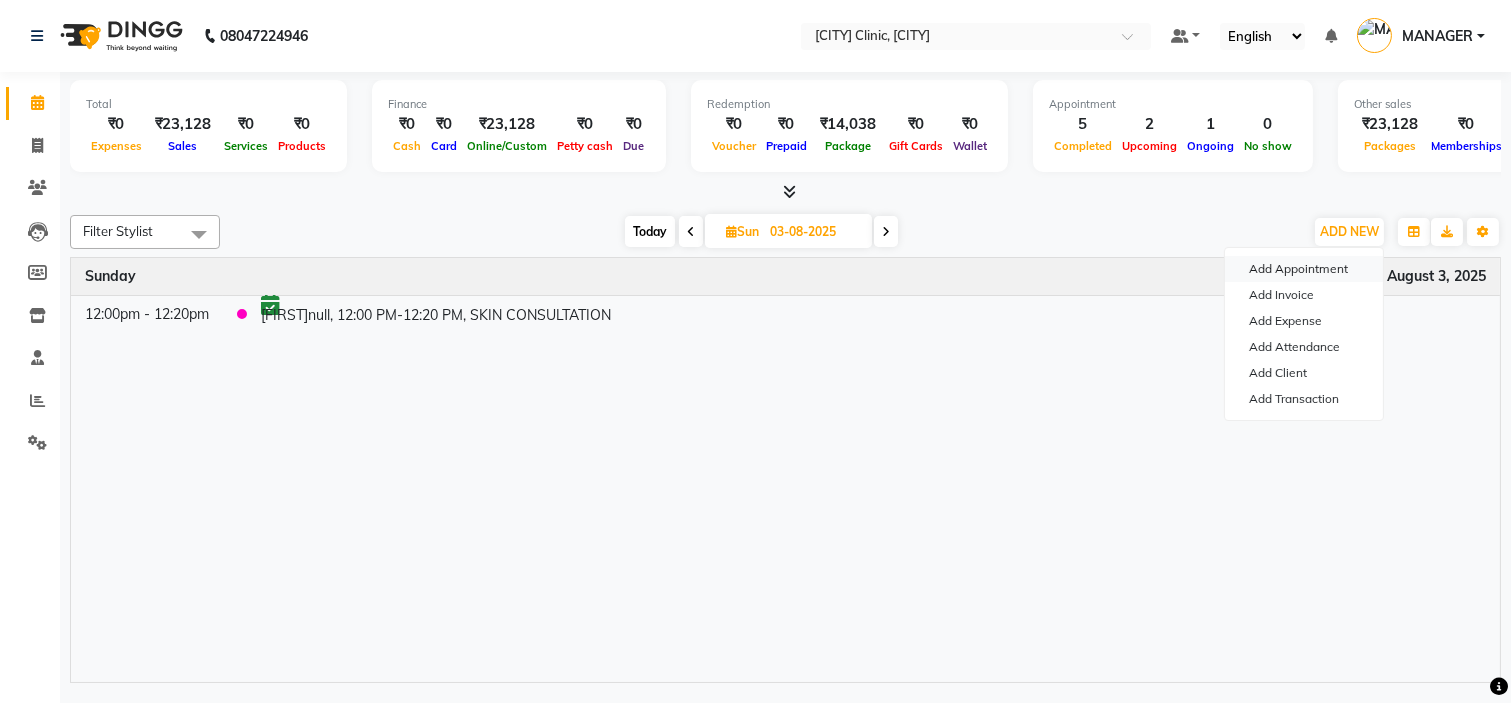 click on "Add Appointment" at bounding box center [1304, 269] 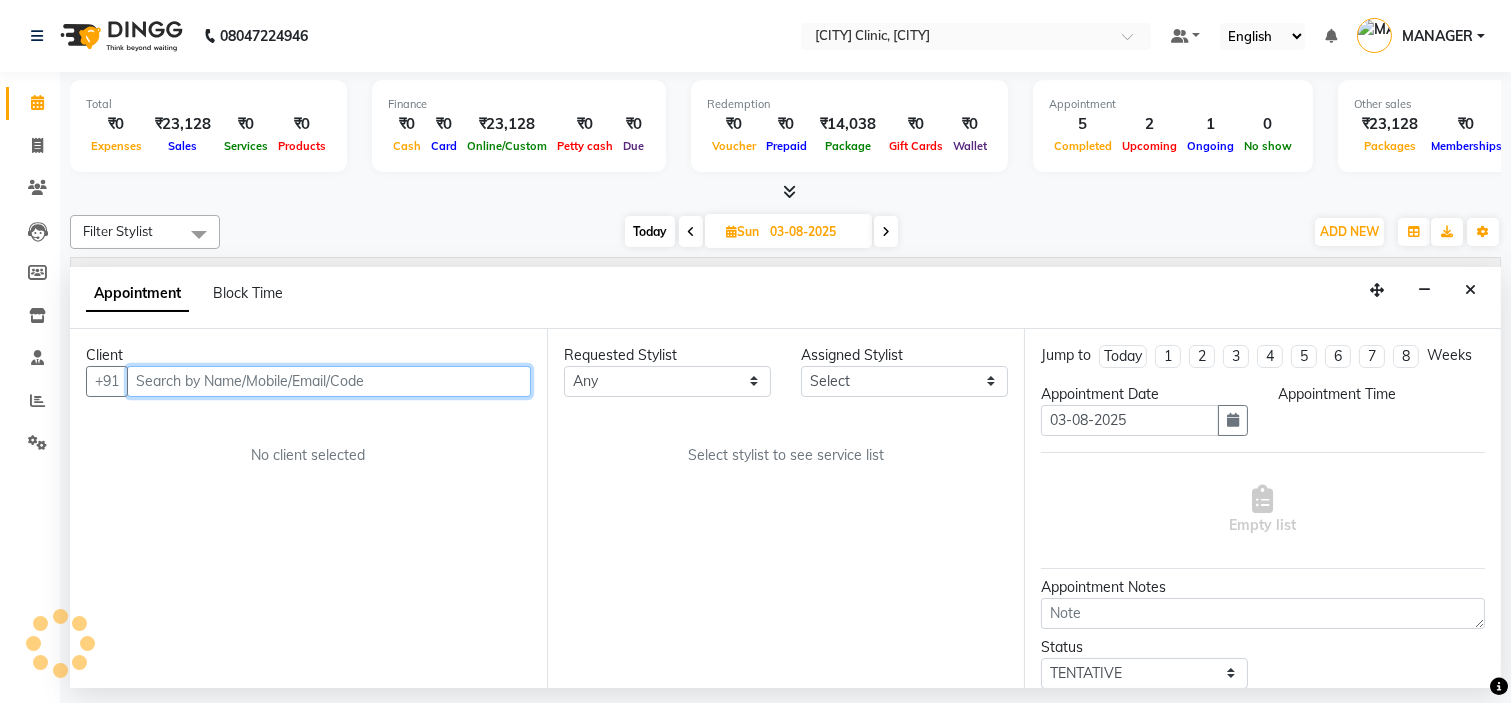 select on "540" 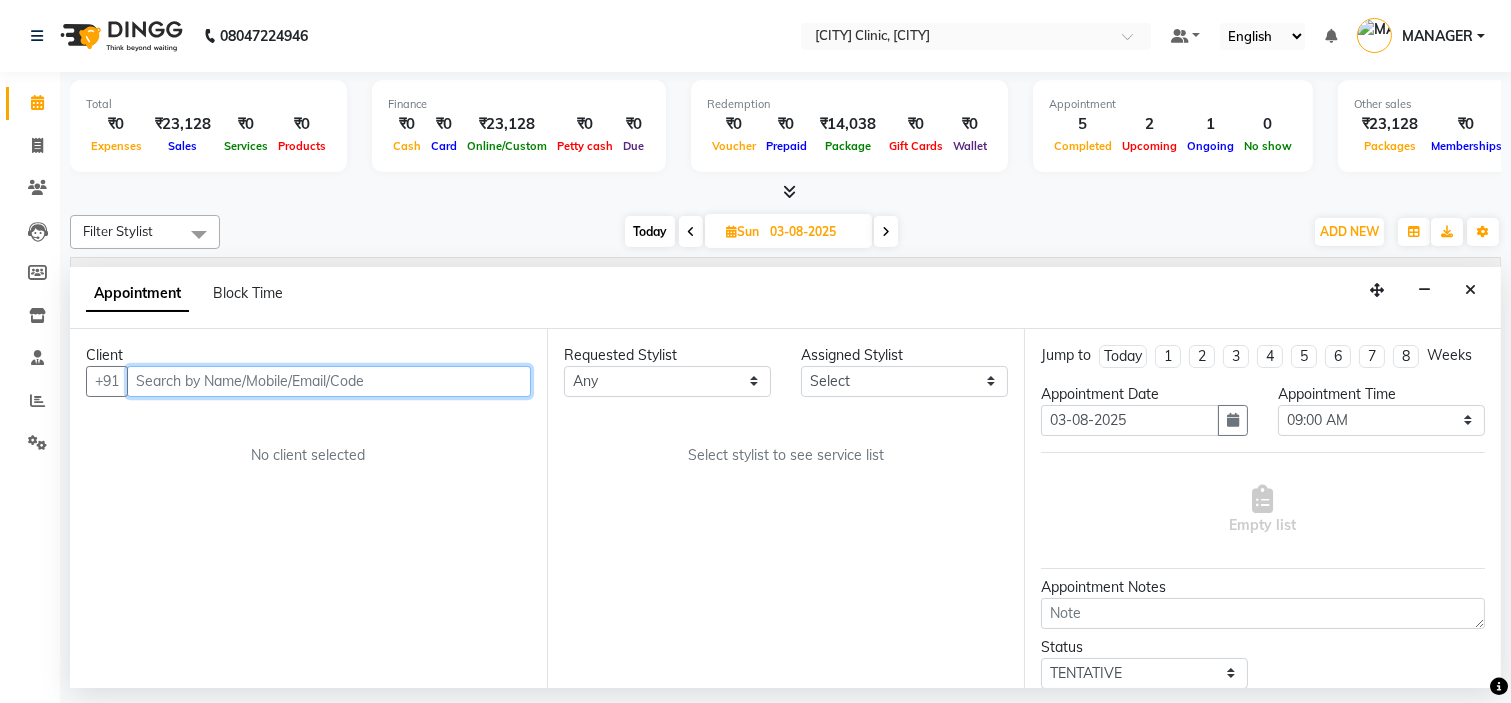 click at bounding box center (329, 381) 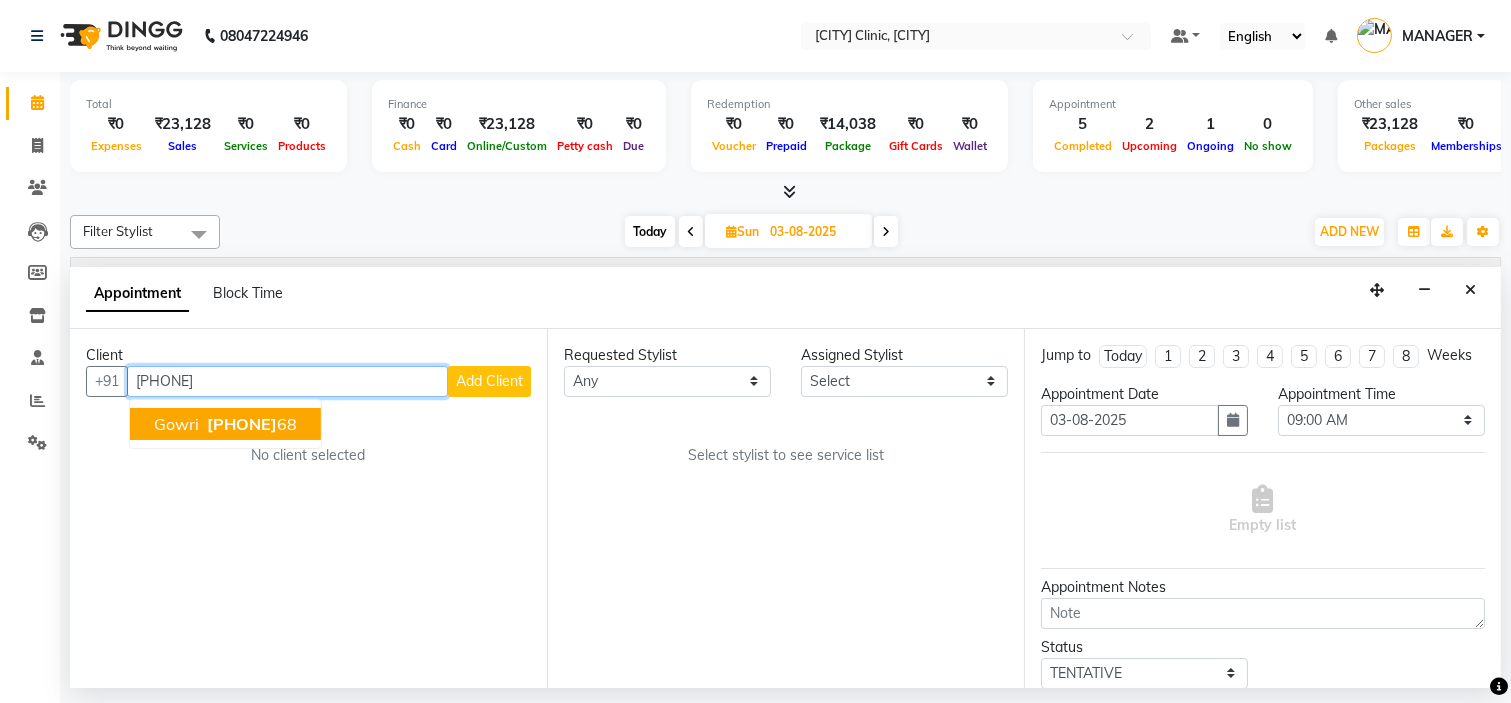 click on "93808537 68" at bounding box center (250, 424) 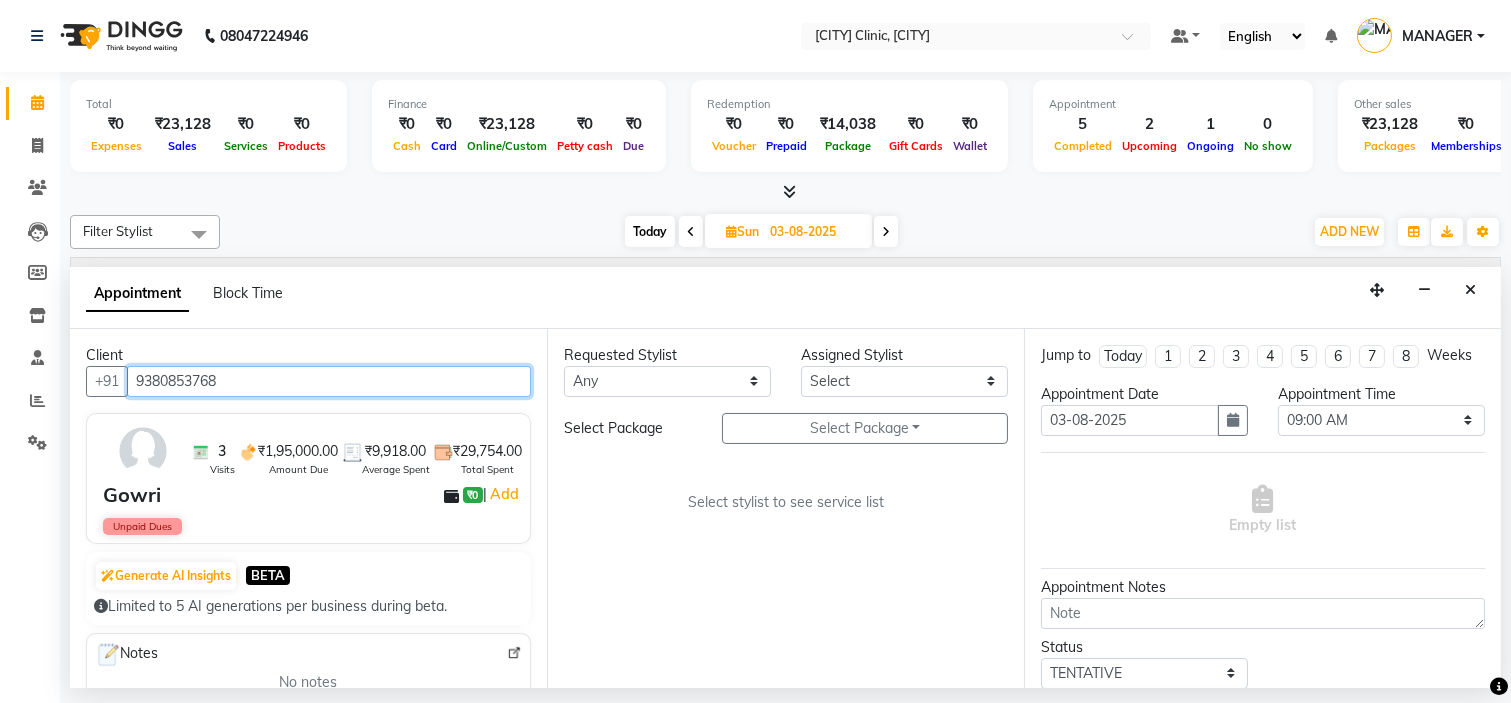 type on "9380853768" 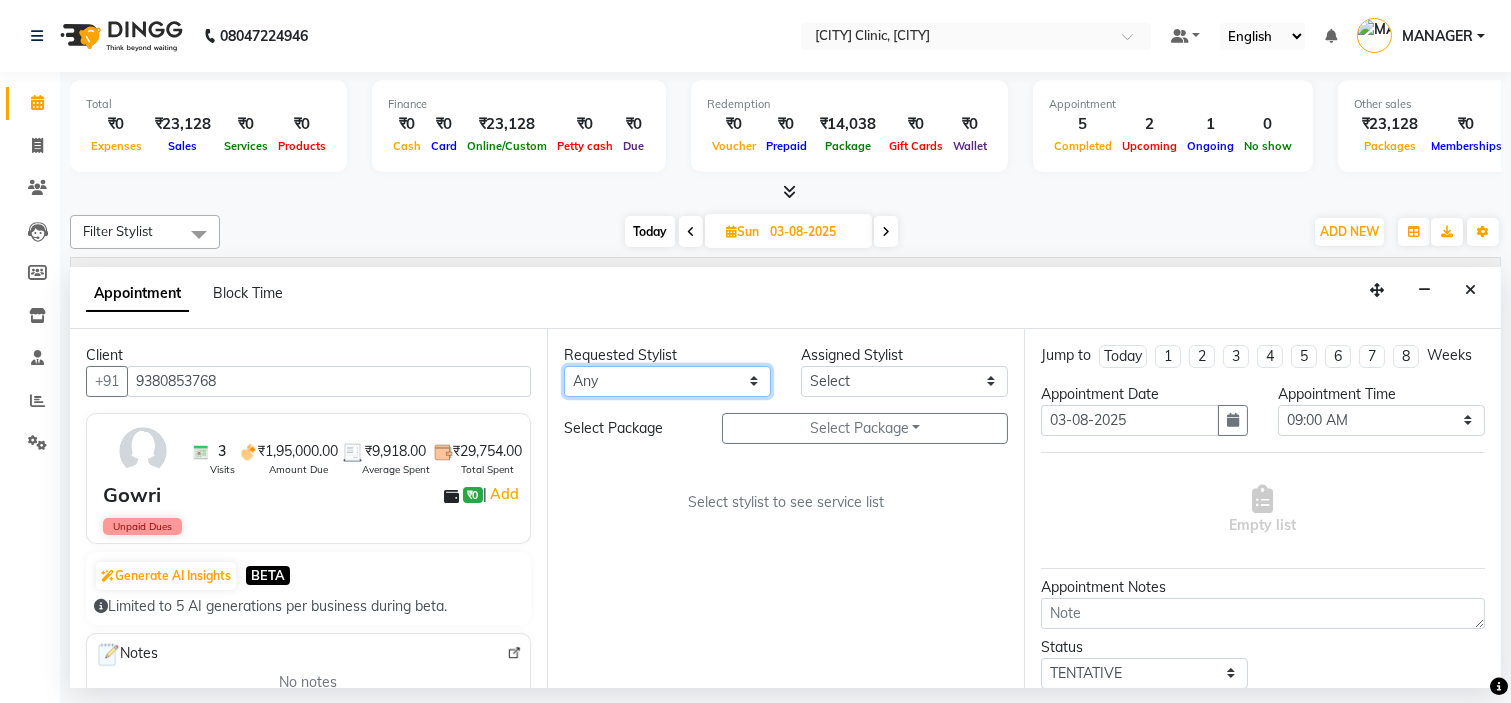 click on "Any Ankita Arti Ashwini Dr.[LAST] Lakshmi MANAGER Ruhi [FIRST] Shangnimwon Sumaiya" at bounding box center [667, 381] 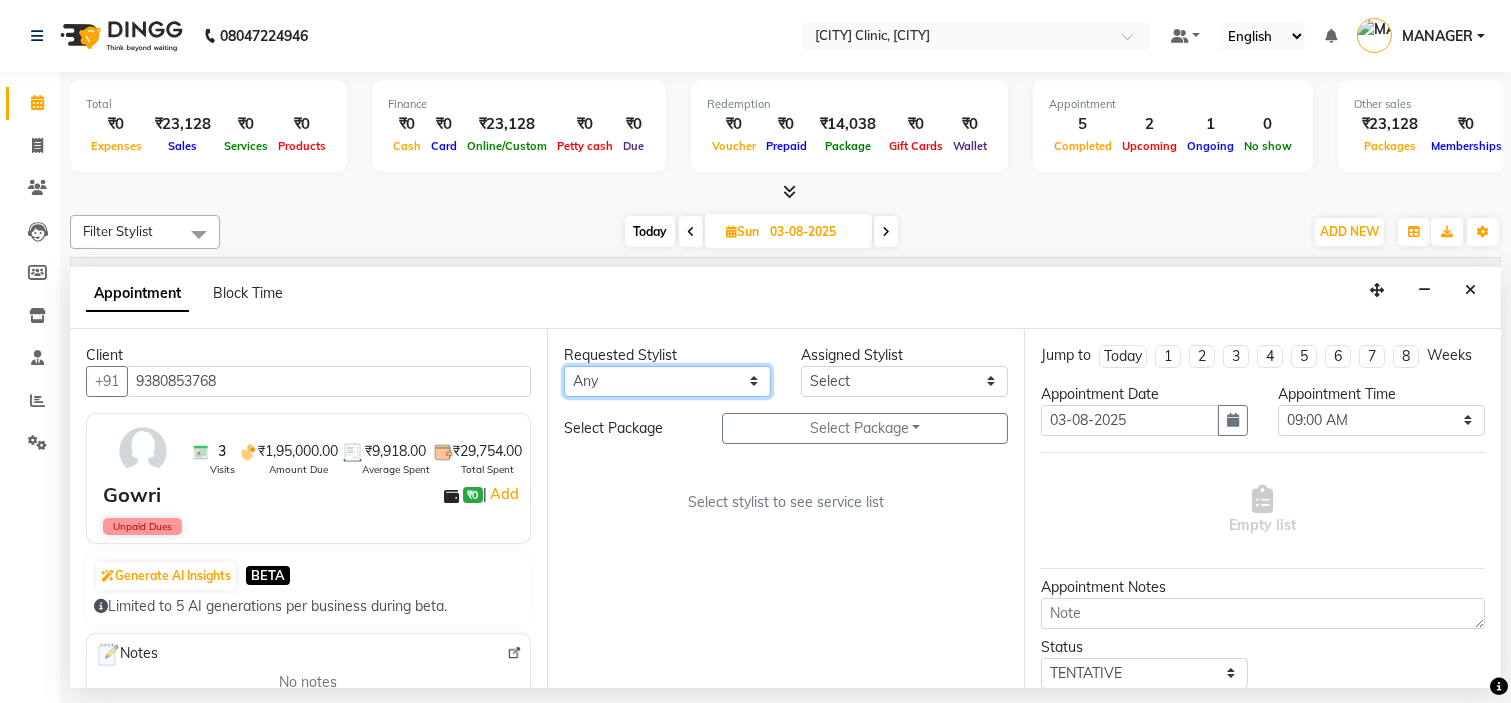 select on "[PHONE]" 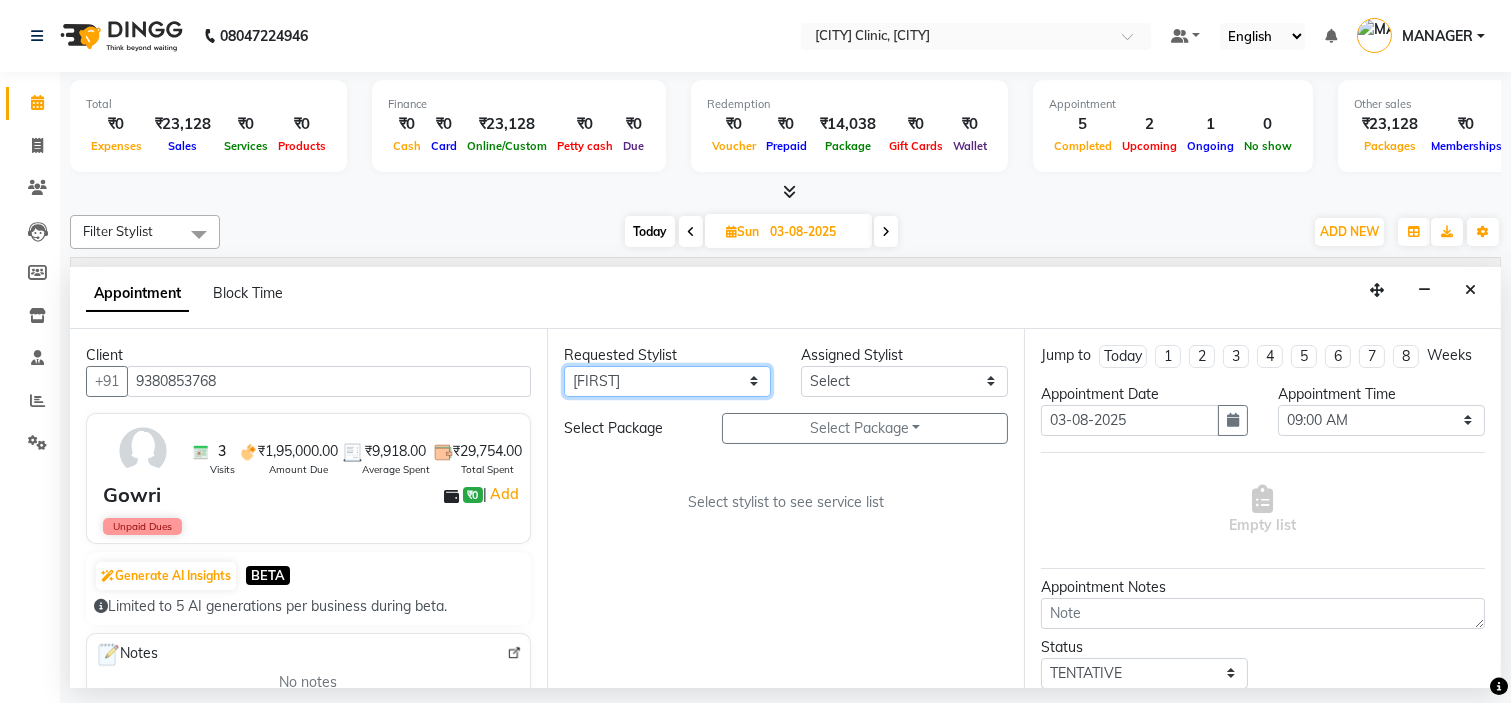 click on "Any Ankita Arti Ashwini Dr.[LAST] Lakshmi MANAGER Ruhi [FIRST] Shangnimwon Sumaiya" at bounding box center (667, 381) 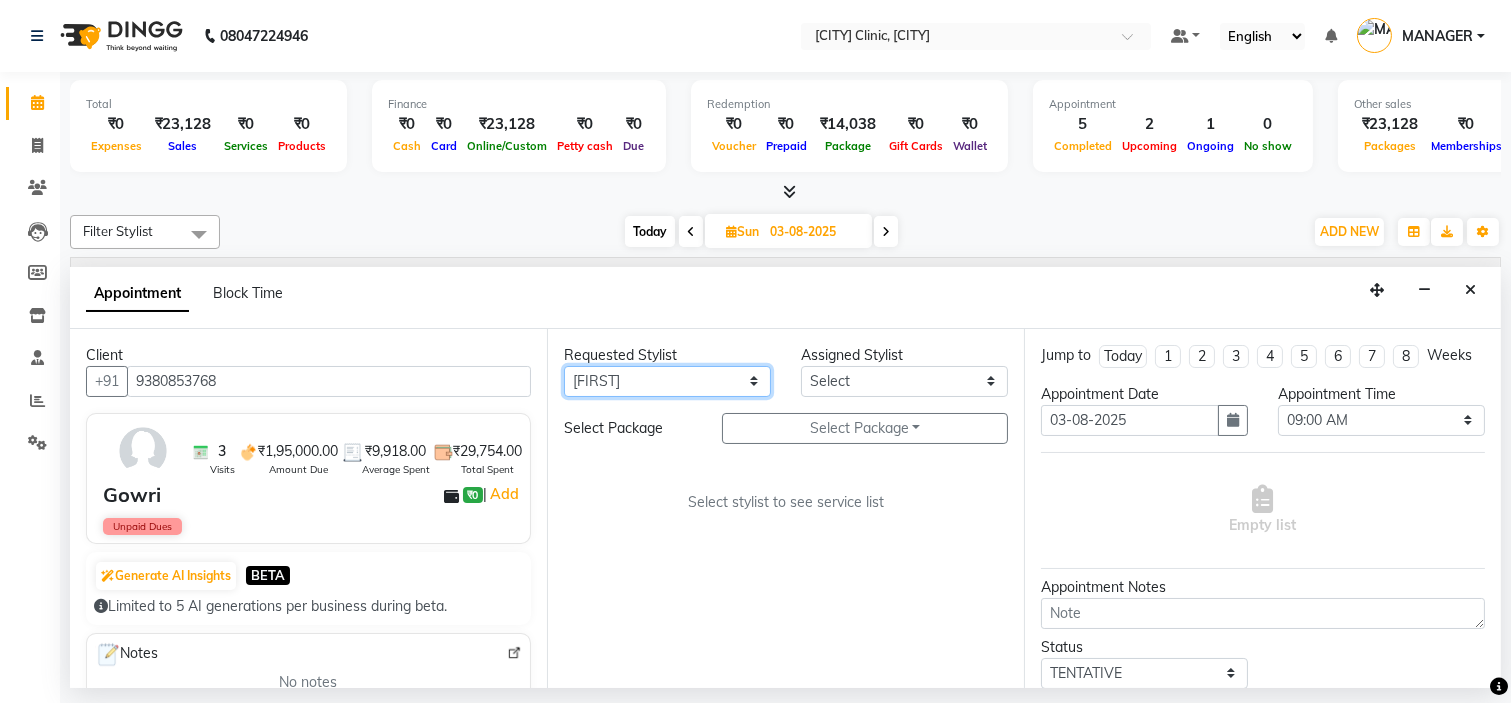 select on "[PHONE]" 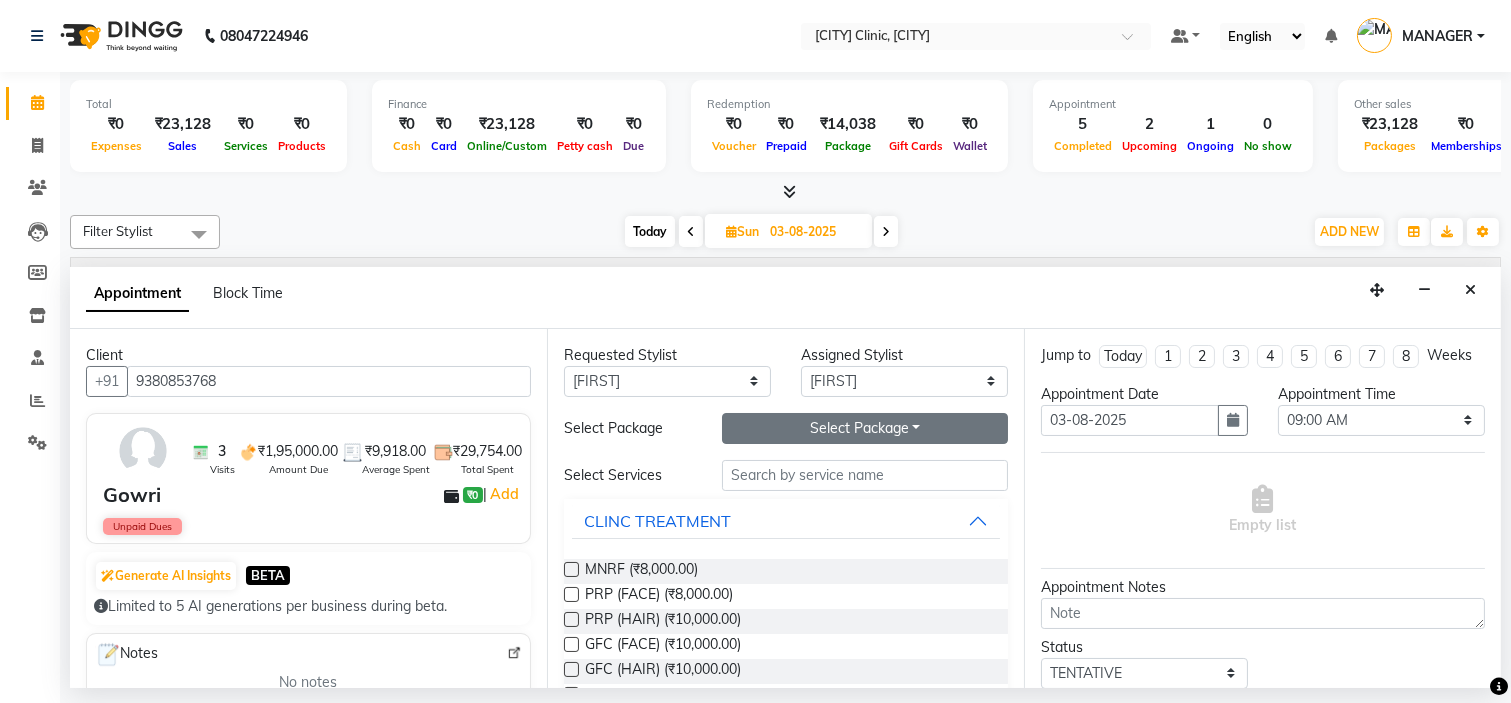 click on "Select Package  Toggle Dropdown" at bounding box center (865, 428) 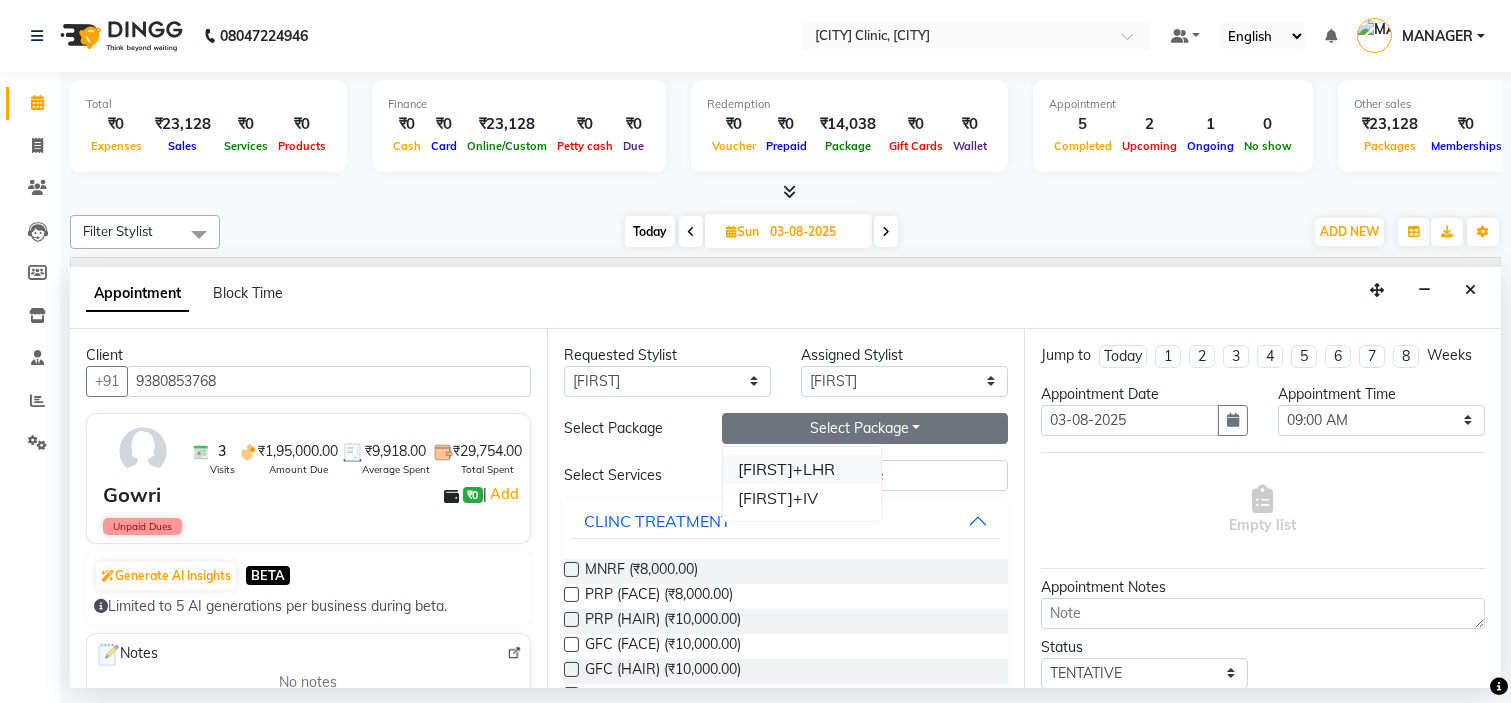 click on "Gowri+LHR" at bounding box center [802, 469] 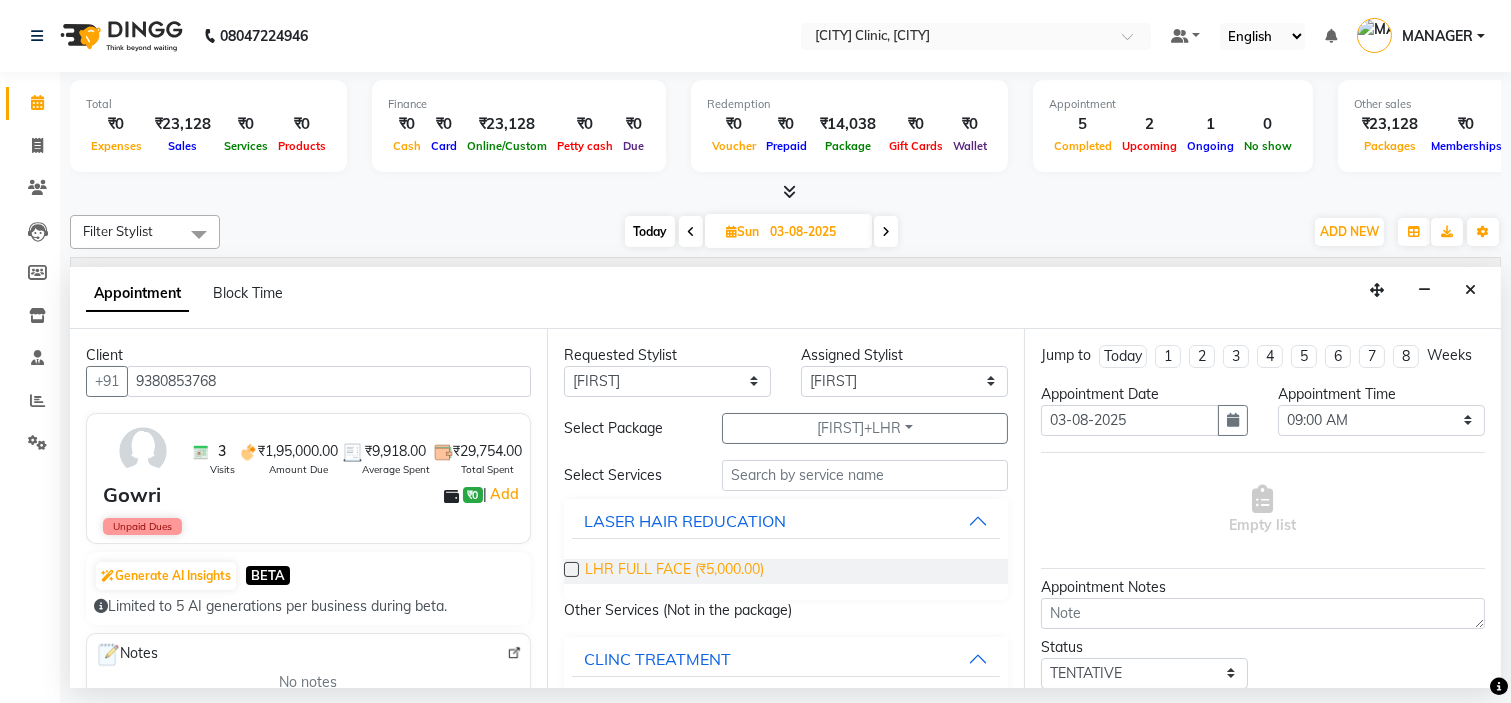 click on "LHR FULL FACE (₹5,000.00)" at bounding box center (674, 571) 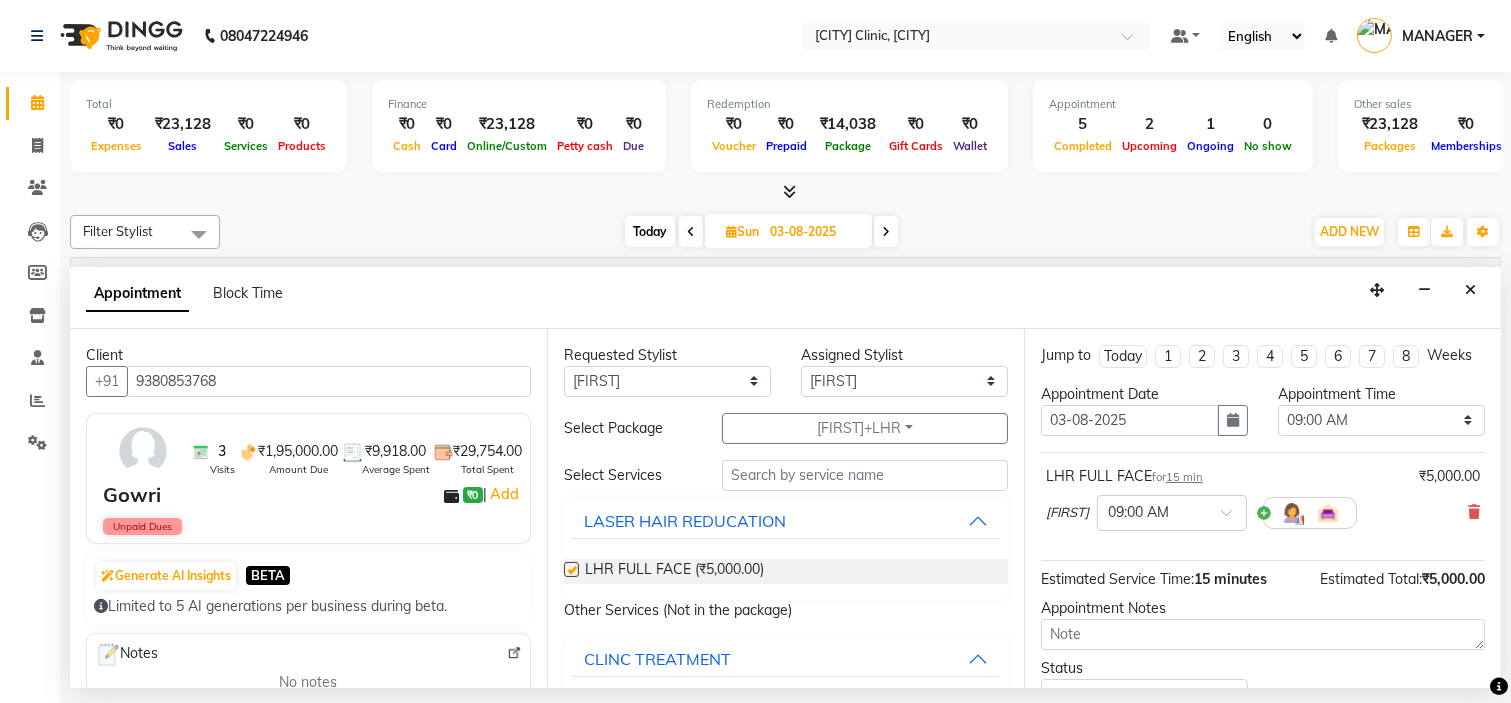 checkbox on "false" 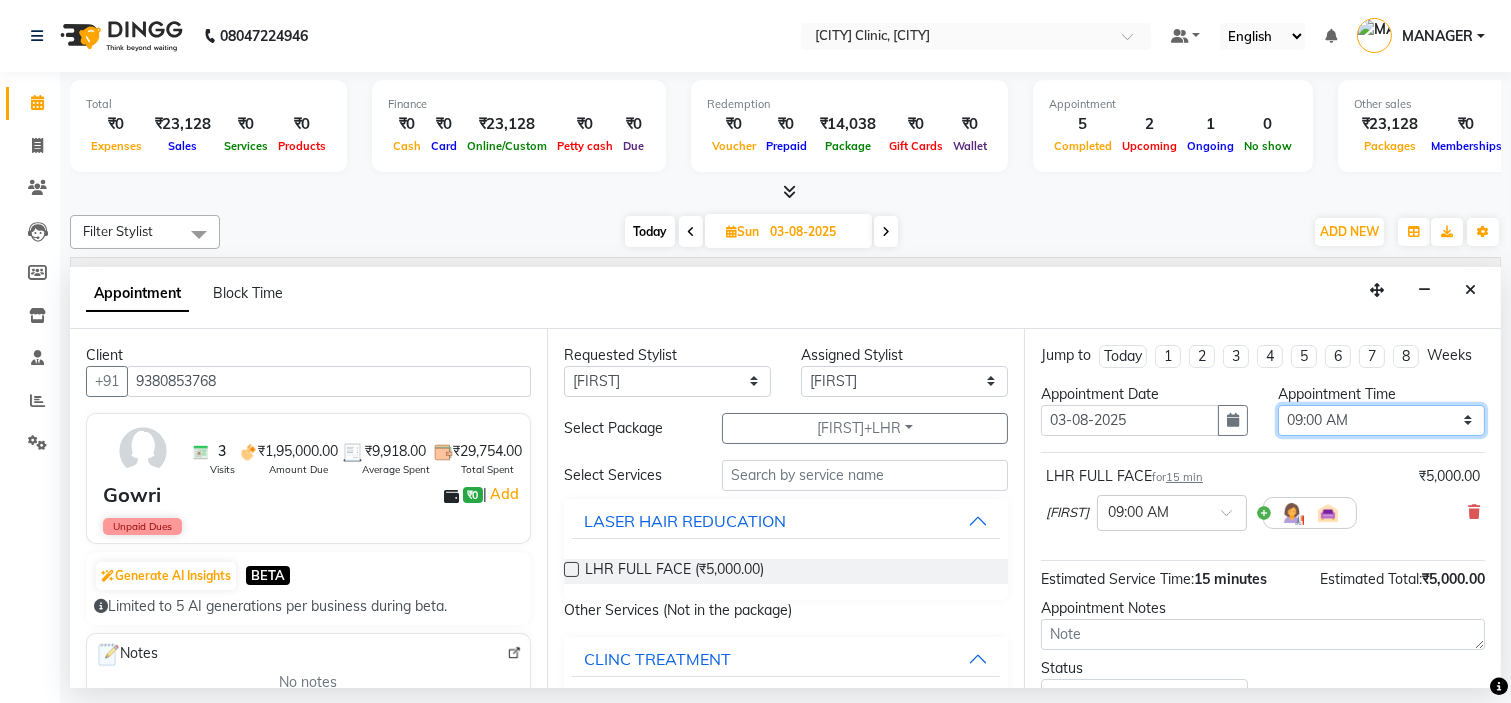 click on "Select 09:00 AM 09:15 AM 09:30 AM 09:45 AM 10:00 AM 10:15 AM 10:30 AM 10:45 AM 11:00 AM 11:15 AM 11:30 AM 11:45 AM 12:00 PM 12:15 PM 12:30 PM 12:45 PM 01:00 PM 01:15 PM 01:30 PM 01:45 PM 02:00 PM 02:15 PM 02:30 PM 02:45 PM 03:00 PM 03:15 PM 03:30 PM 03:45 PM 04:00 PM 04:15 PM 04:30 PM 04:45 PM 05:00 PM 05:15 PM 05:30 PM 05:45 PM 06:00 PM 06:15 PM 06:30 PM 06:45 PM 07:00 PM 07:15 PM 07:30 PM 07:45 PM 08:00 PM" at bounding box center [1381, 420] 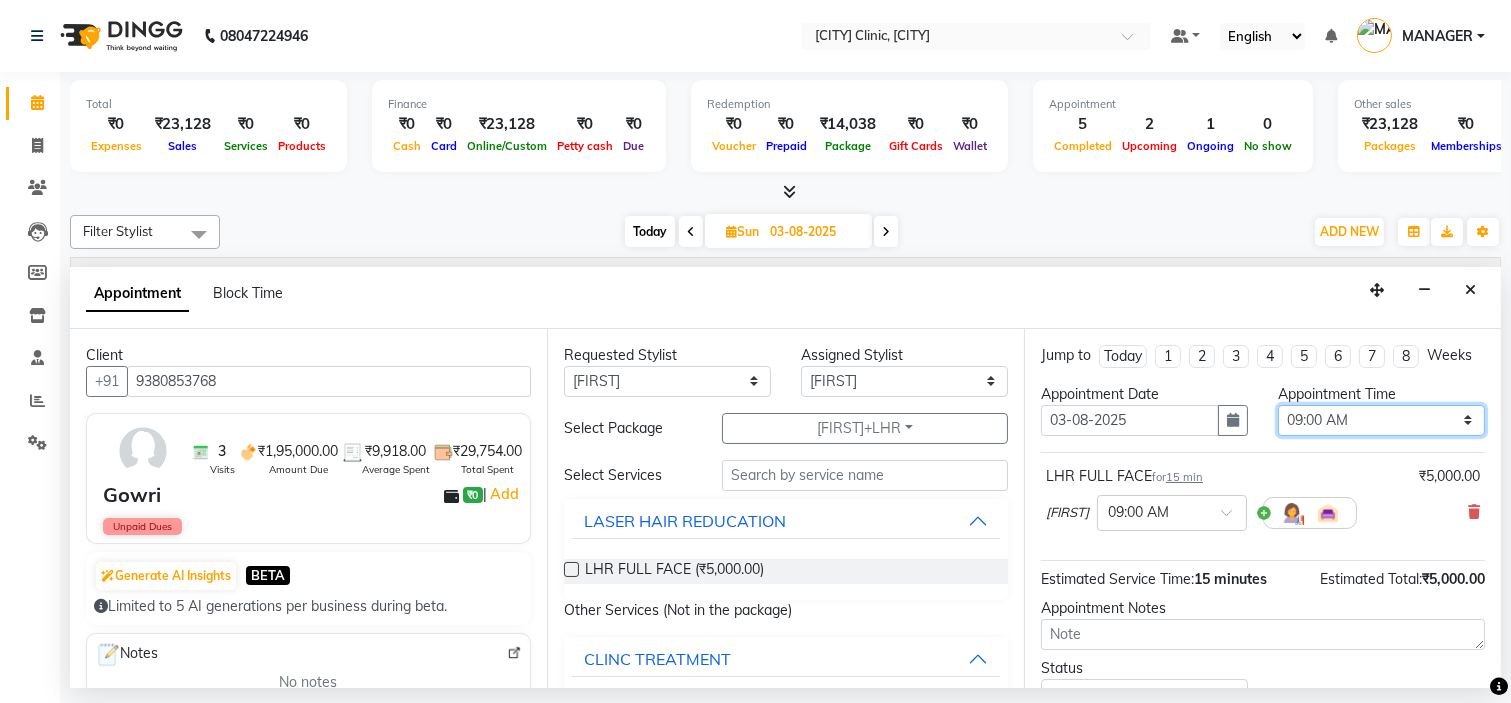 select on "780" 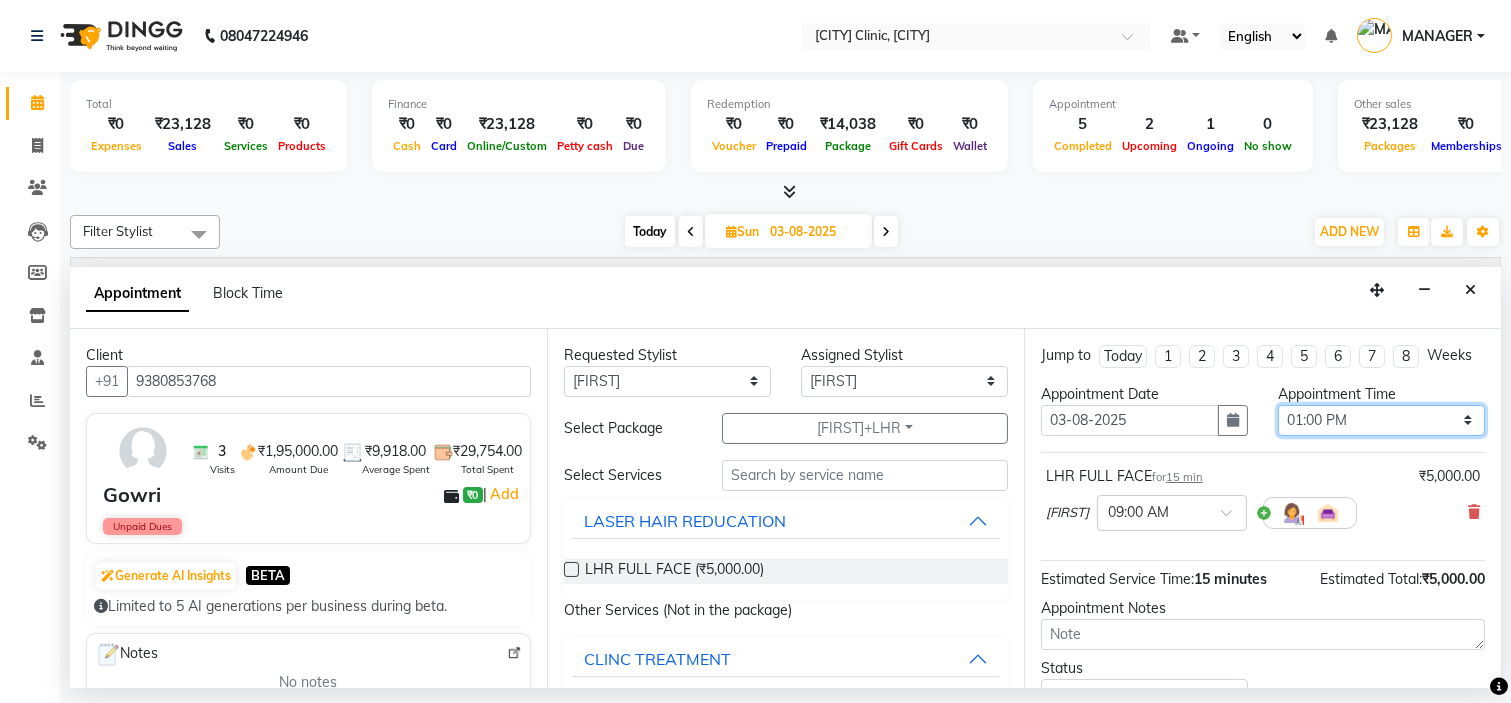 click on "Select 09:00 AM 09:15 AM 09:30 AM 09:45 AM 10:00 AM 10:15 AM 10:30 AM 10:45 AM 11:00 AM 11:15 AM 11:30 AM 11:45 AM 12:00 PM 12:15 PM 12:30 PM 12:45 PM 01:00 PM 01:15 PM 01:30 PM 01:45 PM 02:00 PM 02:15 PM 02:30 PM 02:45 PM 03:00 PM 03:15 PM 03:30 PM 03:45 PM 04:00 PM 04:15 PM 04:30 PM 04:45 PM 05:00 PM 05:15 PM 05:30 PM 05:45 PM 06:00 PM 06:15 PM 06:30 PM 06:45 PM 07:00 PM 07:15 PM 07:30 PM 07:45 PM 08:00 PM" at bounding box center [1381, 420] 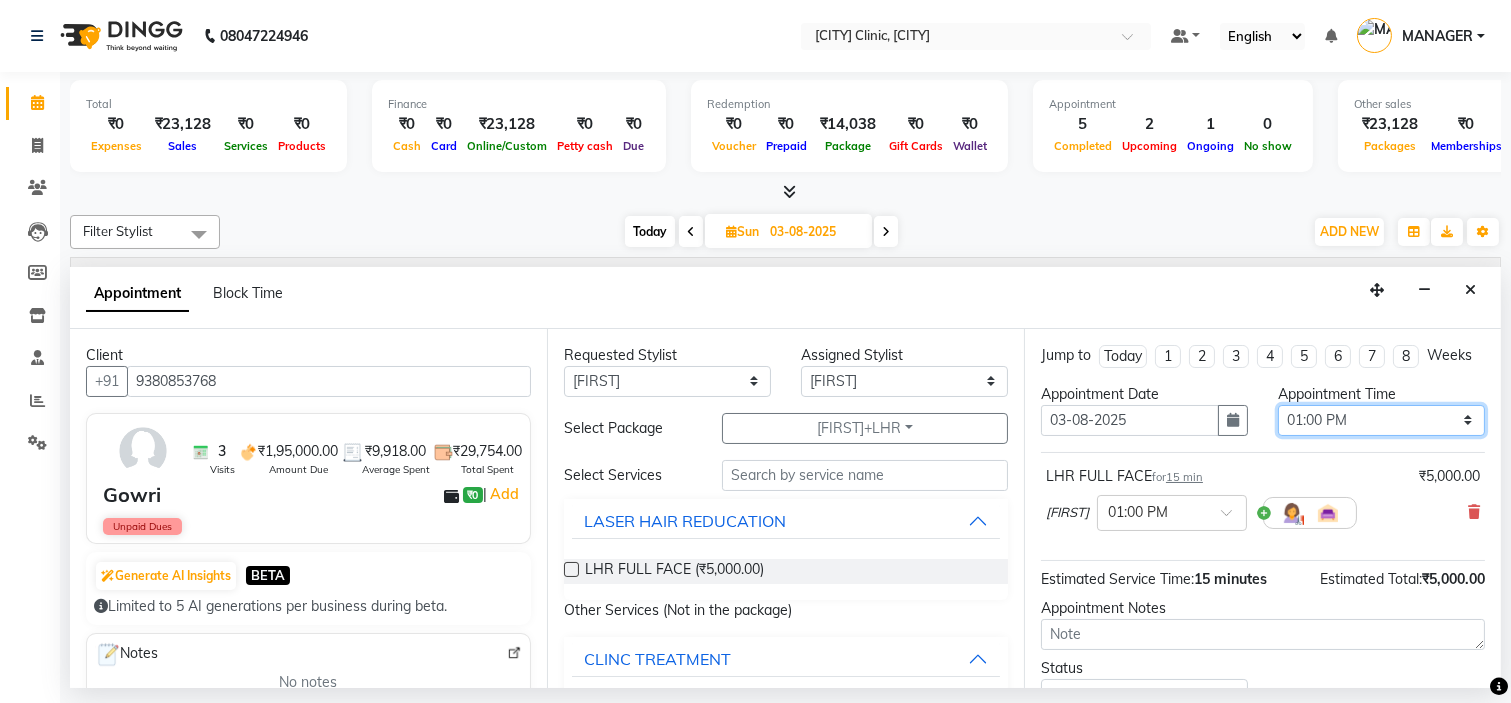 scroll, scrollTop: 166, scrollLeft: 0, axis: vertical 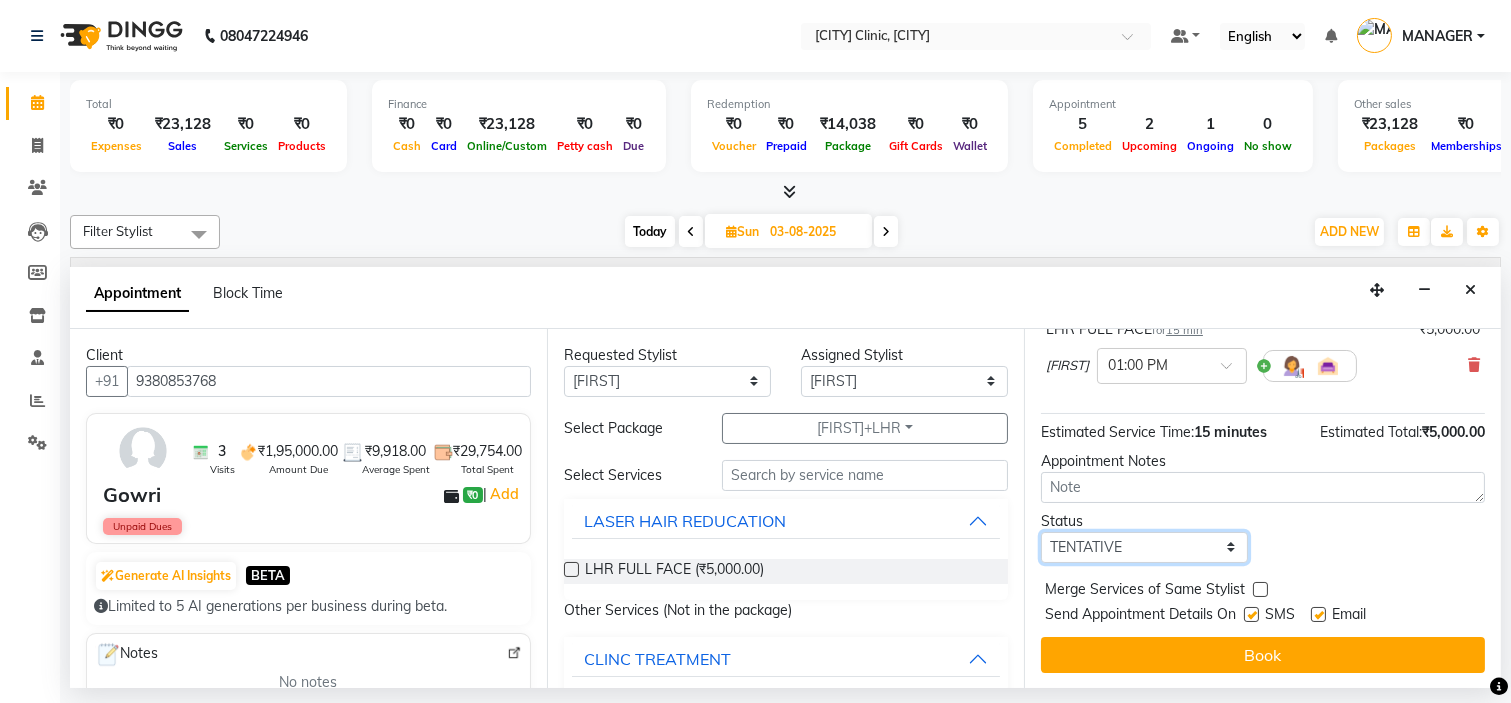 click on "Select TENTATIVE CONFIRM UPCOMING" at bounding box center (1144, 547) 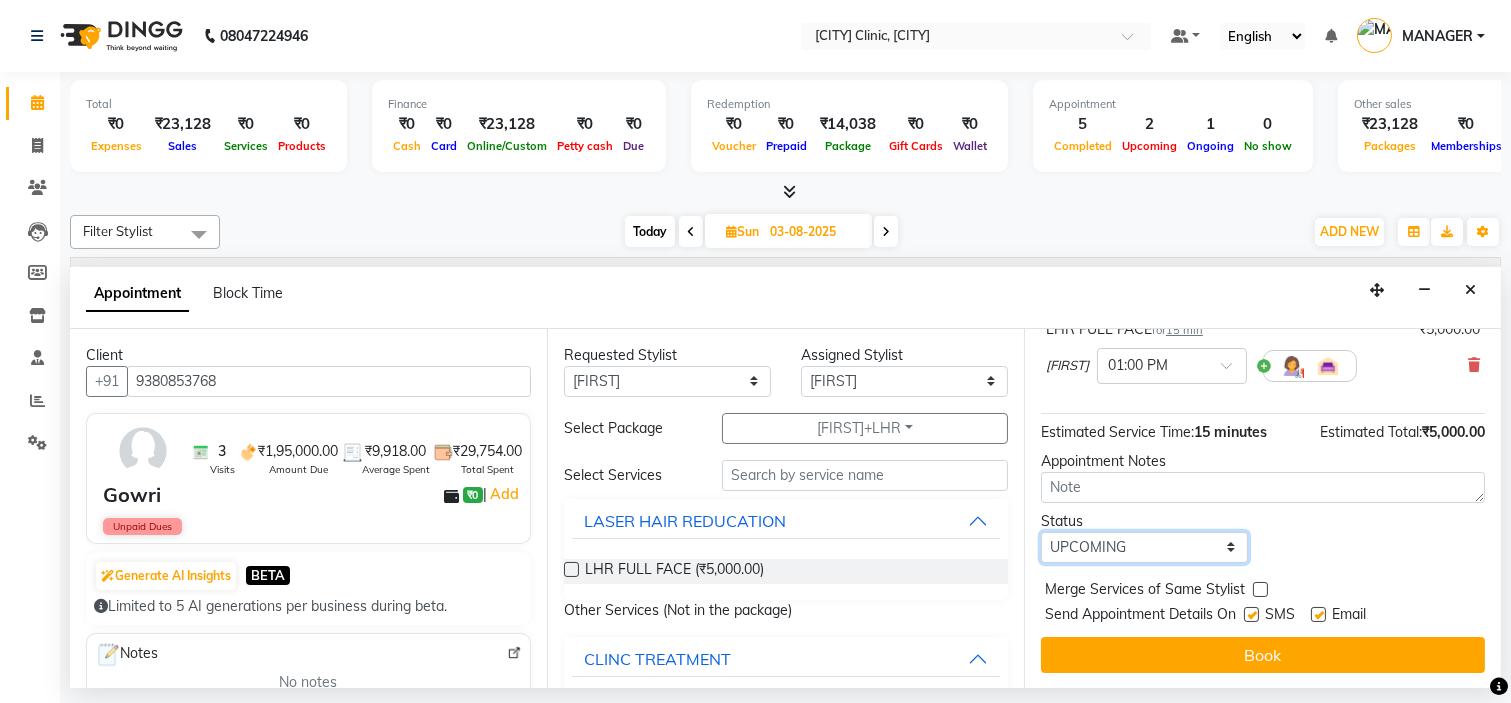 click on "Select TENTATIVE CONFIRM UPCOMING" at bounding box center [1144, 547] 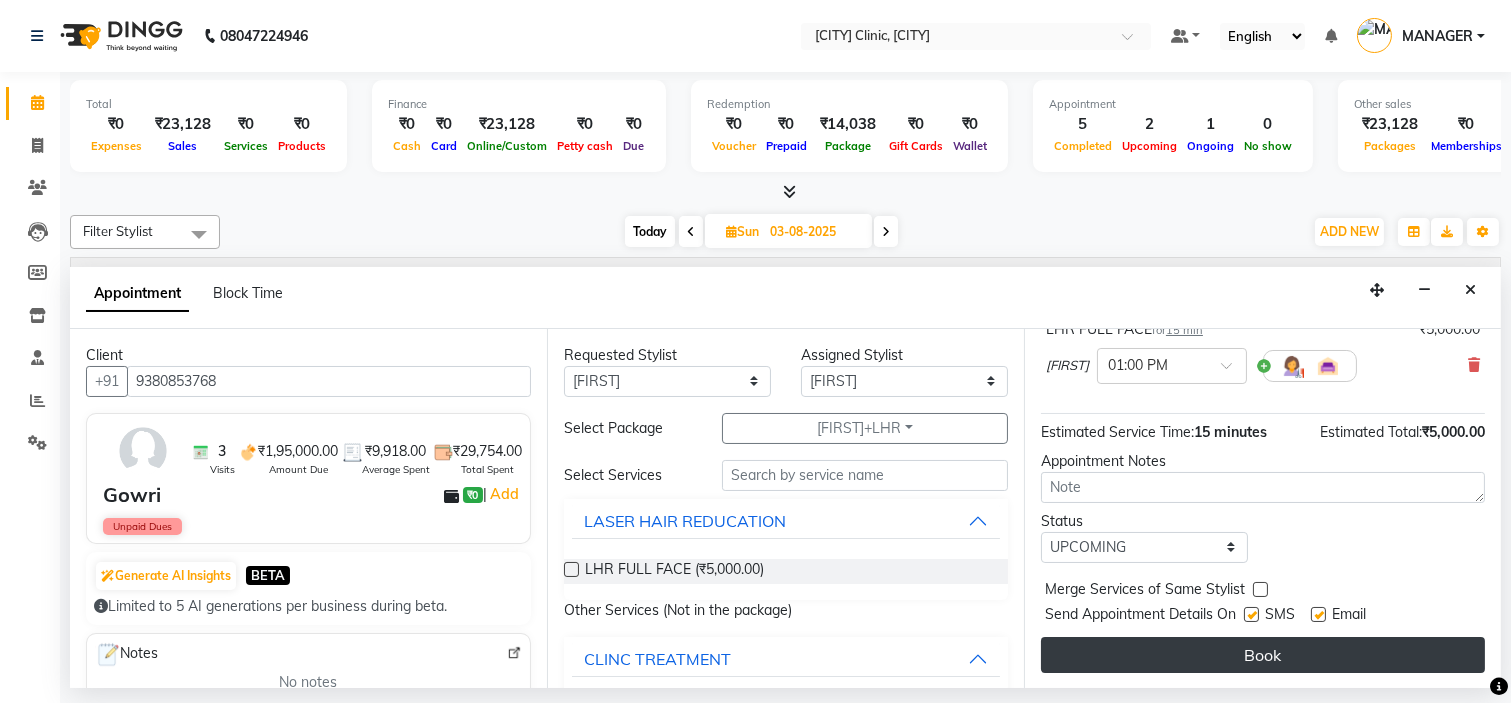 click on "Book" at bounding box center [1263, 655] 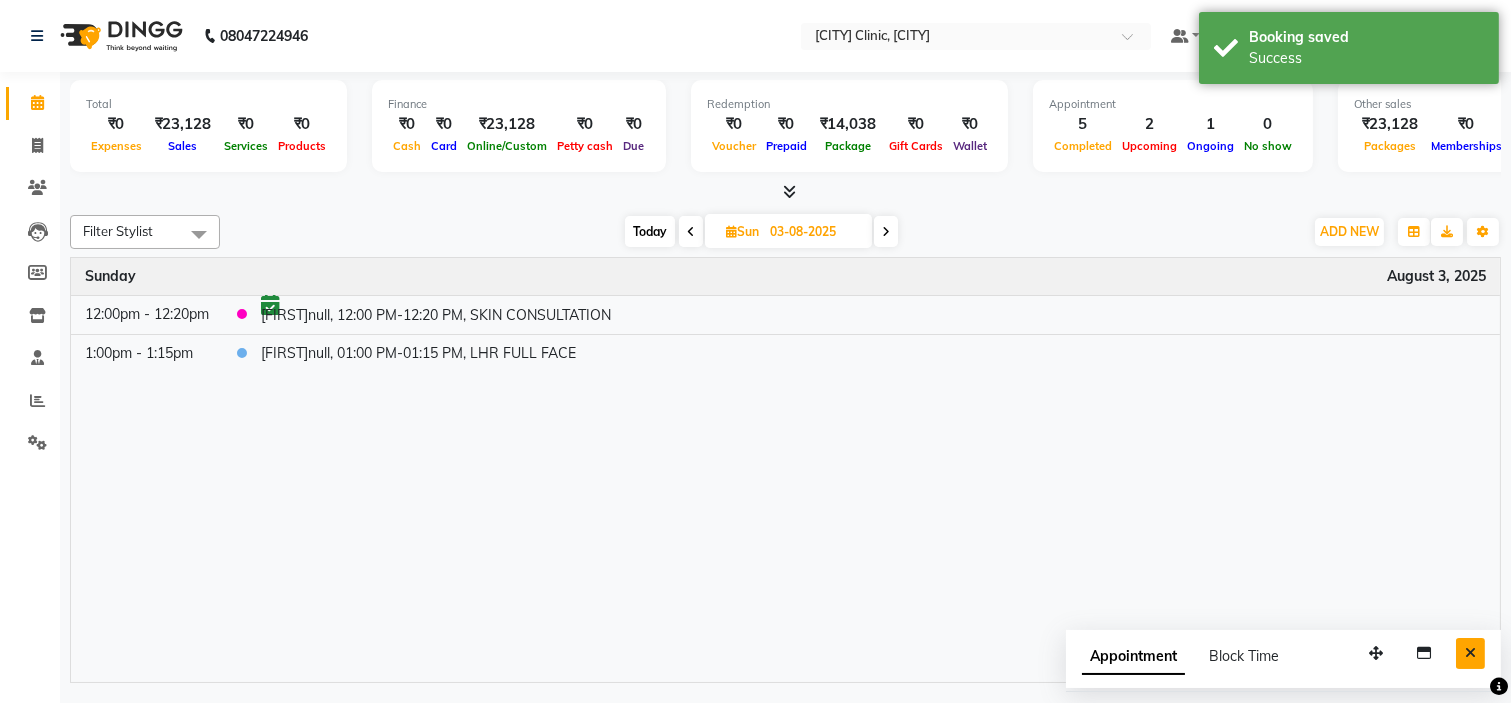 click at bounding box center (1470, 653) 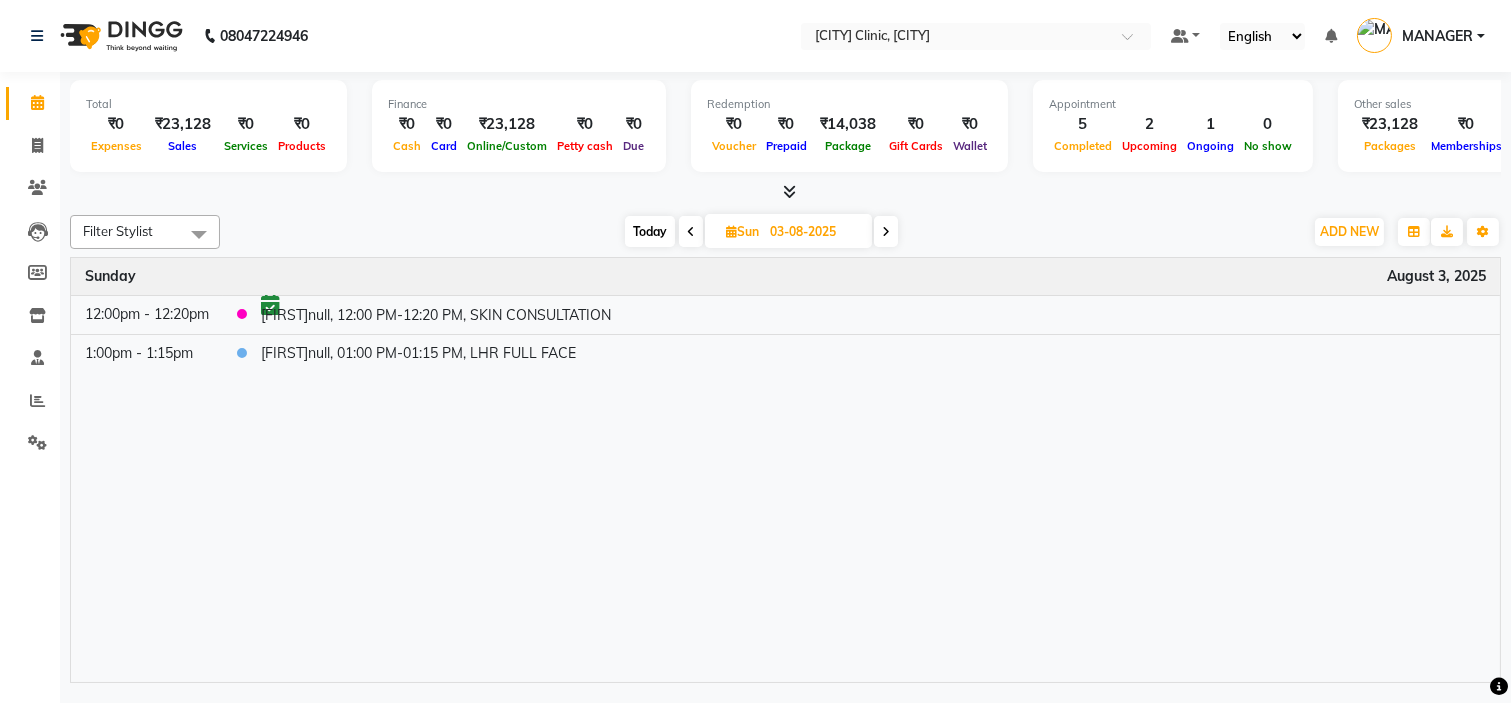 click at bounding box center (886, 231) 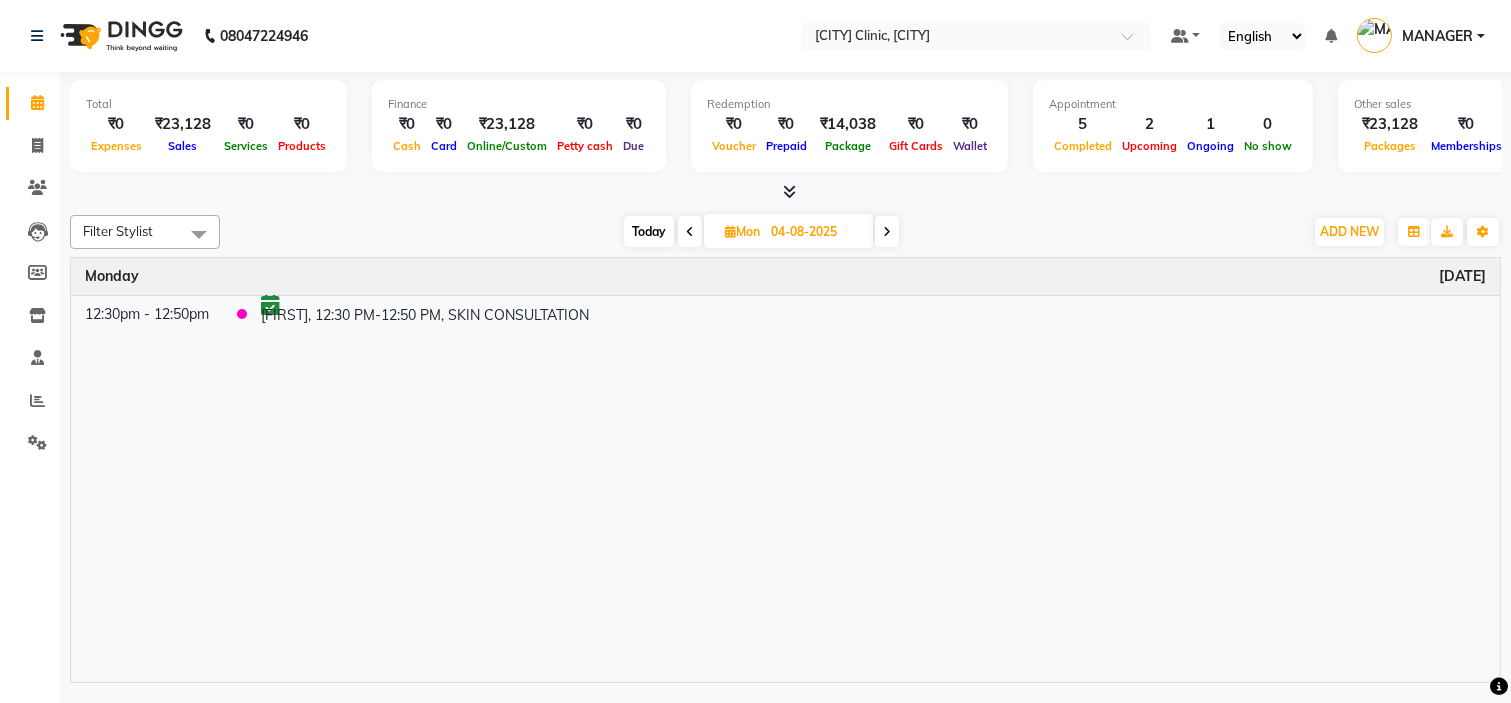 click on "Today" at bounding box center (649, 231) 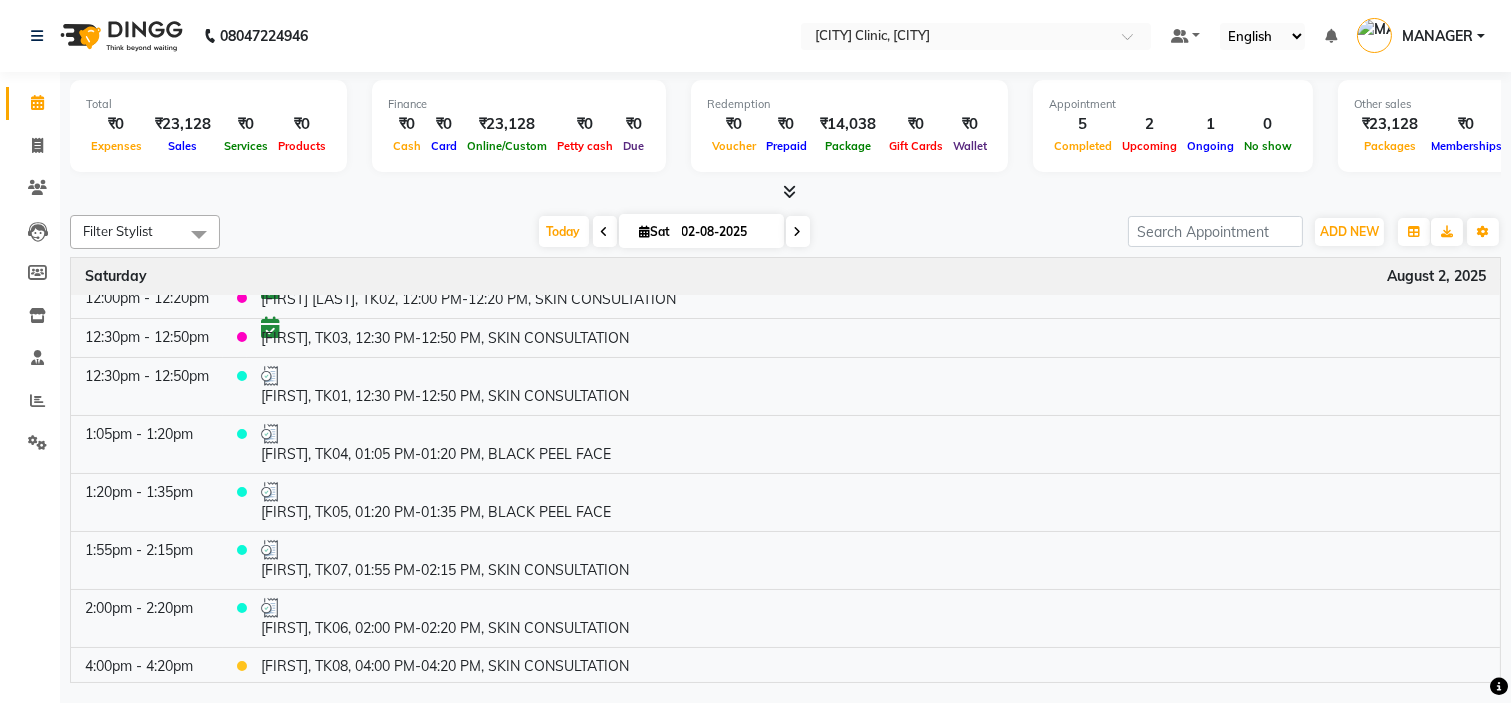 scroll, scrollTop: 18, scrollLeft: 0, axis: vertical 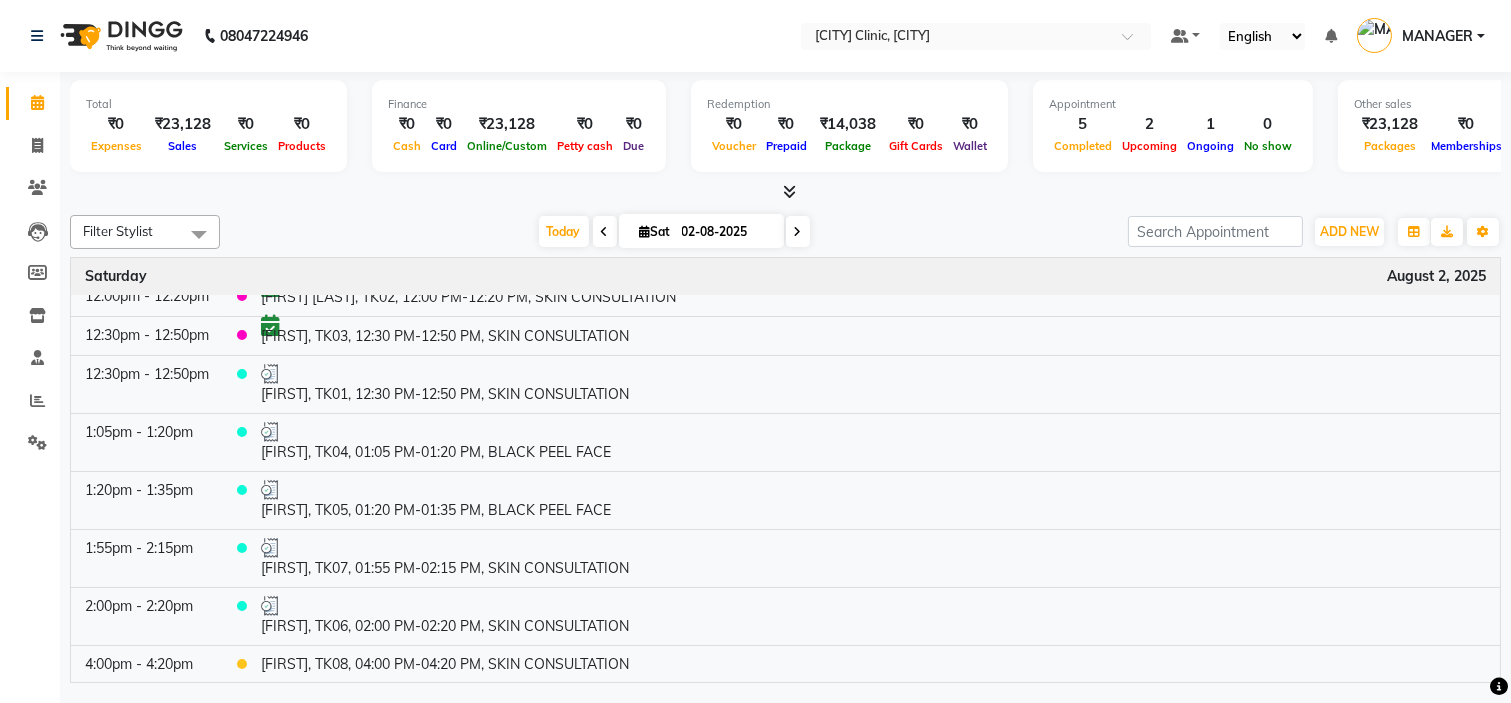 click on "Filter Stylist Select All Ankita Arti Ashwini Dr.Apurva Lakshmi MANAGER Ruhi Samrin Shangnimwon Sumaiya Today  Sat 02-08-2025 Toggle Dropdown Add Appointment Add Invoice Add Expense Add Attendance Add Client Add Transaction Toggle Dropdown Add Appointment Add Invoice Add Expense Add Attendance Add Client ADD NEW Toggle Dropdown Add Appointment Add Invoice Add Expense Add Attendance Add Client Add Transaction Filter Stylist Select All Ankita Arti Ashwini Dr.Apurva Lakshmi MANAGER Ruhi Samrin Shangnimwon Sumaiya Group By  Staff View   Room View  View as Vertical  Vertical - Week View  Horizontal  Horizontal - Week View  List  Toggle Dropdown Calendar Settings Manage Tags   Arrange Stylists   Reset Stylists  Full Screen  Show Available Stylist  Appointment Form Zoom 100%" at bounding box center (785, 232) 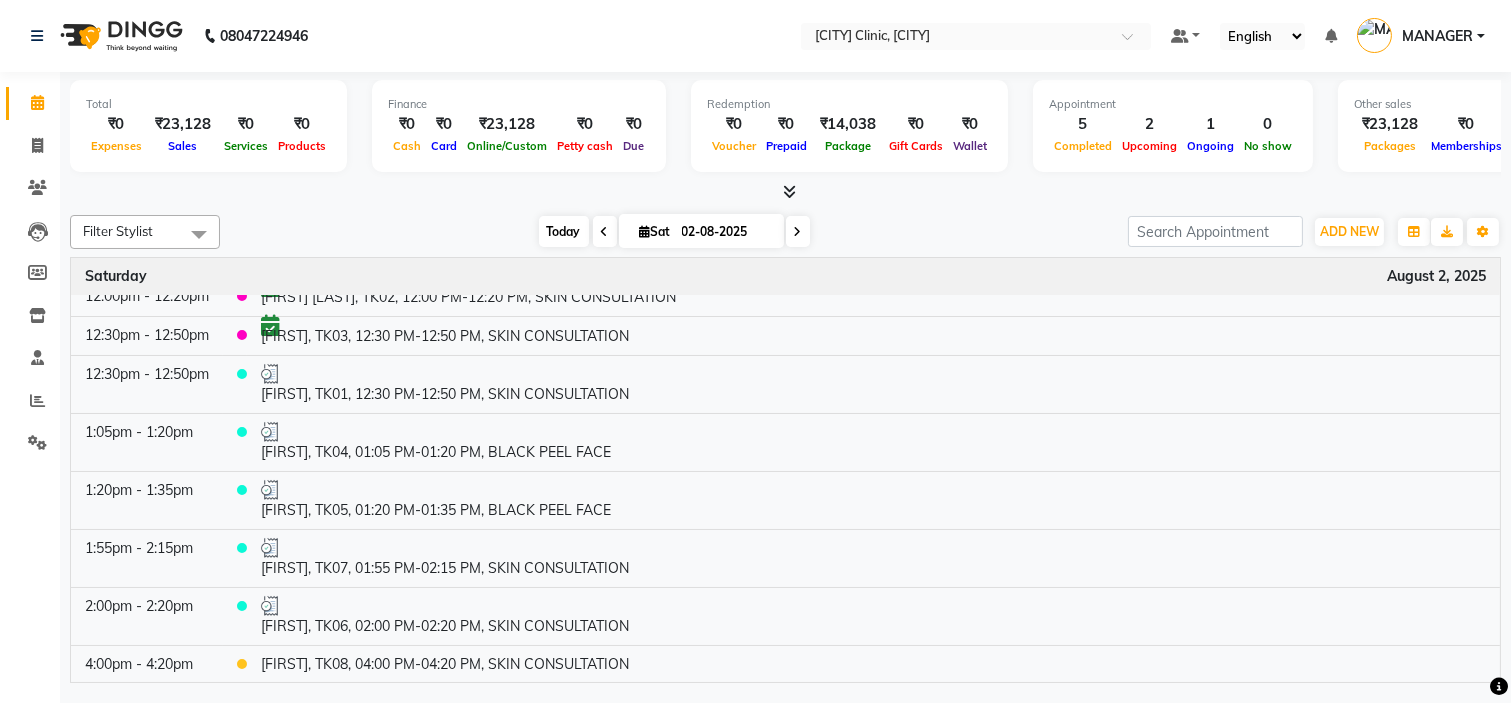 click on "Today" at bounding box center [564, 231] 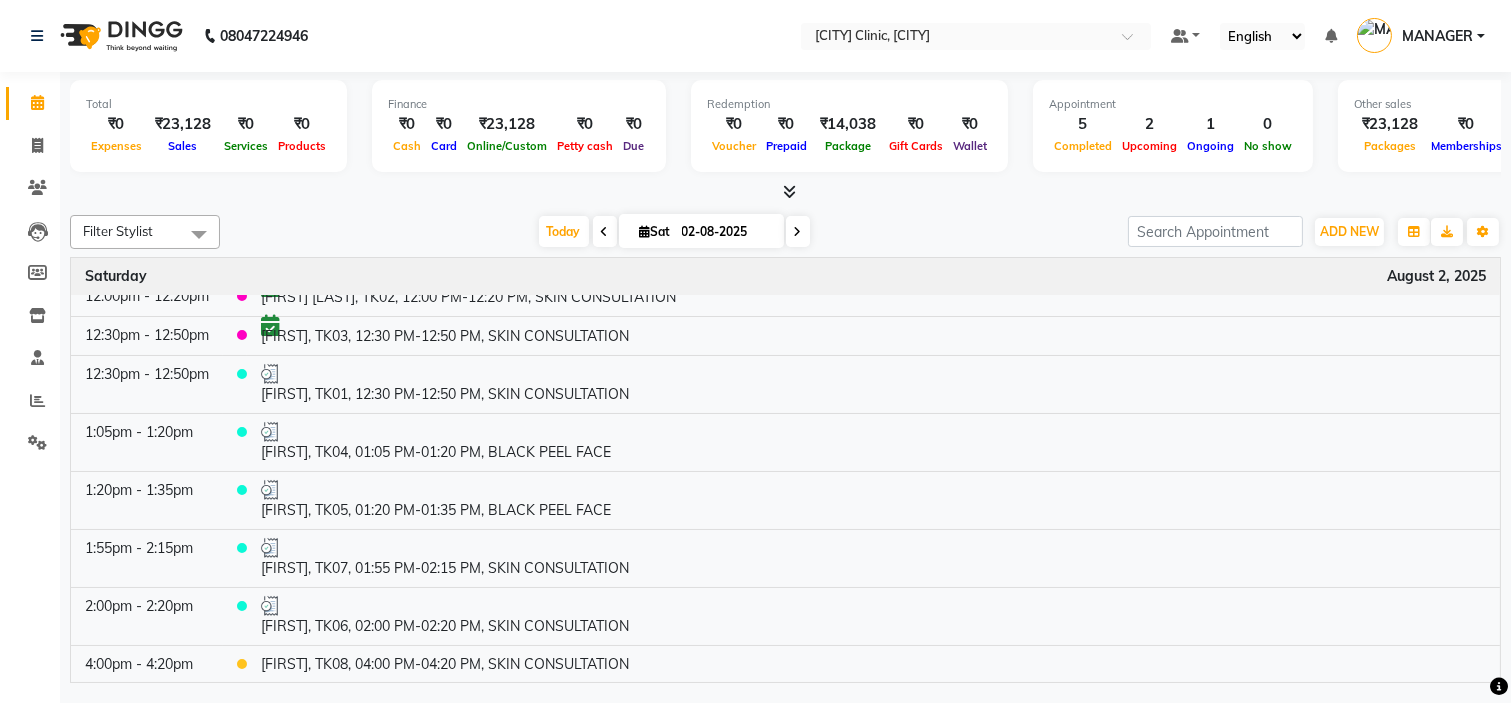 click at bounding box center (798, 232) 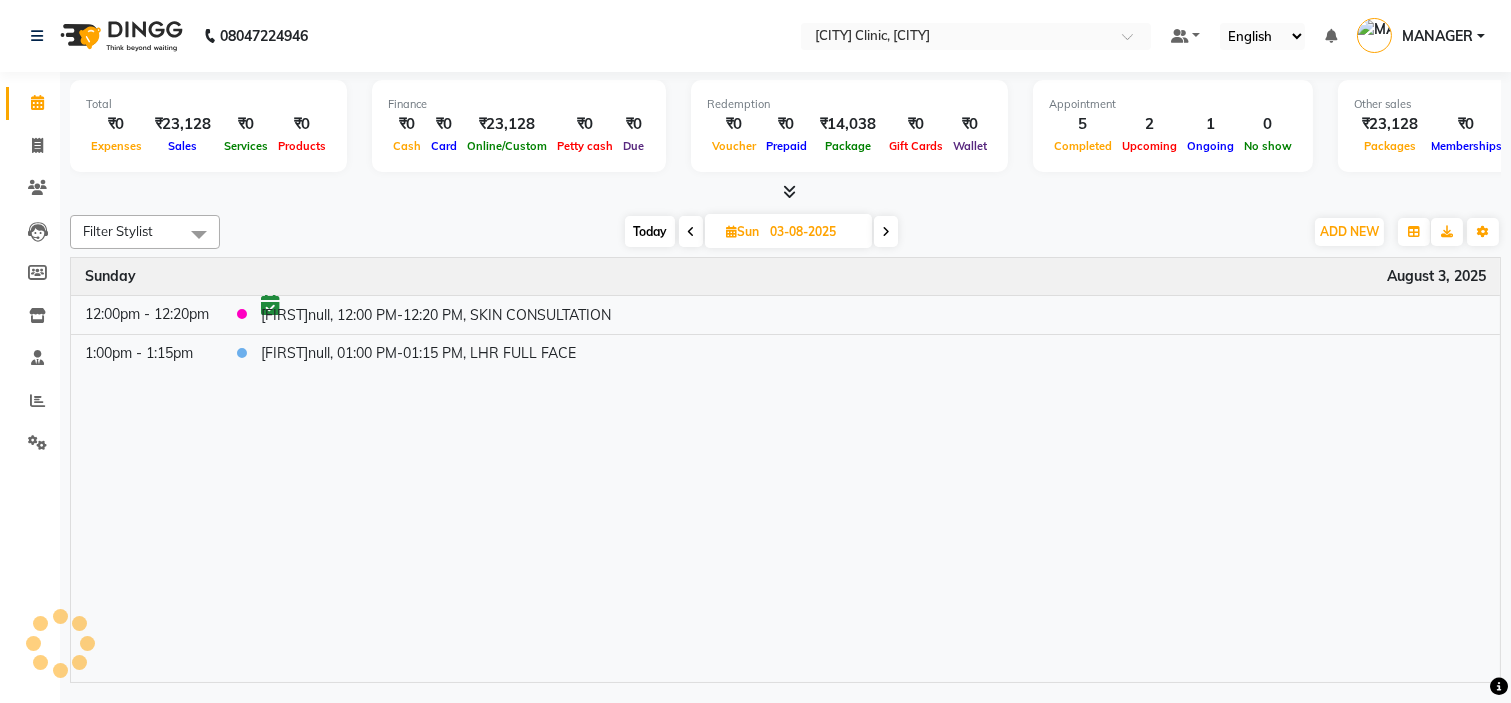 scroll, scrollTop: 0, scrollLeft: 0, axis: both 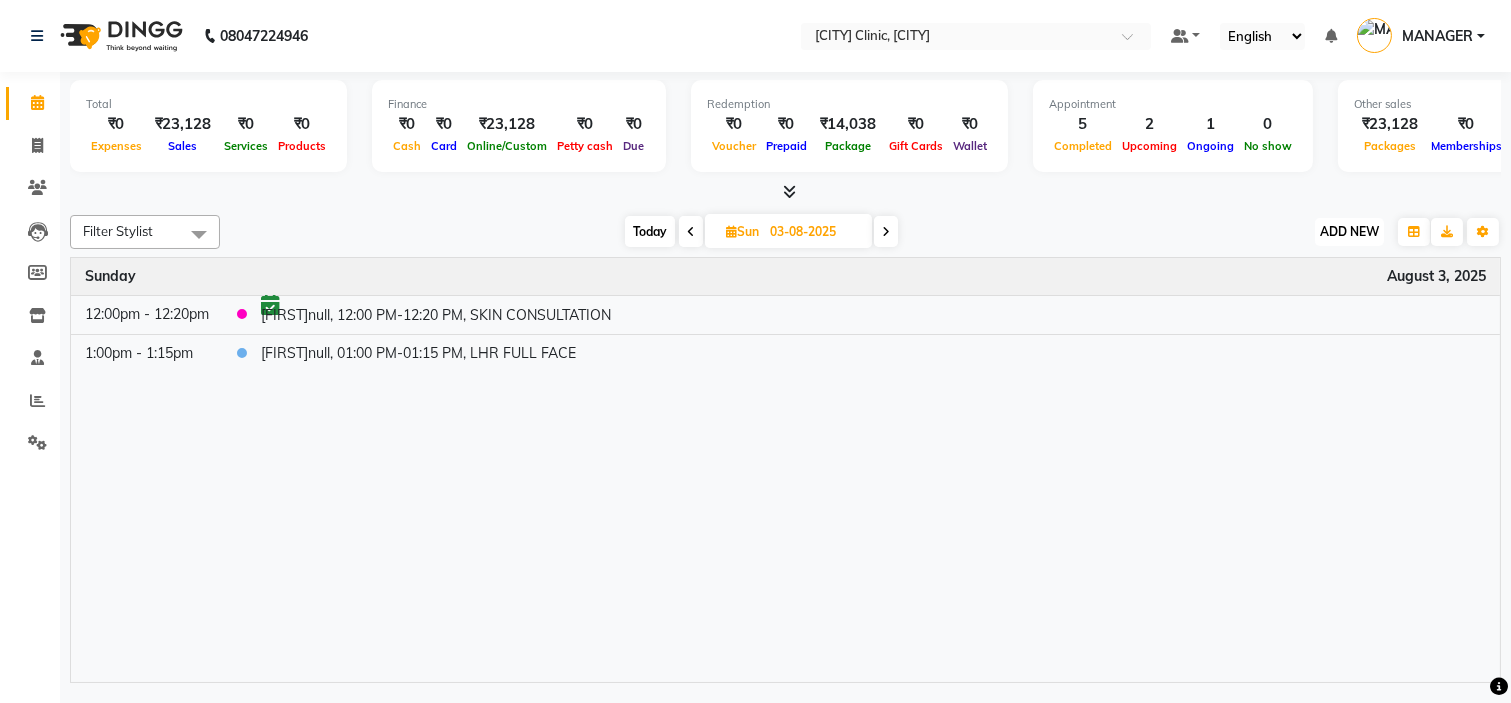 click on "ADD NEW" at bounding box center [1349, 231] 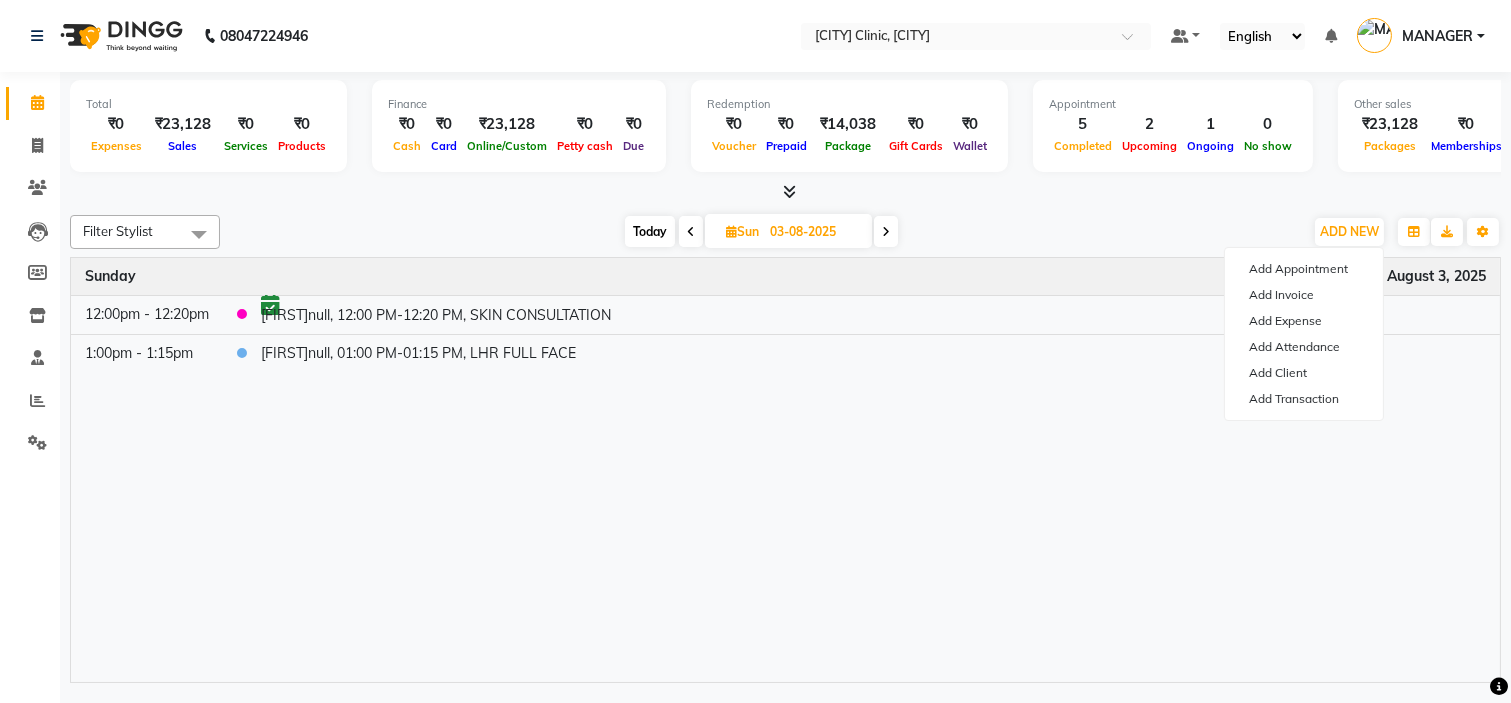 click on "Filter Stylist Select All Ankita Arti Ashwini Dr.Apurva Lakshmi MANAGER Ruhi Samrin Shangnimwon Sumaiya Today  Sun 03-08-2025 Toggle Dropdown Add Appointment Add Invoice Add Expense Add Attendance Add Client Add Transaction Toggle Dropdown Add Appointment Add Invoice Add Expense Add Attendance Add Client ADD NEW Toggle Dropdown Add Appointment Add Invoice Add Expense Add Attendance Add Client Add Transaction Filter Stylist Select All Ankita Arti Ashwini Dr.Apurva Lakshmi MANAGER Ruhi Samrin Shangnimwon Sumaiya Group By  Staff View   Room View  View as Vertical  Vertical - Week View  Horizontal  Horizontal - Week View  List  Toggle Dropdown Calendar Settings Manage Tags   Arrange Stylists   Reset Stylists  Full Screen  Show Available Stylist  Appointment Form Zoom 100% Time Event Sunday August 3, 2025 12:00pm - 12:20pm     Pavan Gowdanull, 12:00 PM-12:20 PM, SKIN CONSULTATION 1:00pm - 1:15pm    Gowrinull, 01:00 PM-01:15 PM, LHR FULL FACE" 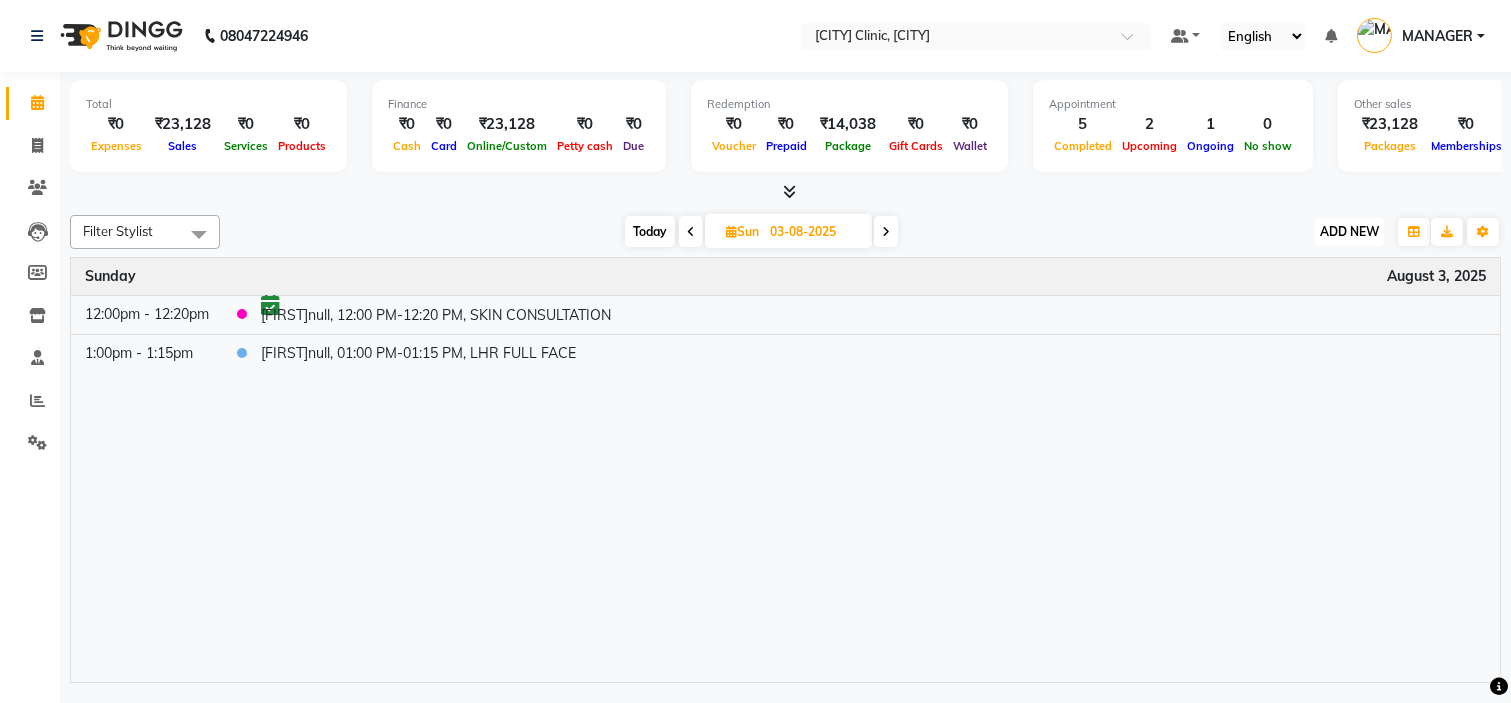click on "ADD NEW" at bounding box center (1349, 231) 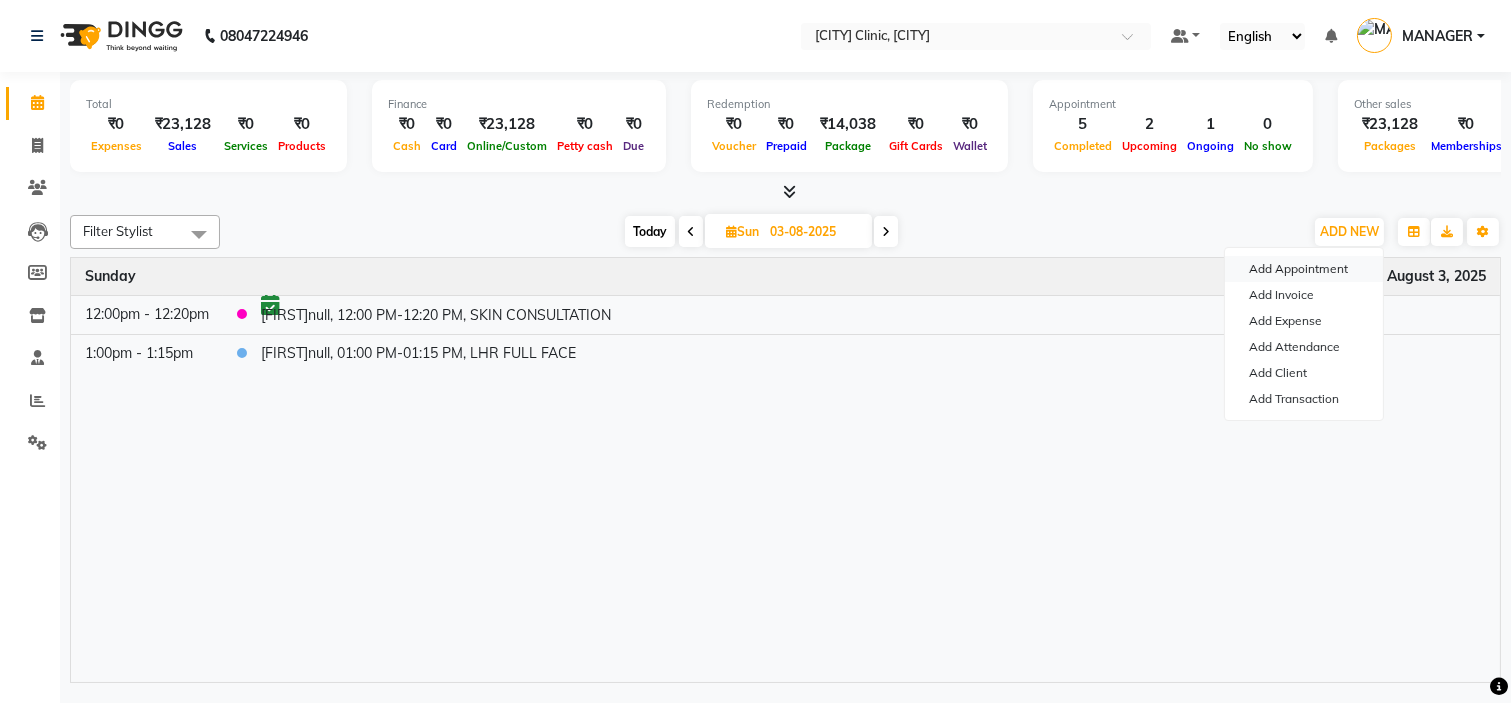 click on "Add Appointment" at bounding box center (1304, 269) 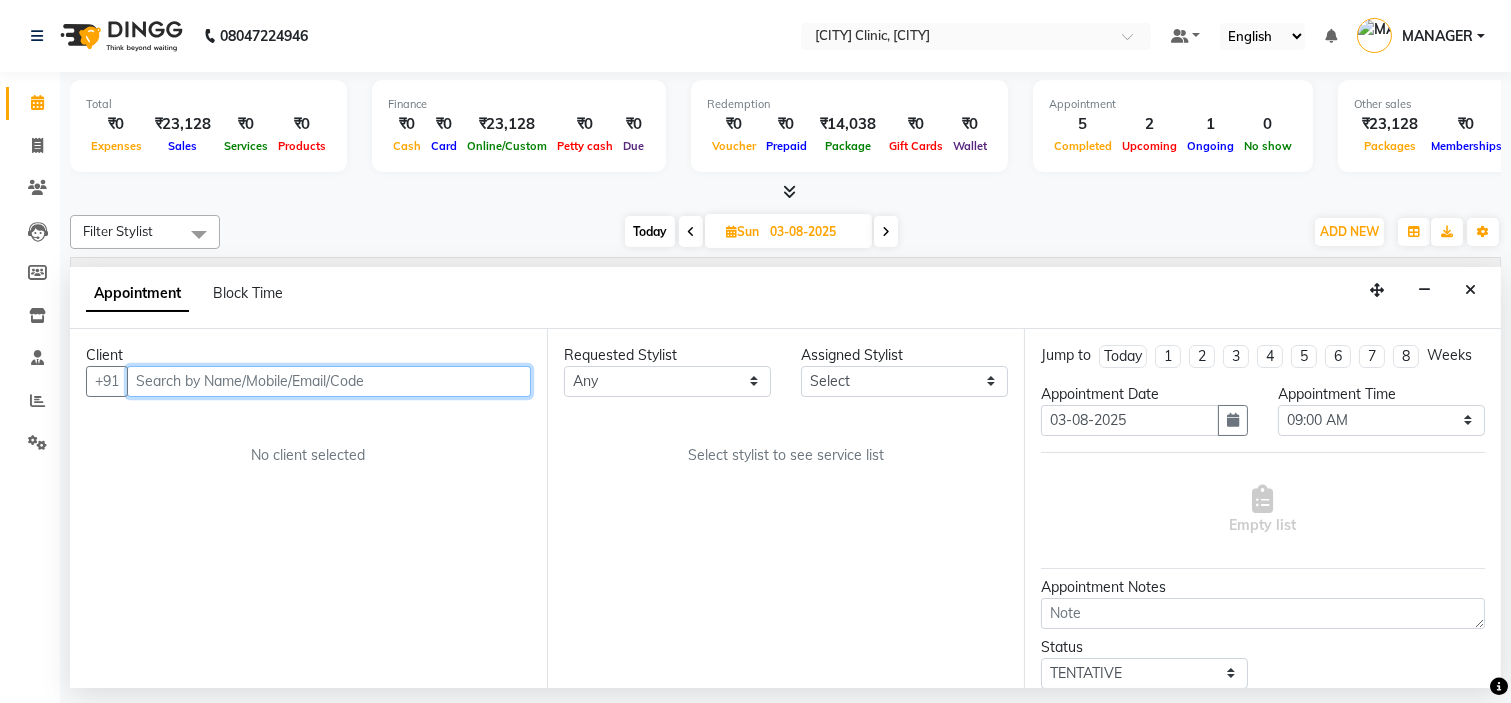 click at bounding box center (329, 381) 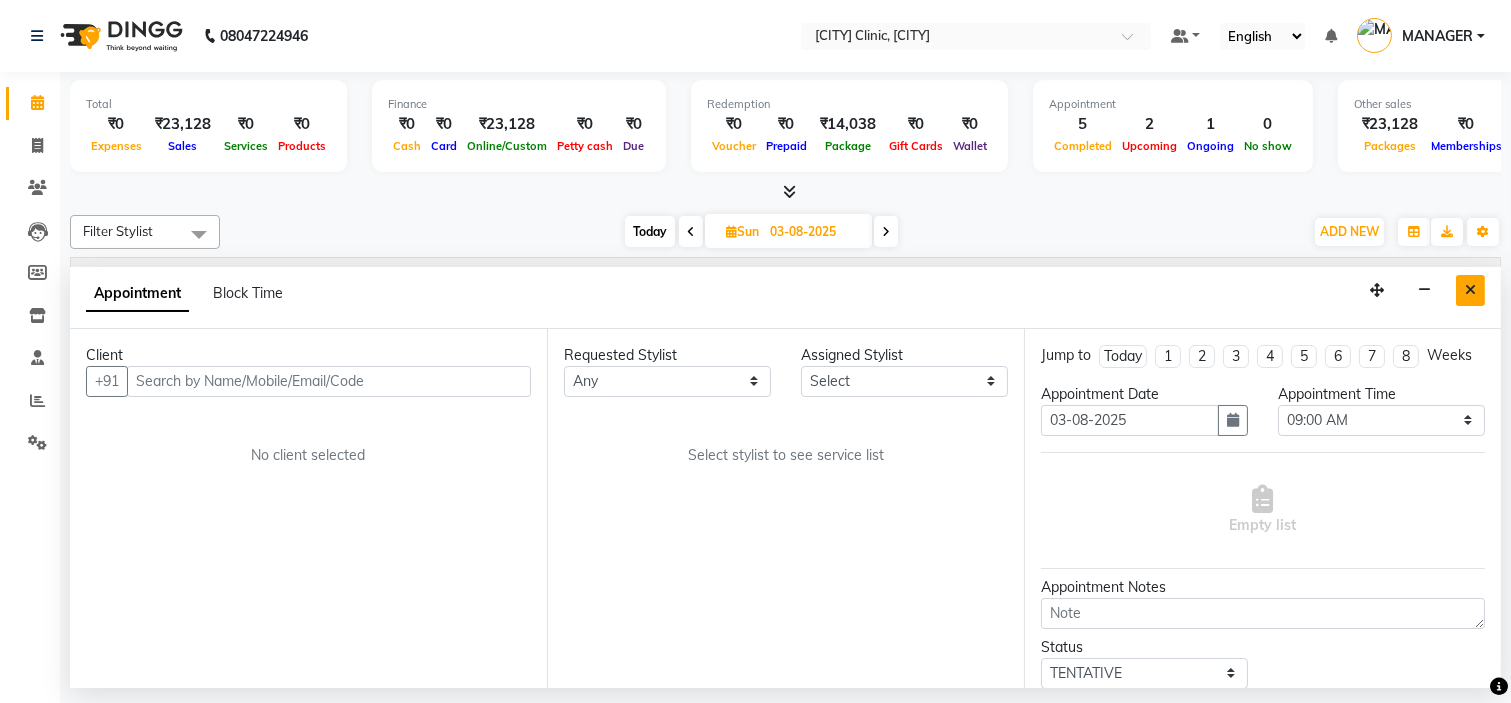 click at bounding box center [1470, 290] 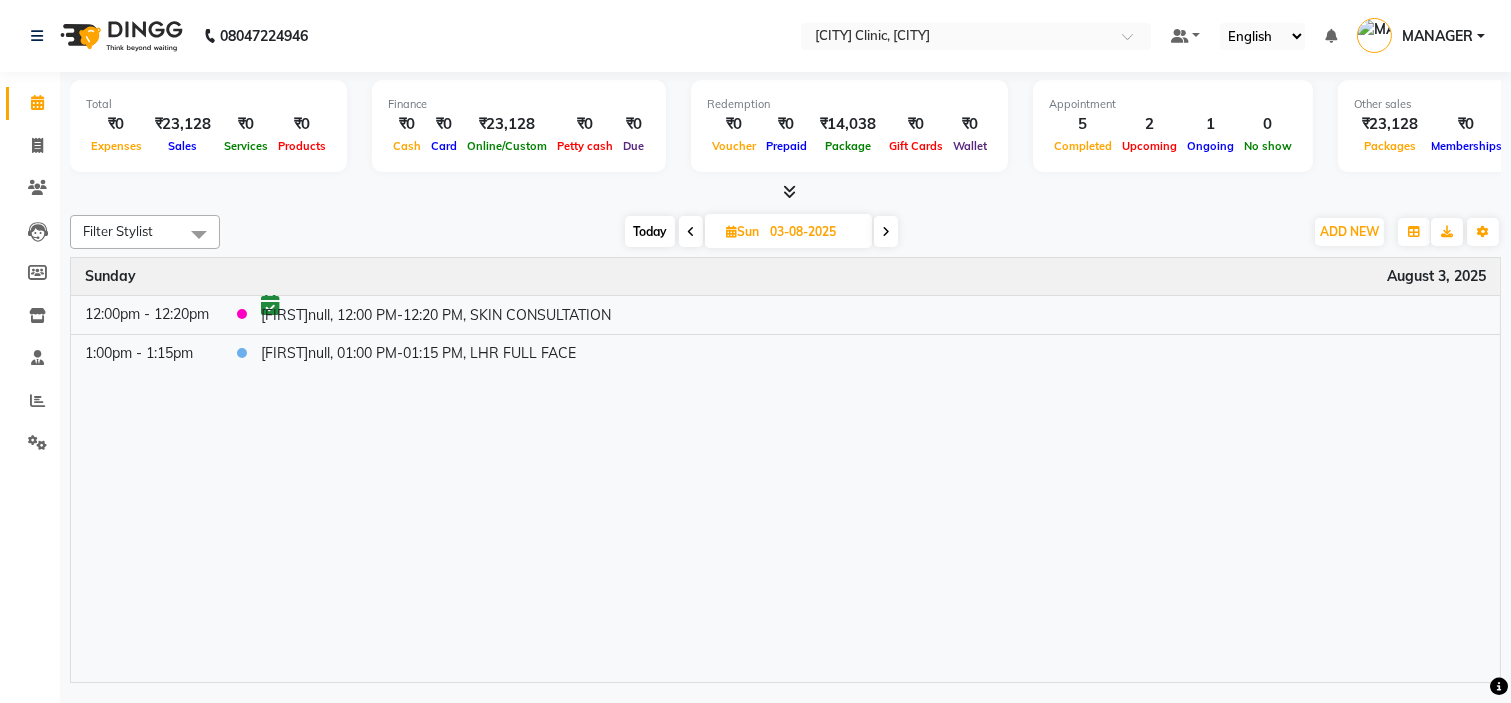 click on "Today" at bounding box center (650, 231) 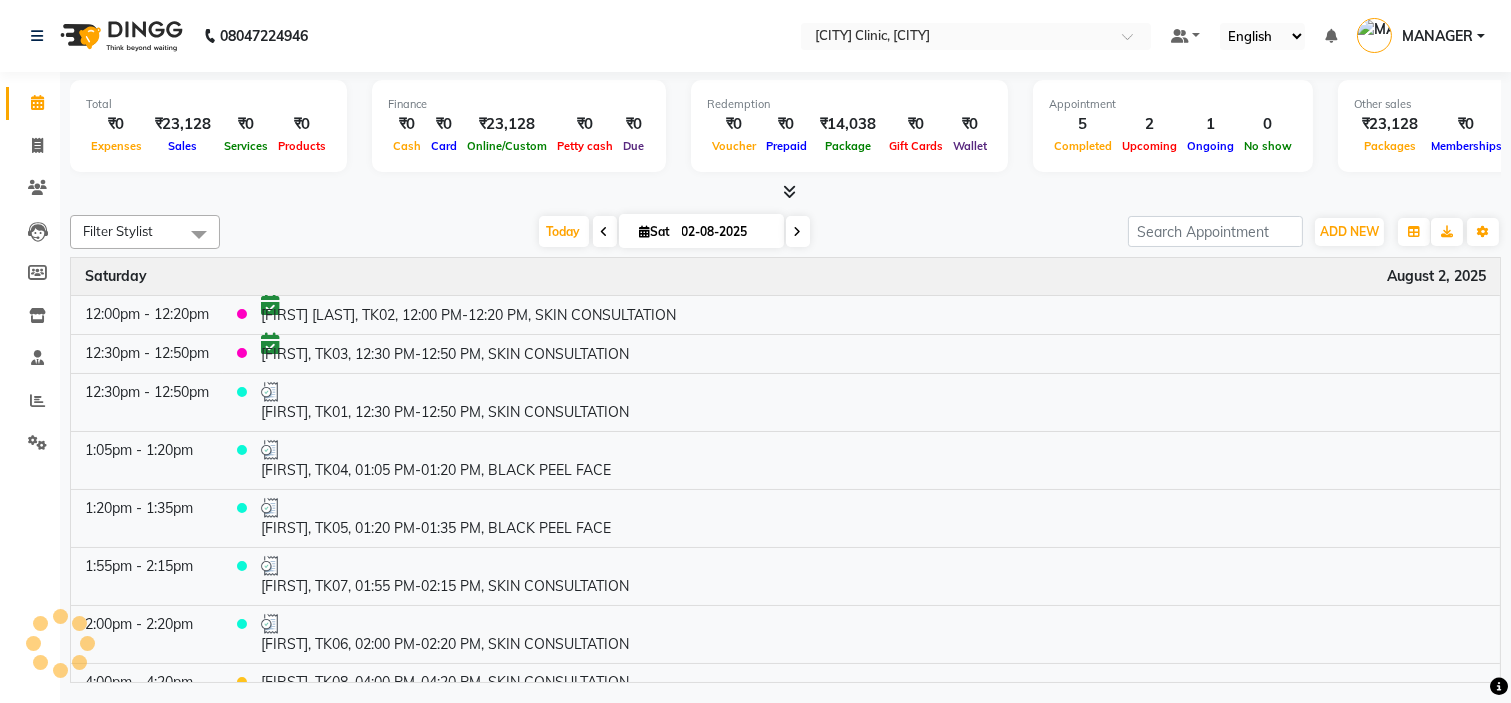 click on "Today  Sat 02-08-2025" at bounding box center [674, 232] 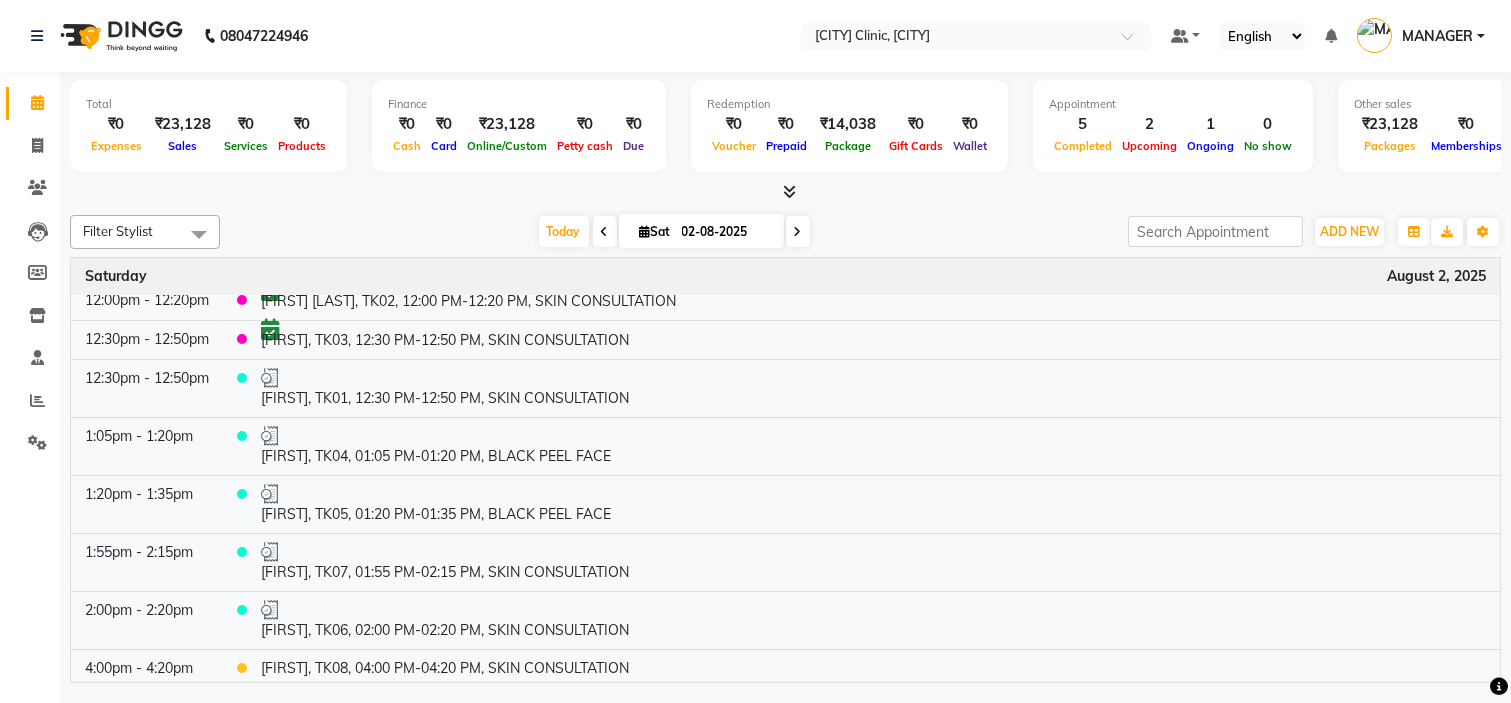 scroll, scrollTop: 18, scrollLeft: 0, axis: vertical 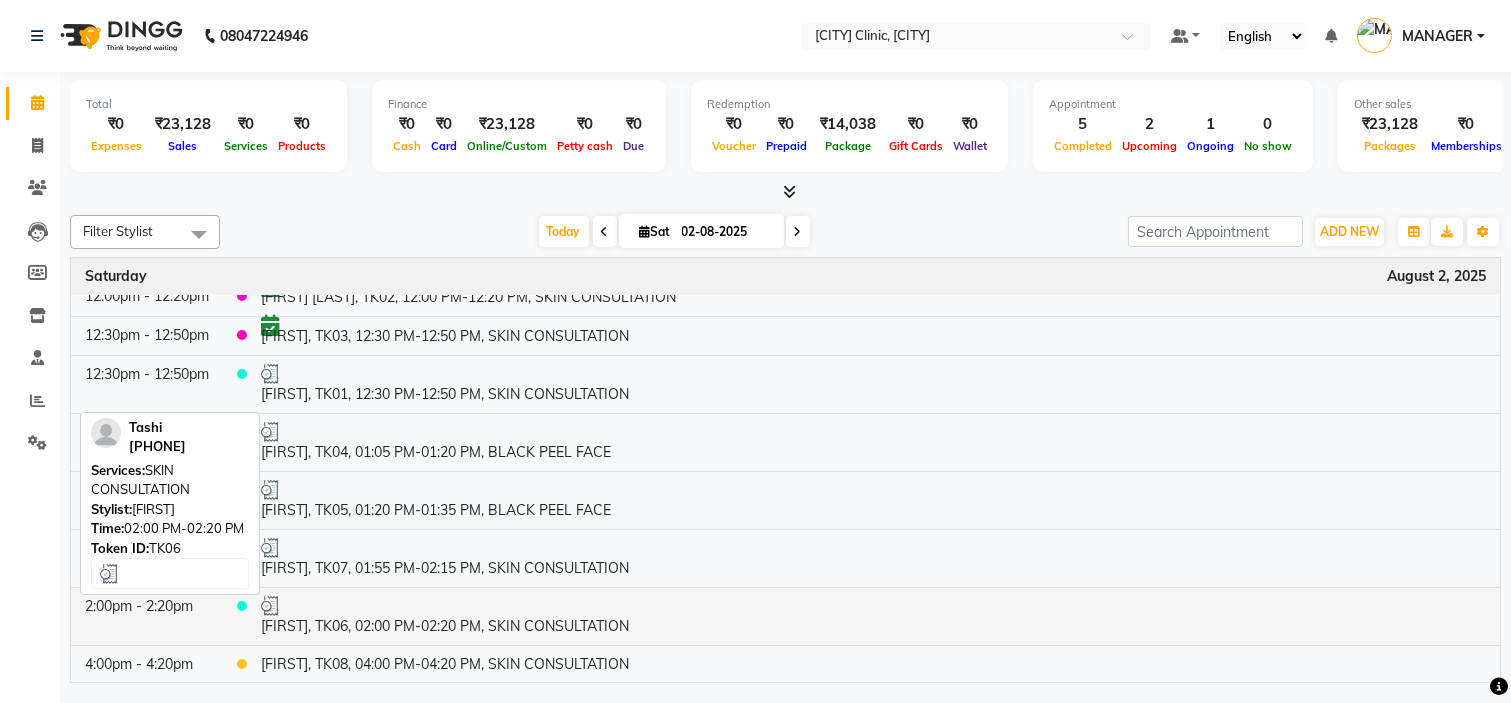 click on "Tashi, TK06, 02:00 PM-02:20 PM, SKIN CONSULTATION" at bounding box center [873, 616] 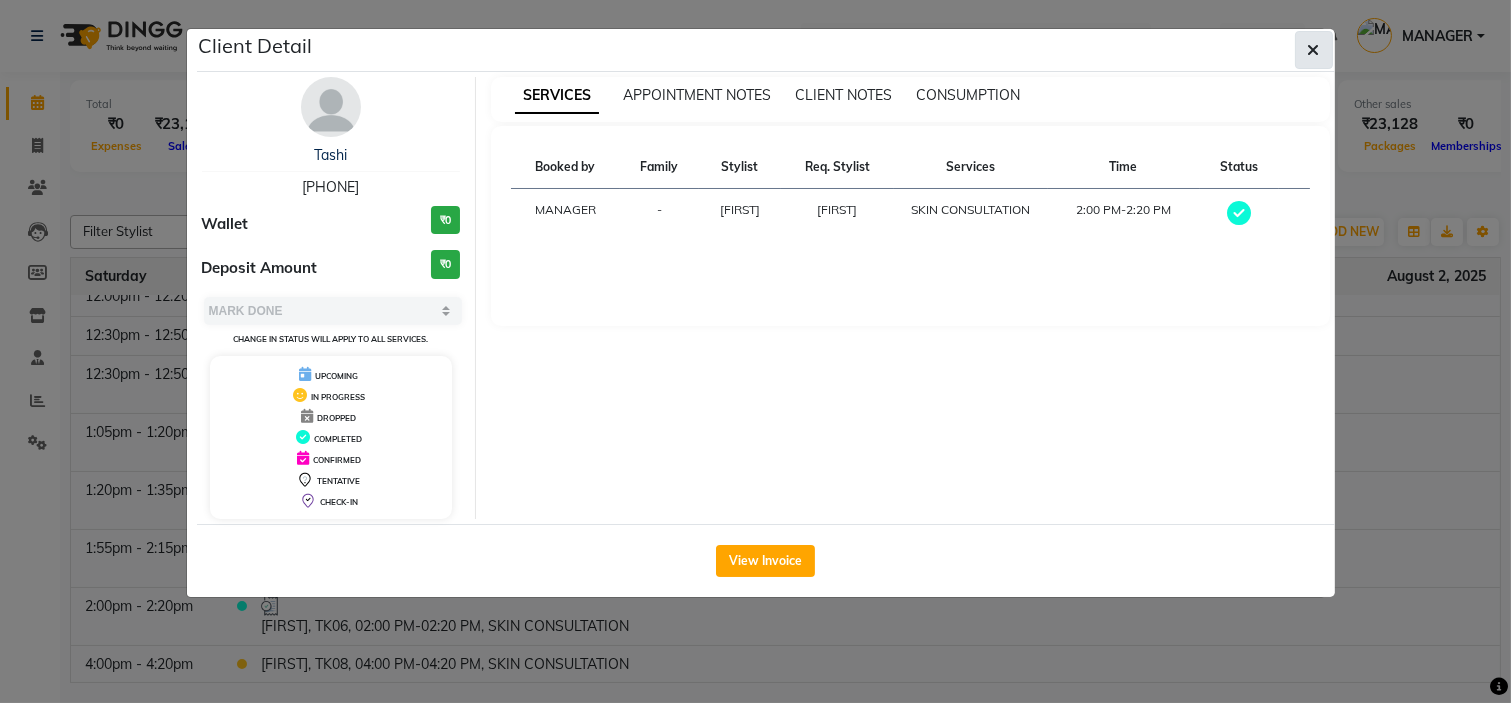 click 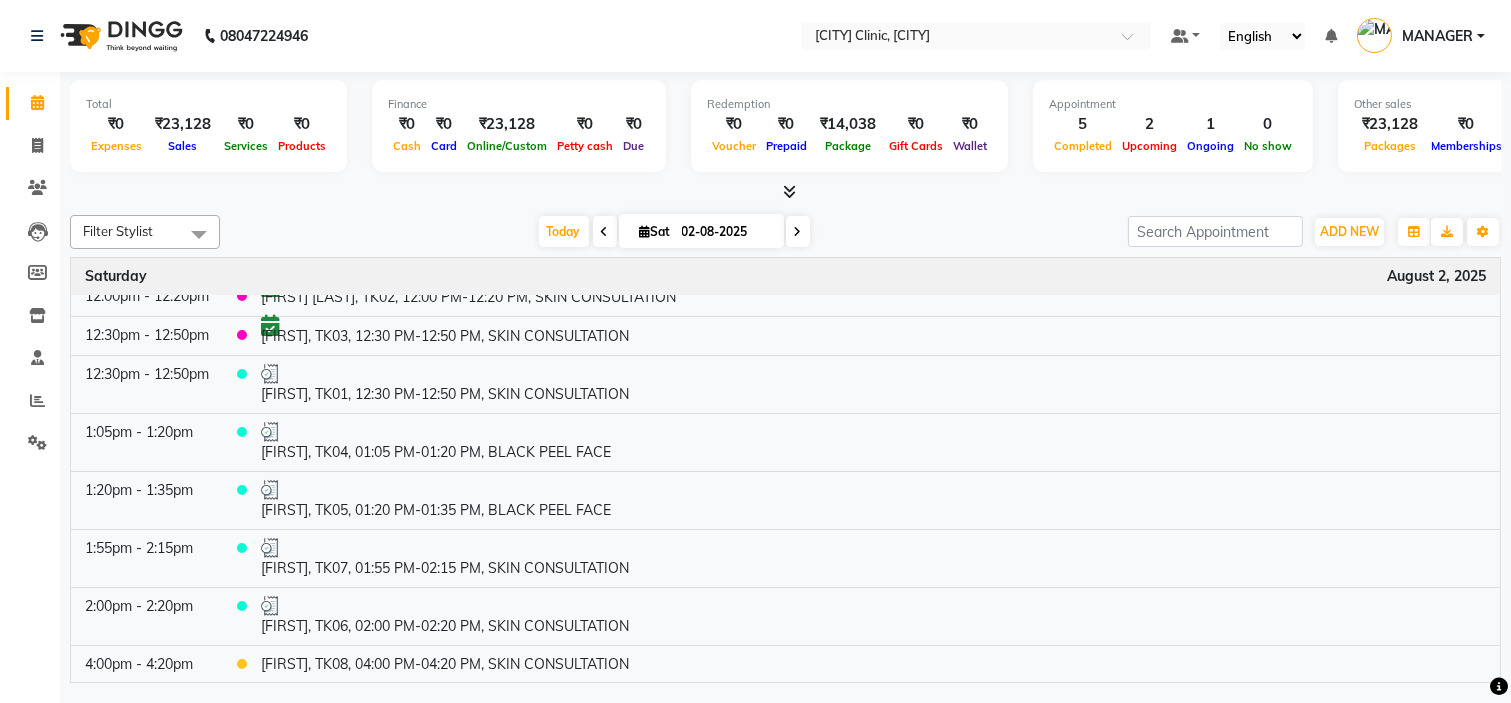click on "Default Panel My Panel English ENGLISH Español العربية मराठी हिंदी ગુજરાતી தமிழ் 中文 Notifications nothing to show MANAGER Manage Profile Change Password Sign out  Version:3.15.11" at bounding box center [976, 36] 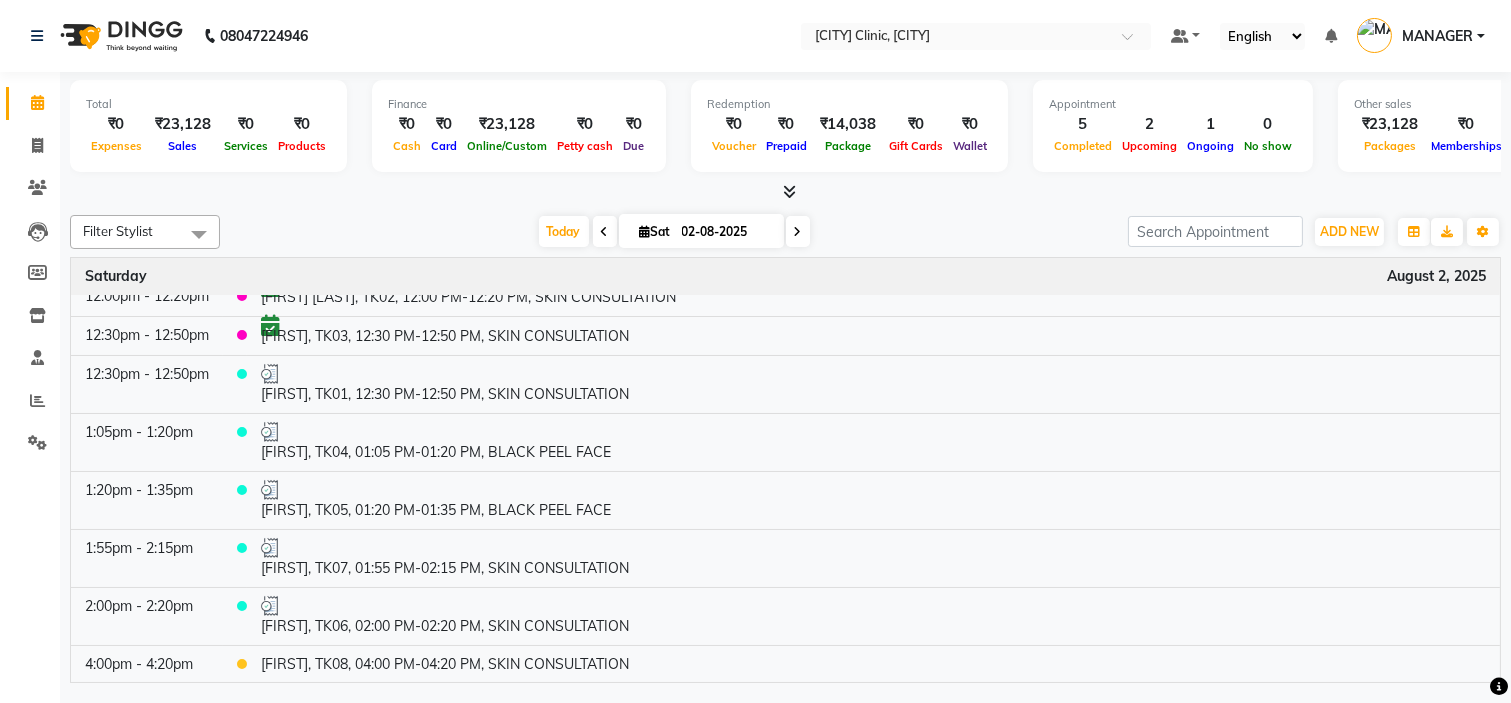 click on "02-08-2025" at bounding box center [726, 232] 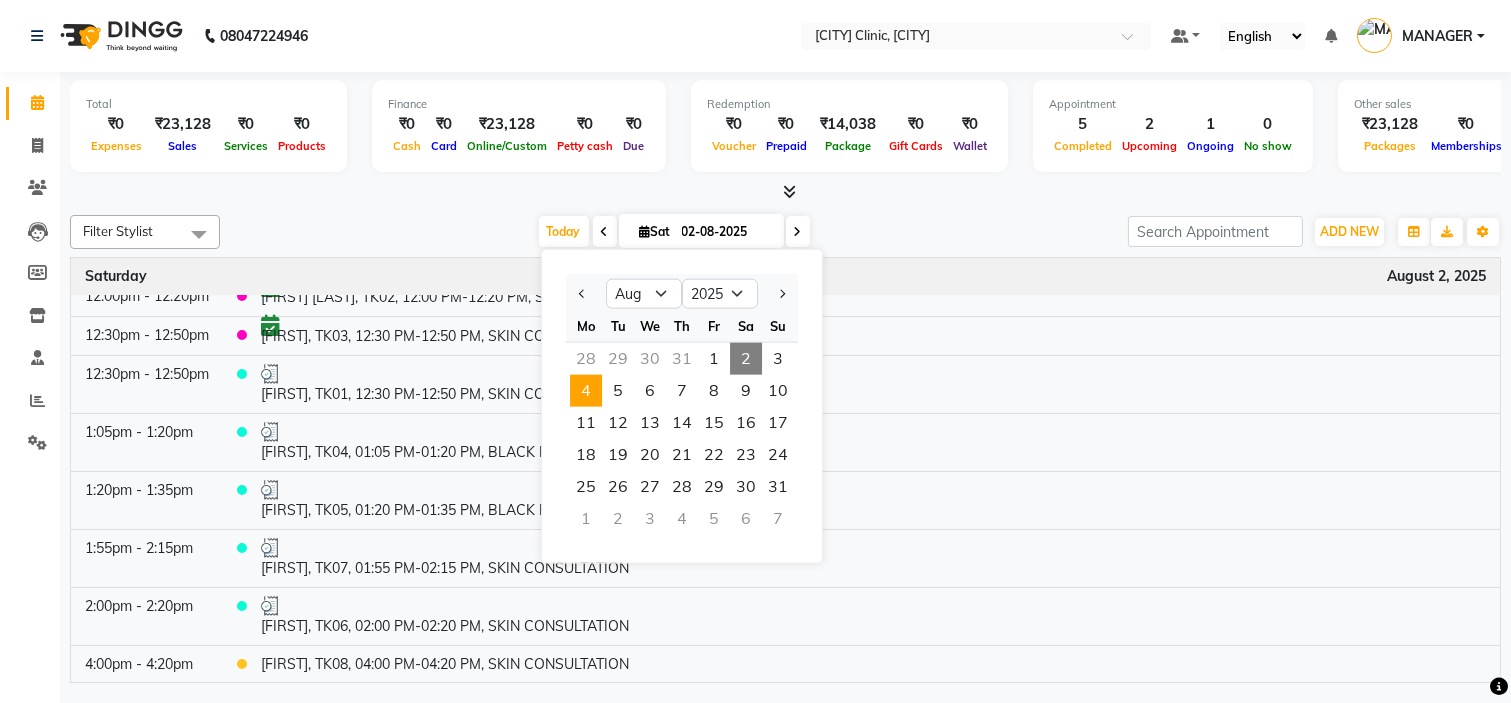 click on "4" at bounding box center (586, 391) 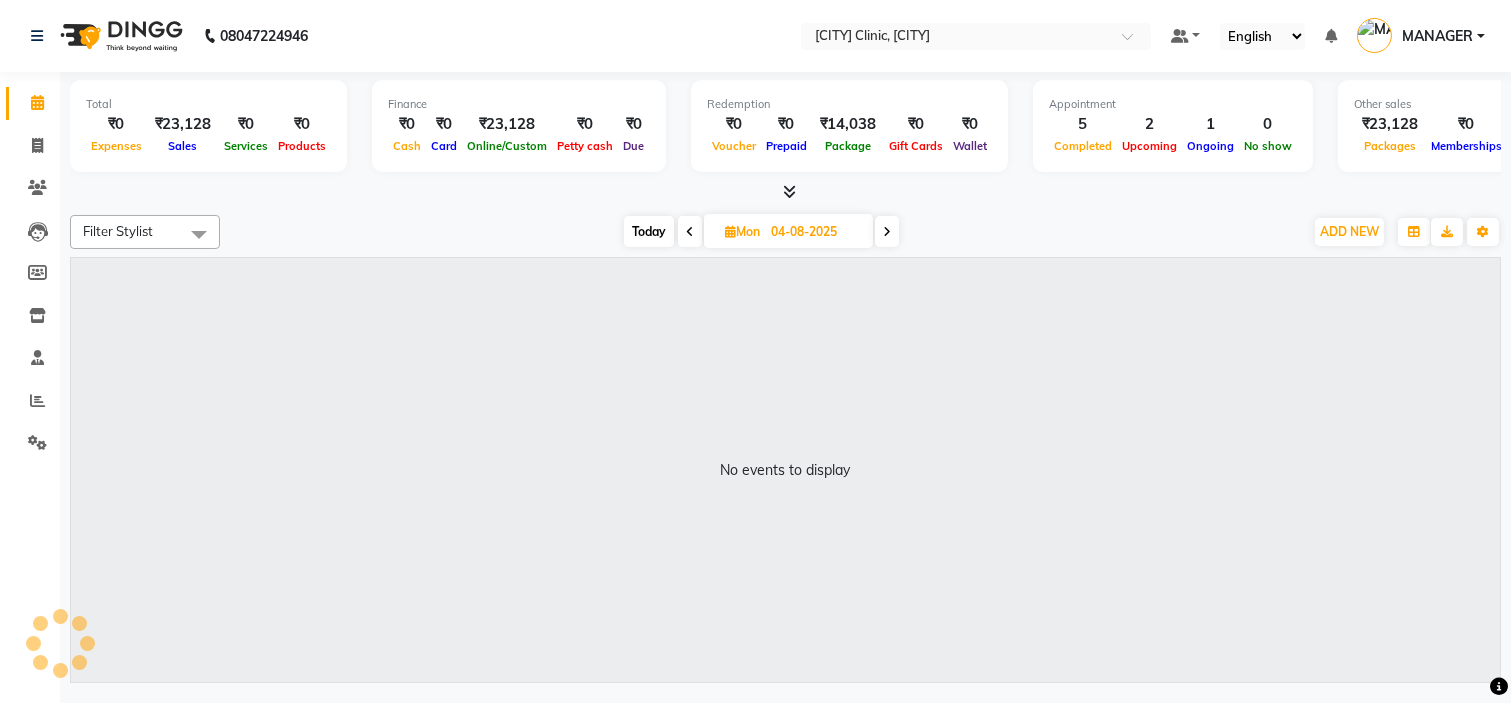 scroll, scrollTop: 0, scrollLeft: 0, axis: both 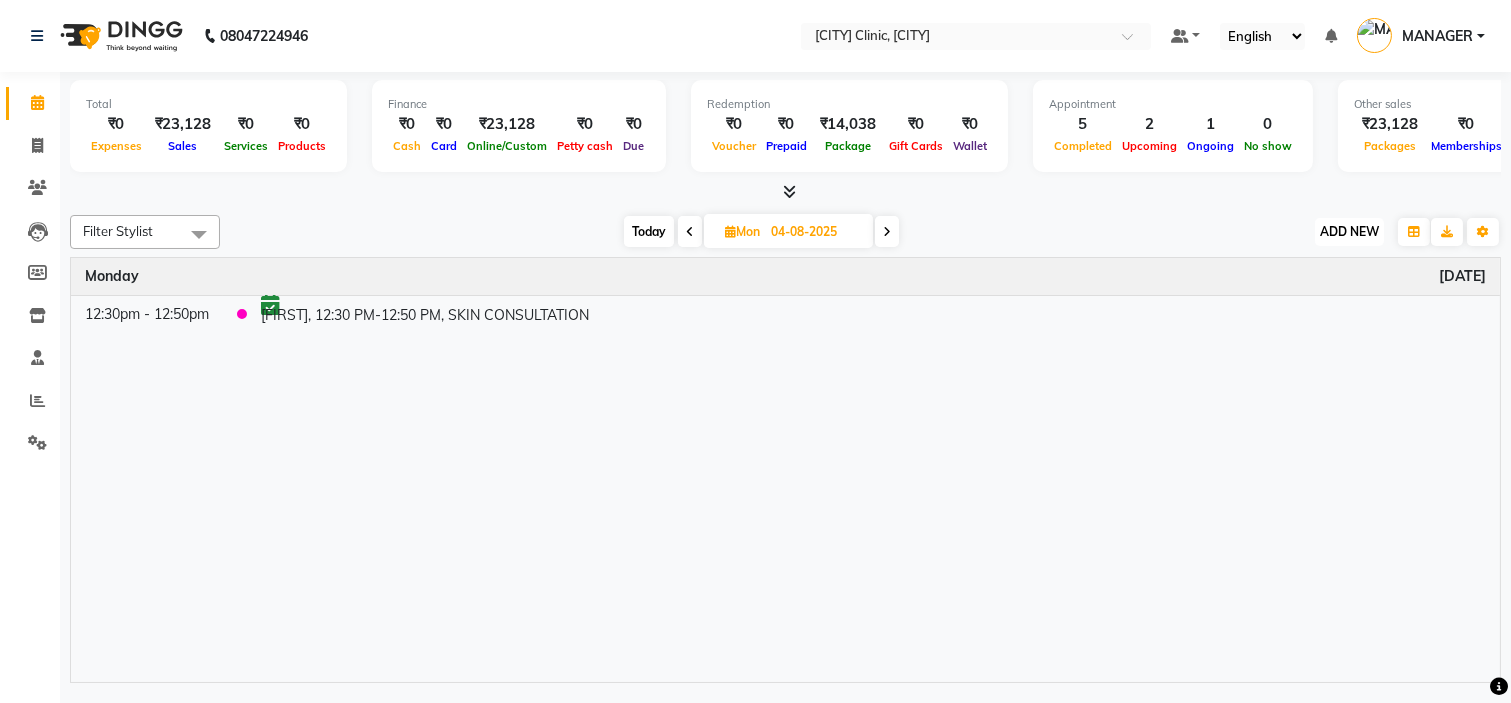 click on "ADD NEW" at bounding box center [1349, 231] 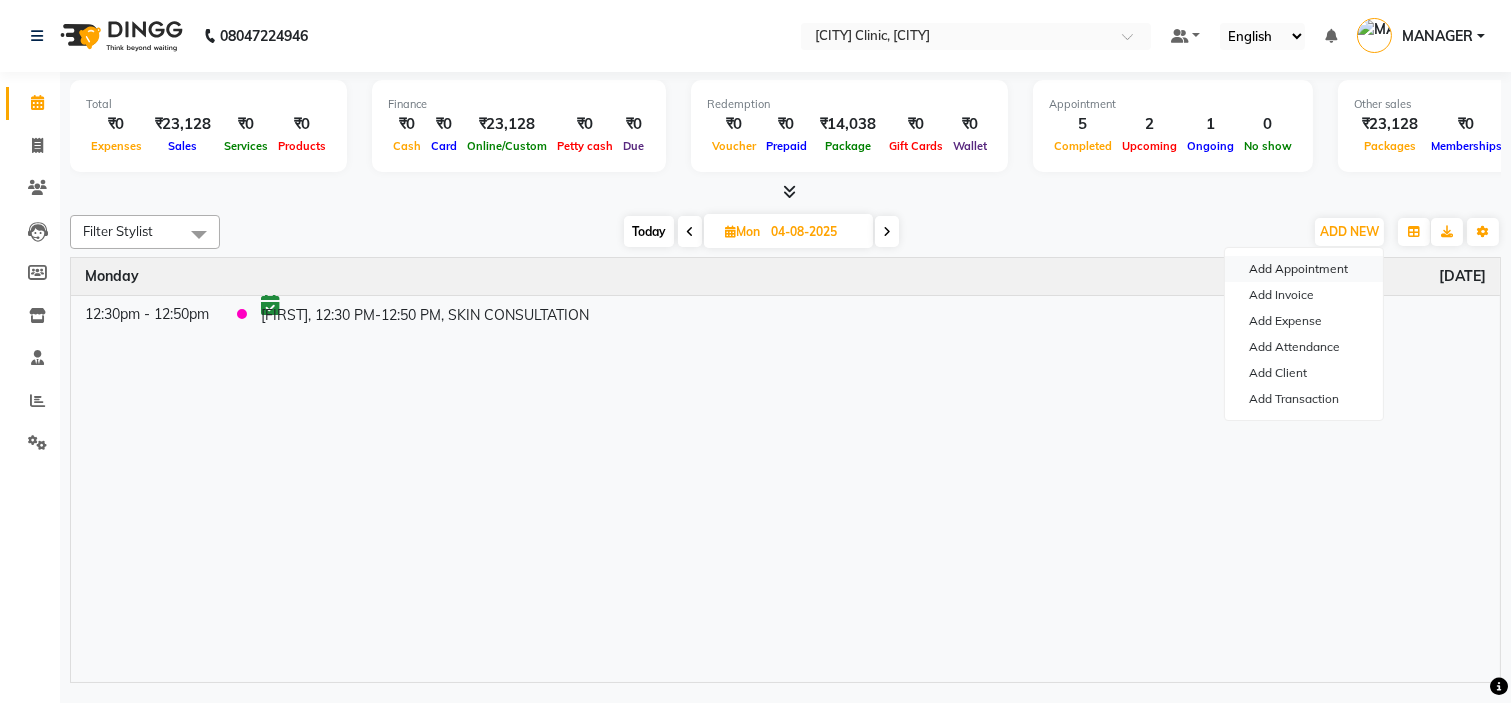 click on "Add Appointment" at bounding box center [1304, 269] 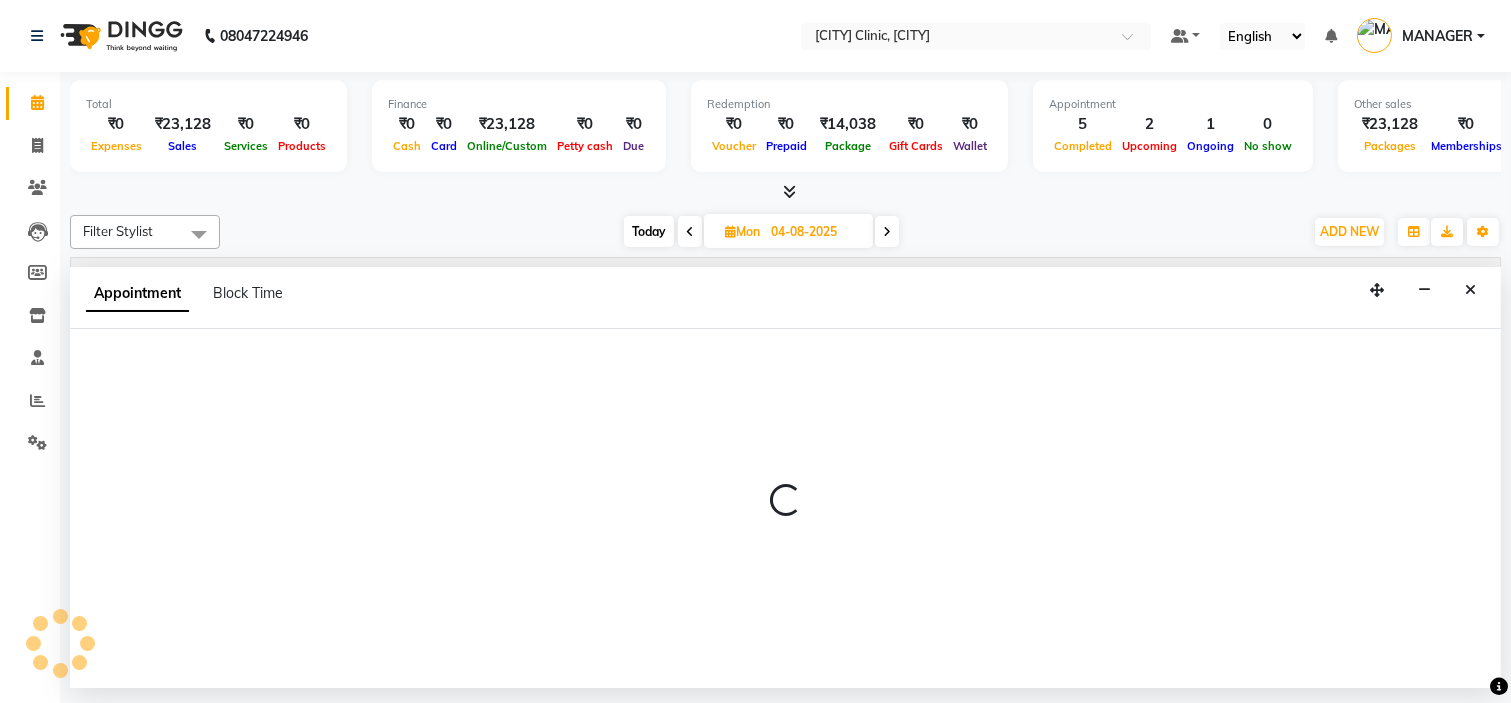 select on "tentative" 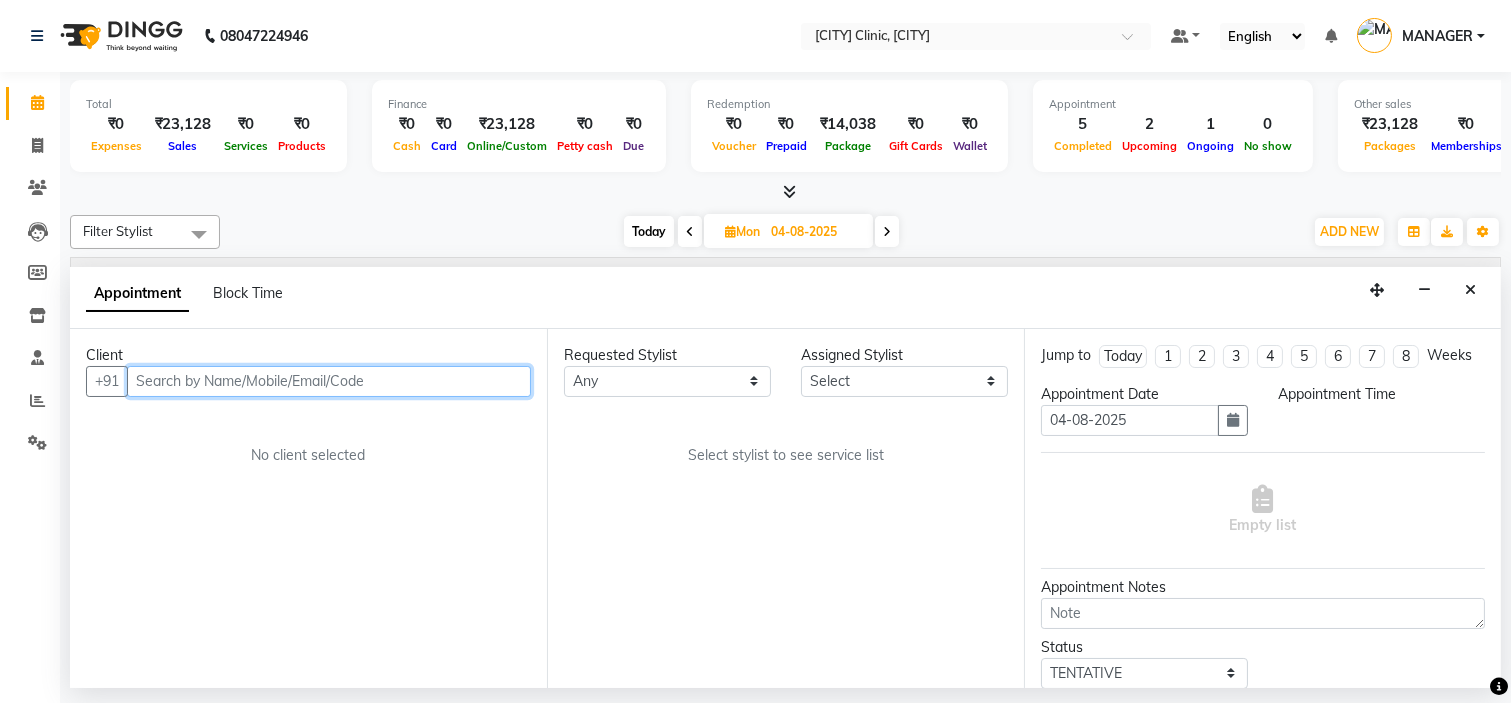 select on "540" 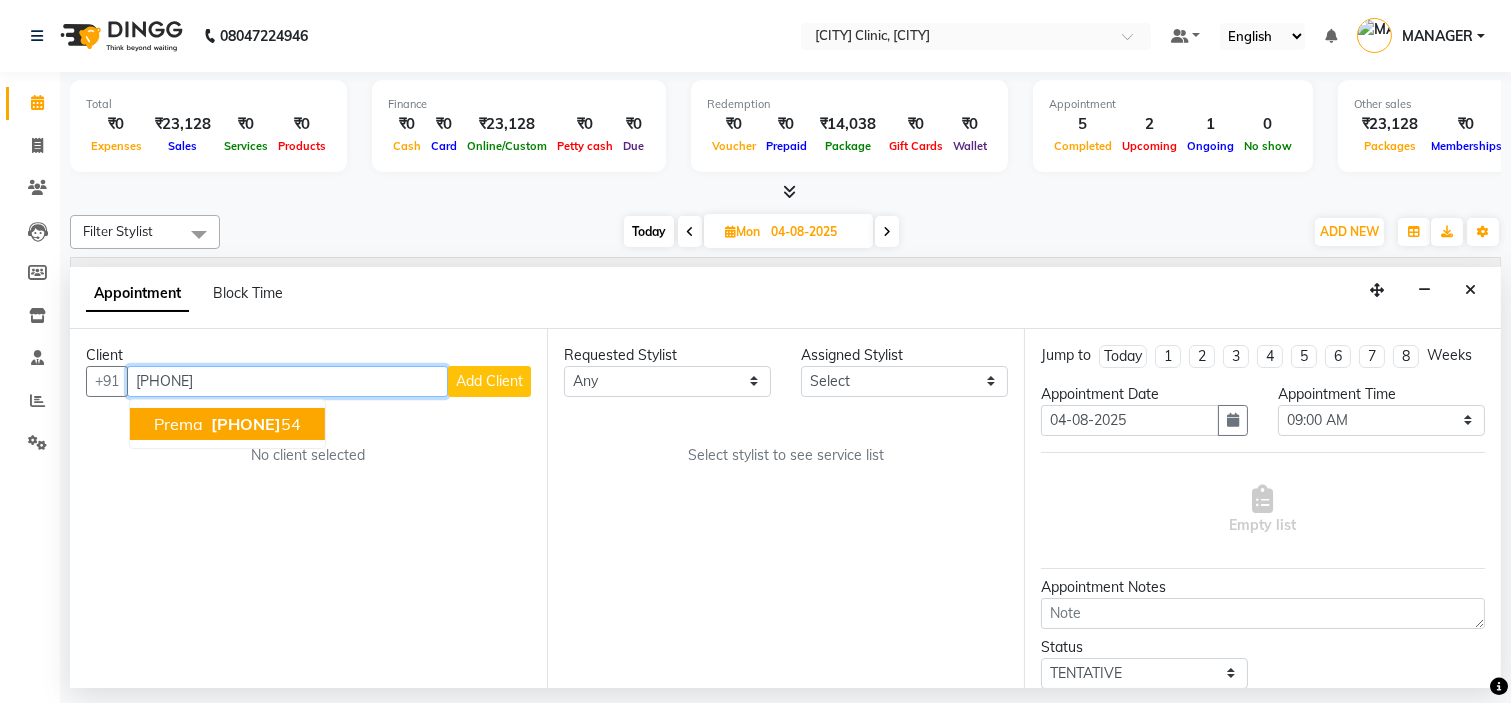 click on "74833648" at bounding box center [246, 424] 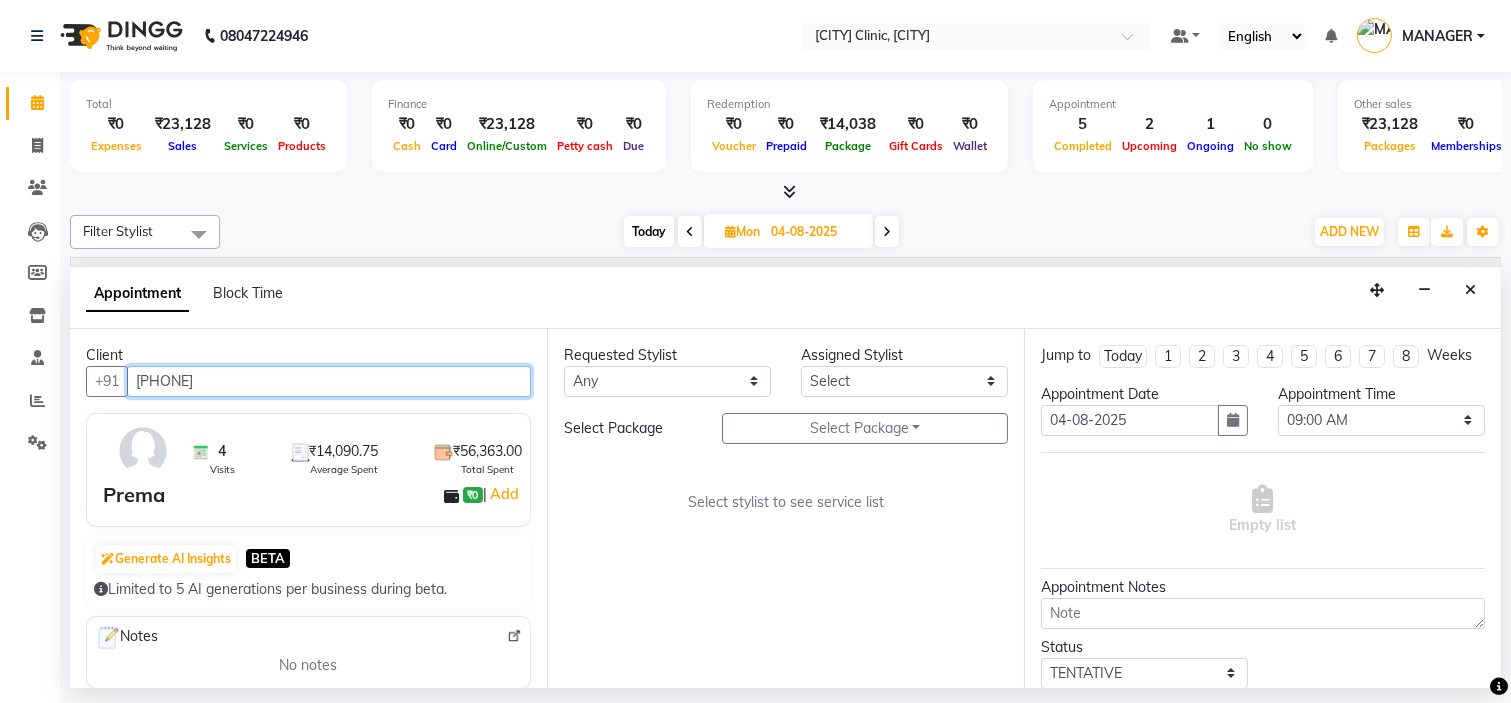 type on "7483364854" 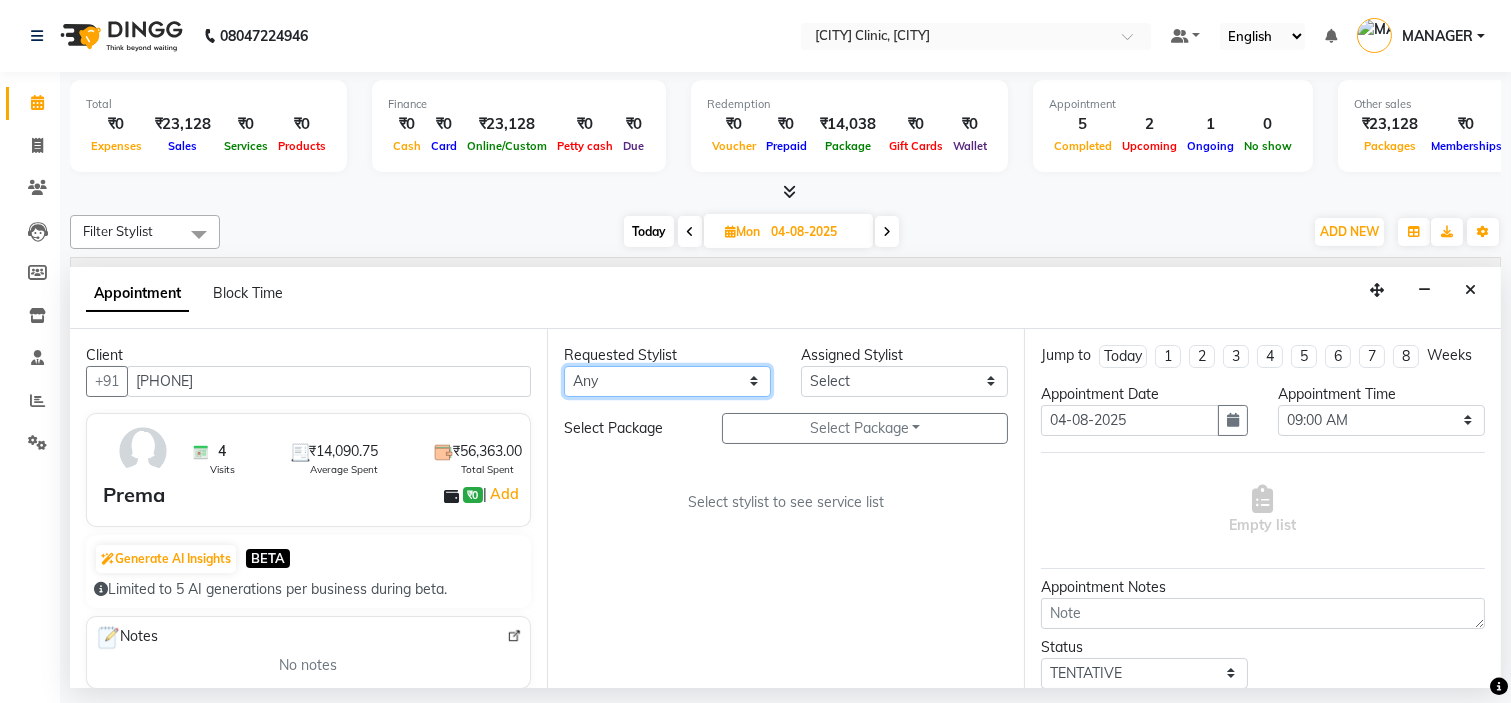click on "Any Ankita Arti Ashwini Dr.[LAST] Lakshmi MANAGER Ruhi [FIRST] Shangnimwon Sumaiya" at bounding box center [667, 381] 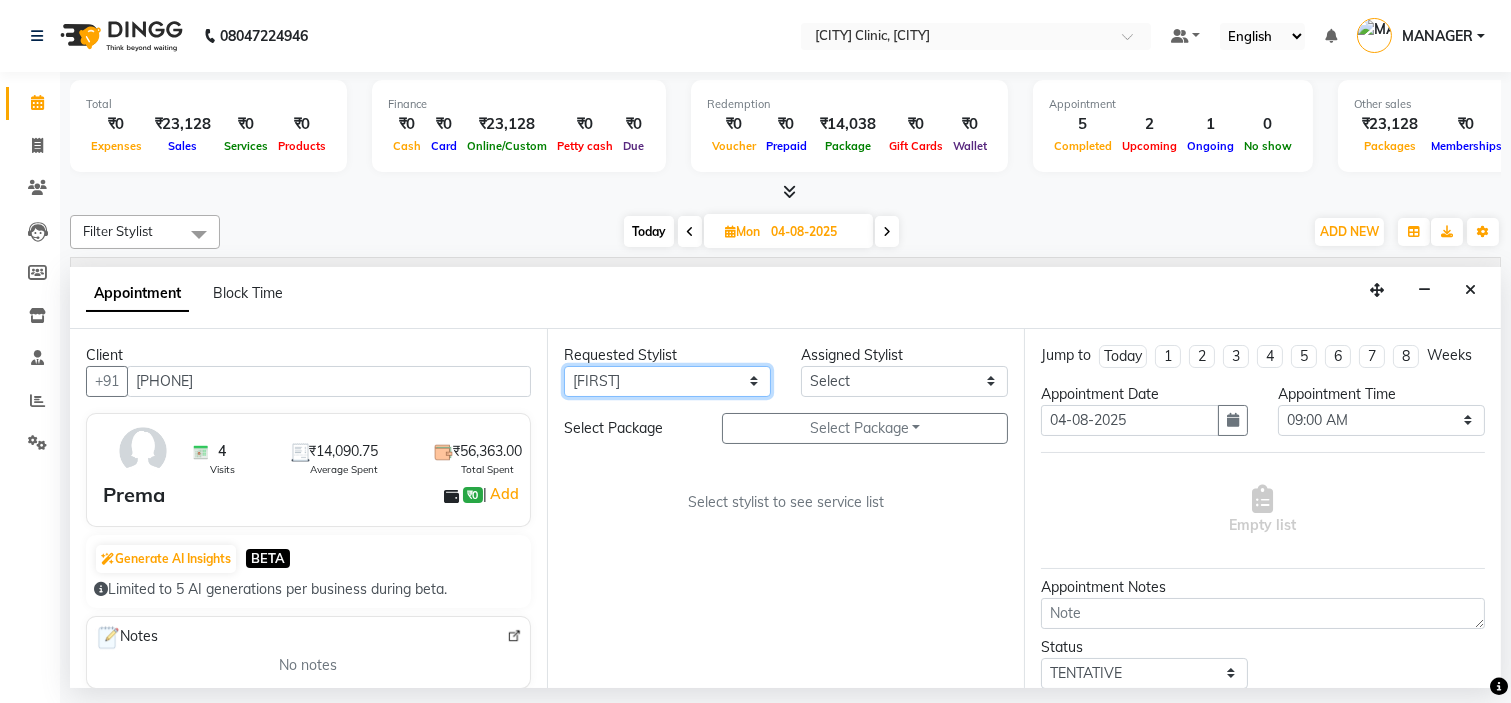 click on "Any Ankita Arti Ashwini Dr.[LAST] Lakshmi MANAGER Ruhi [FIRST] Shangnimwon Sumaiya" at bounding box center (667, 381) 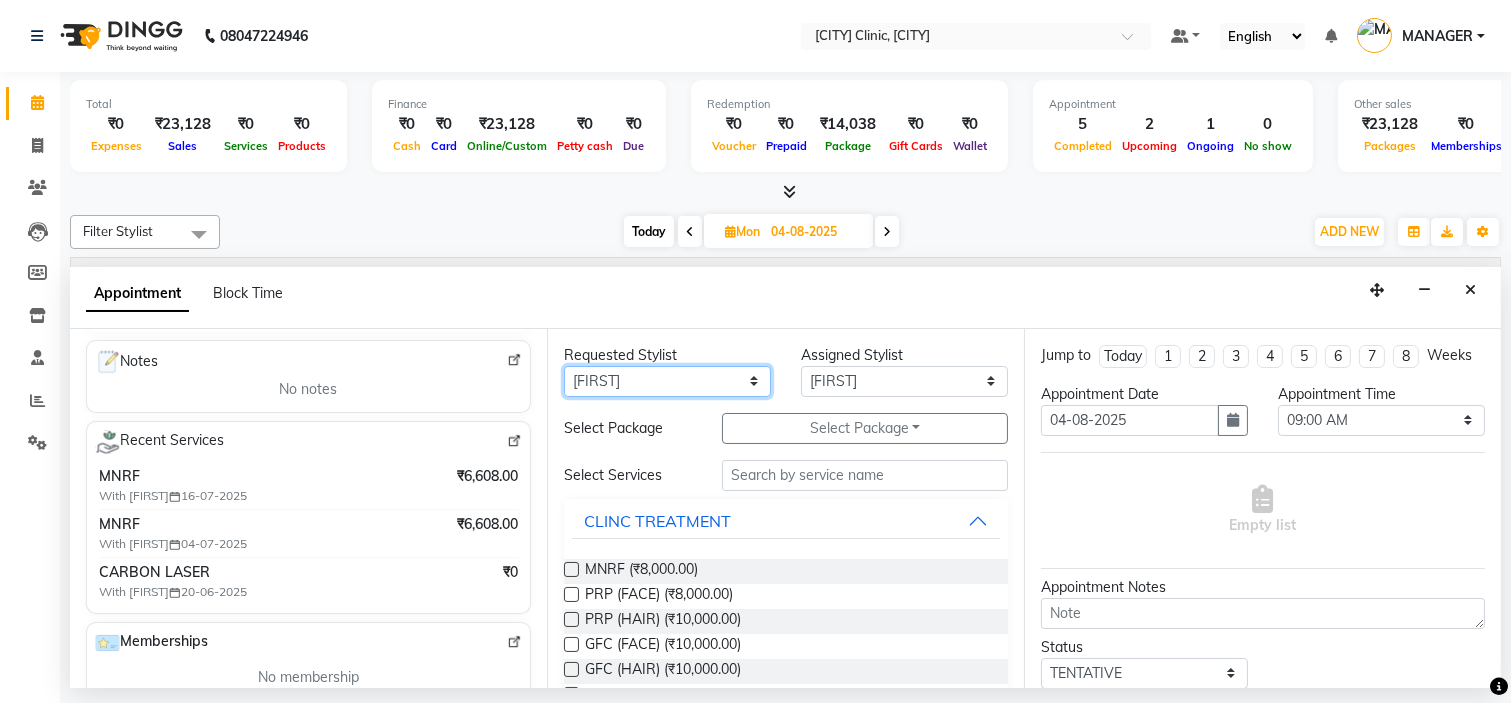 scroll, scrollTop: 314, scrollLeft: 0, axis: vertical 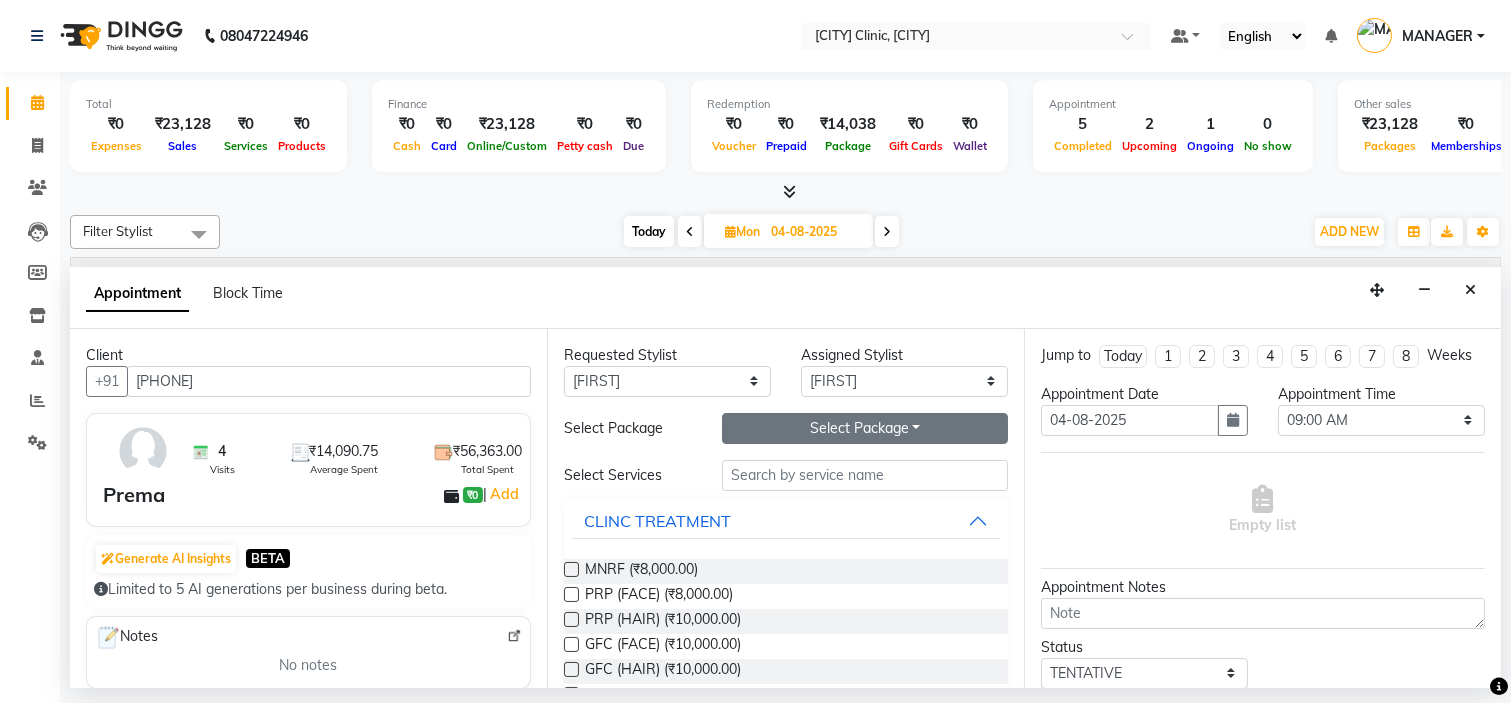 click on "Select Package  Toggle Dropdown" at bounding box center (865, 428) 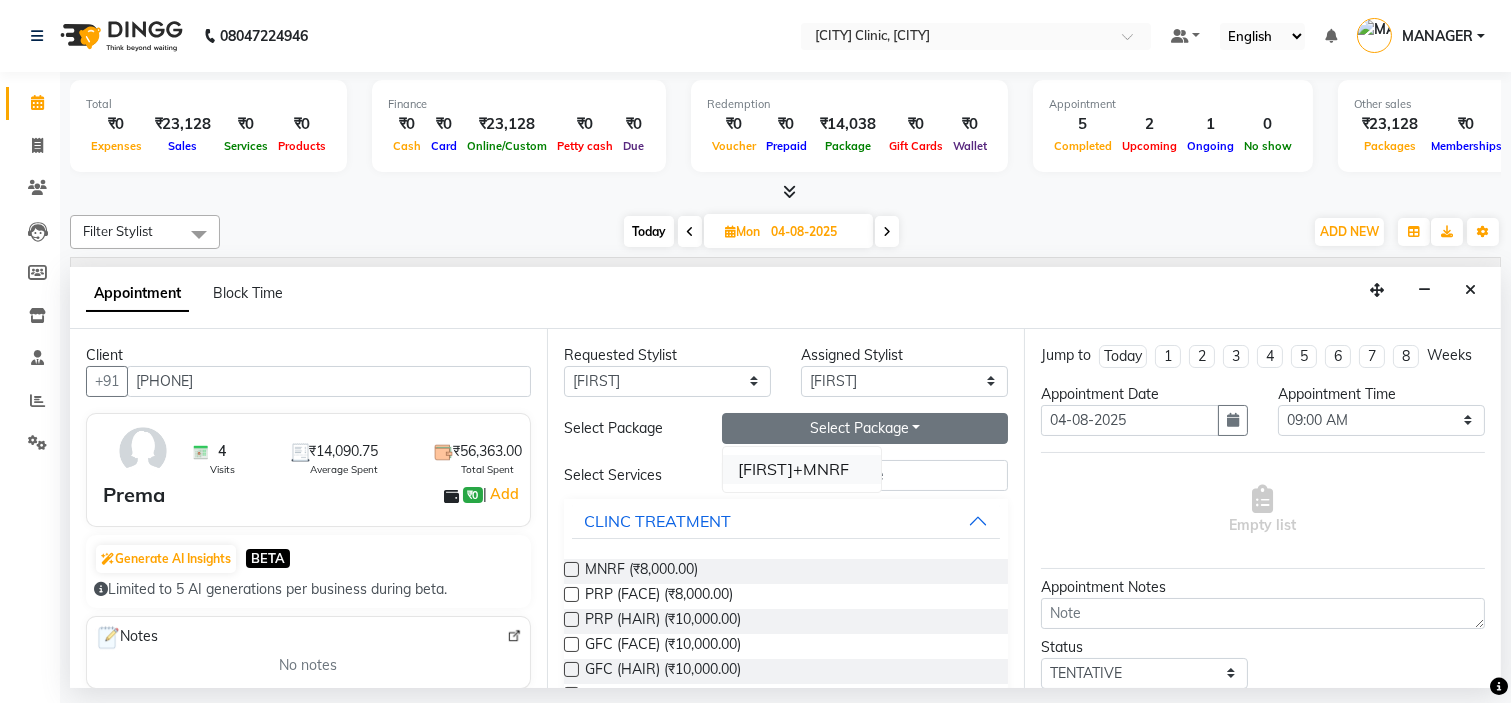 click on "Prema +MNRF" at bounding box center (802, 469) 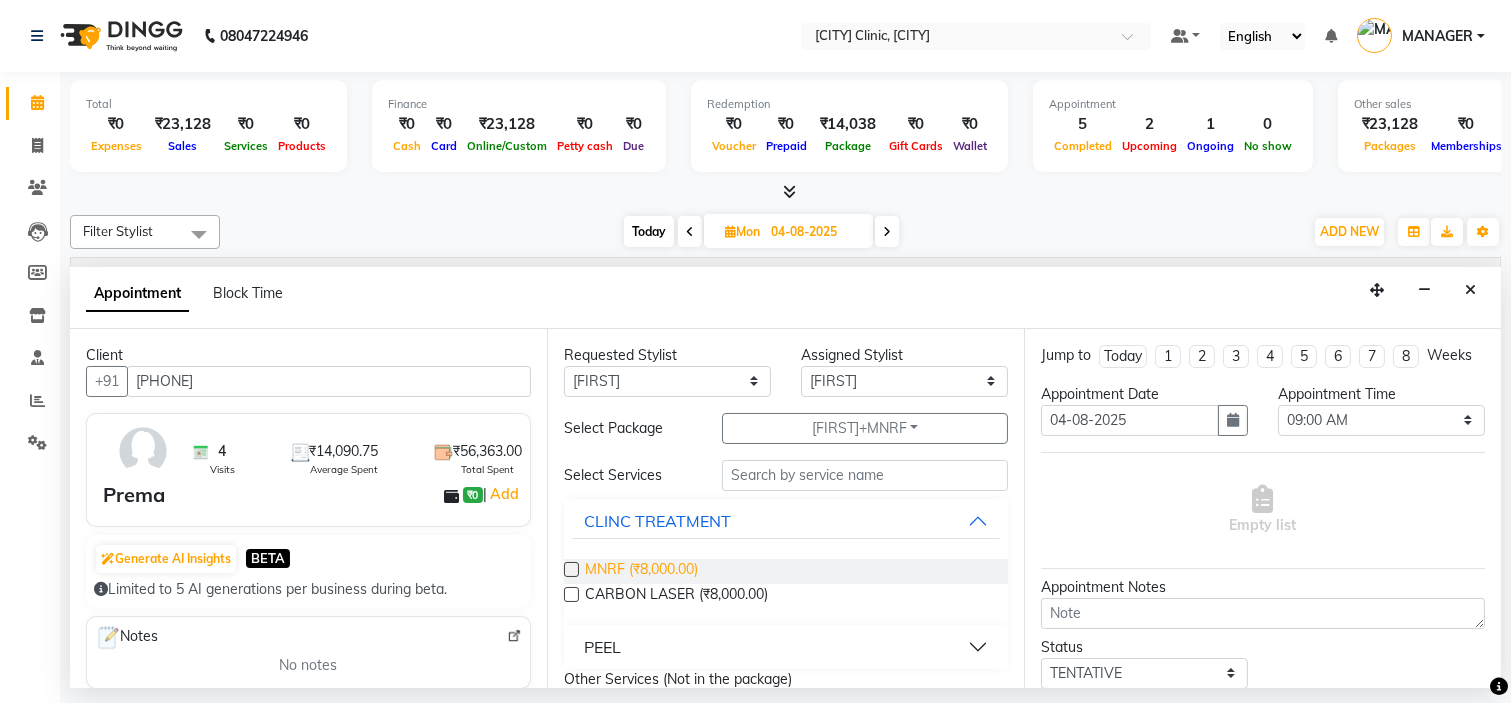 click on "MNRF (₹8,000.00)" at bounding box center [641, 571] 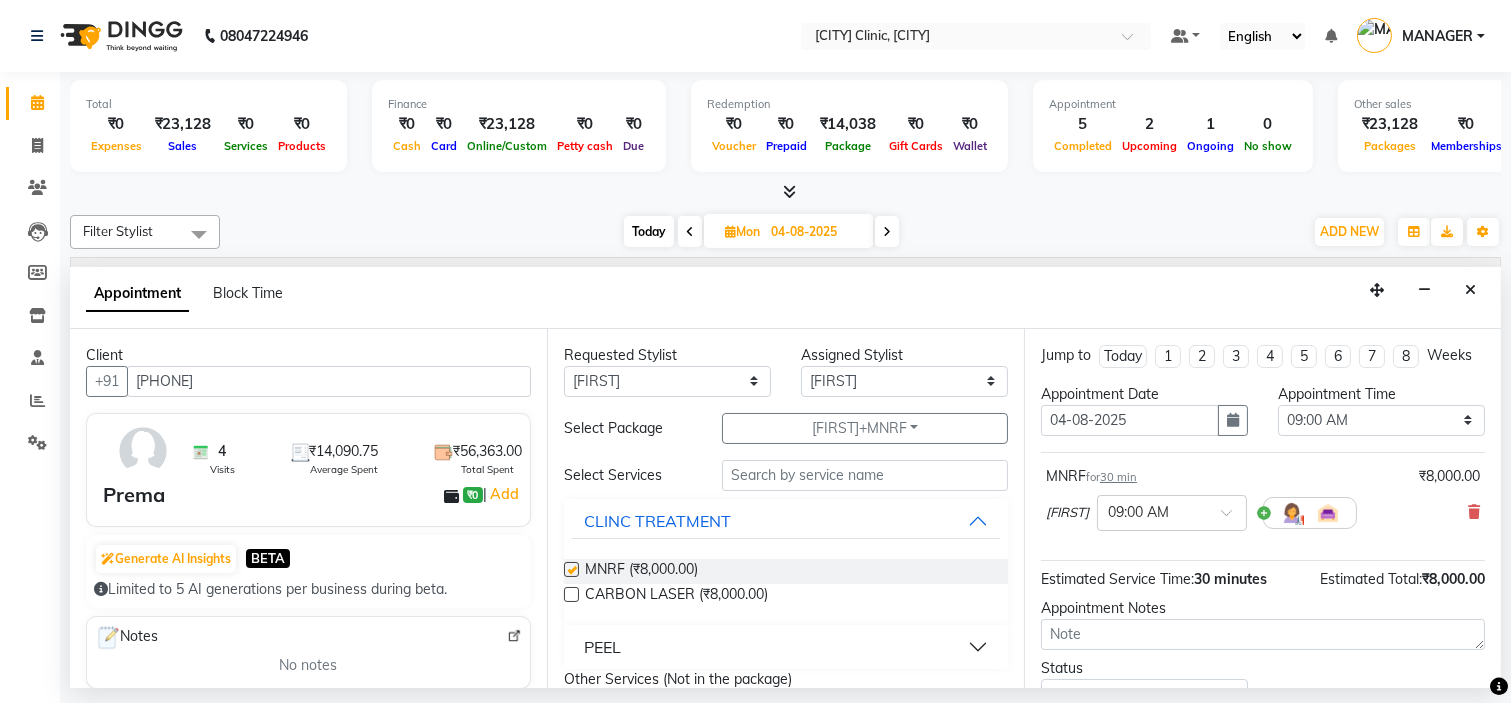 checkbox on "false" 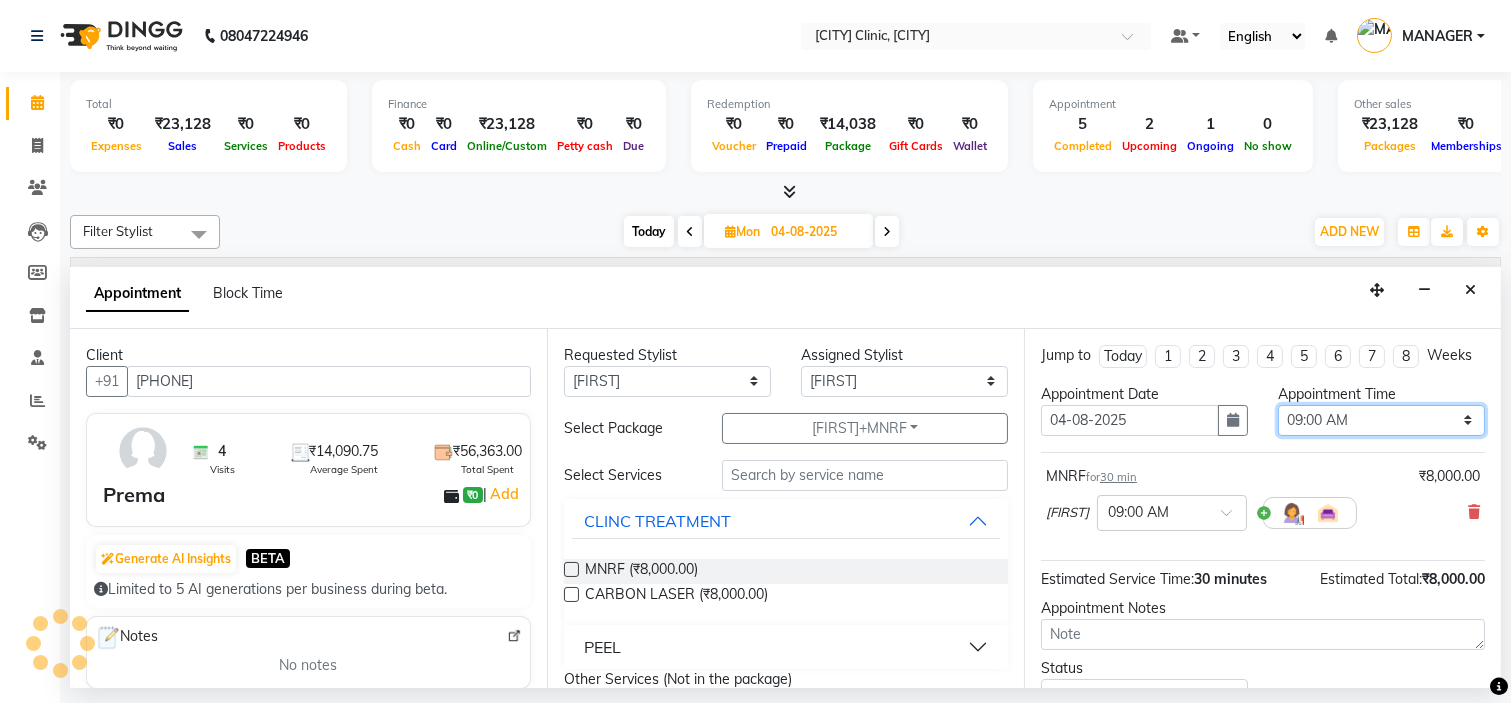 click on "Select 09:00 AM 09:15 AM 09:30 AM 09:45 AM 10:00 AM 10:15 AM 10:30 AM 10:45 AM 11:00 AM 11:15 AM 11:30 AM 11:45 AM 12:00 PM 12:15 PM 12:30 PM 12:45 PM 01:00 PM 01:15 PM 01:30 PM 01:45 PM 02:00 PM 02:15 PM 02:30 PM 02:45 PM 03:00 PM 03:15 PM 03:30 PM 03:45 PM 04:00 PM 04:15 PM 04:30 PM 04:45 PM 05:00 PM 05:15 PM 05:30 PM 05:45 PM 06:00 PM 06:15 PM 06:30 PM 06:45 PM 07:00 PM 07:15 PM 07:30 PM 07:45 PM 08:00 PM" at bounding box center [1381, 420] 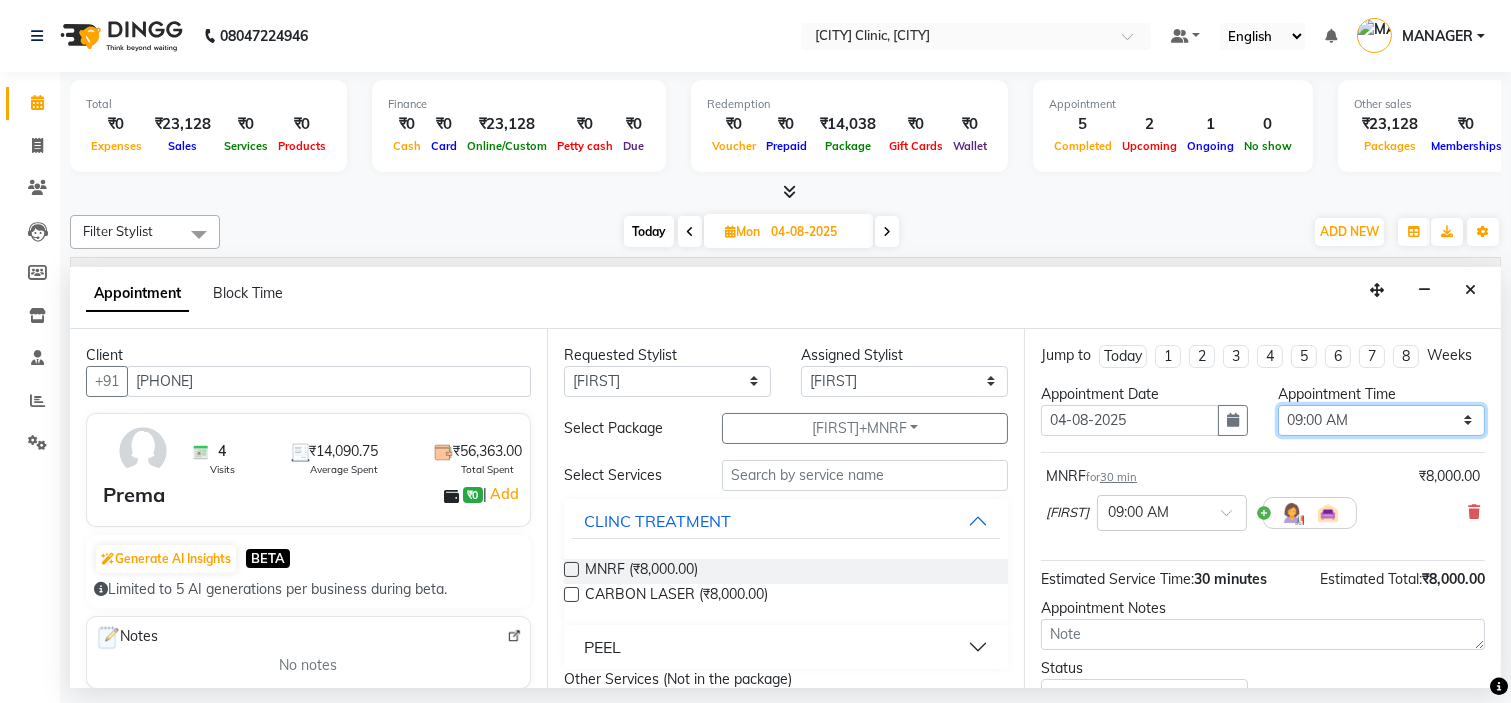 select on "780" 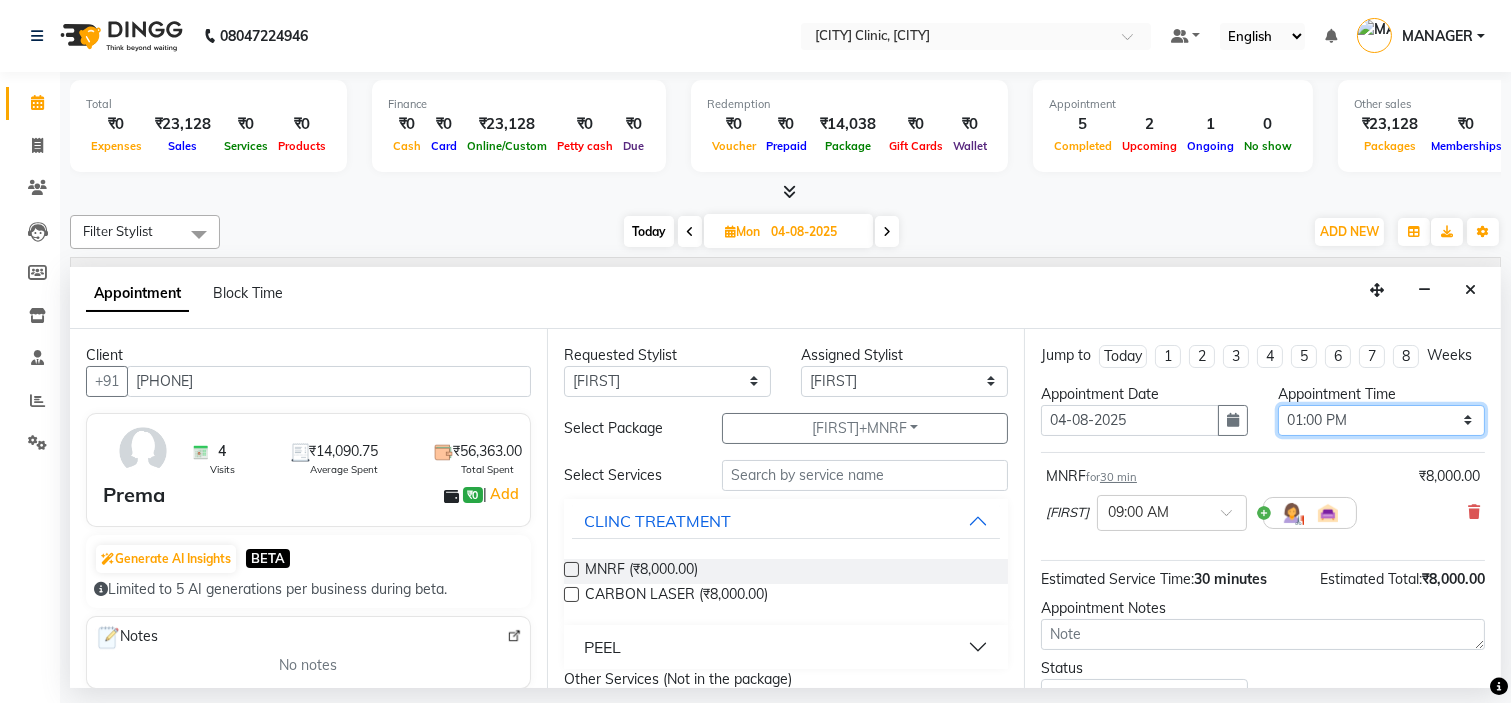 click on "Select 09:00 AM 09:15 AM 09:30 AM 09:45 AM 10:00 AM 10:15 AM 10:30 AM 10:45 AM 11:00 AM 11:15 AM 11:30 AM 11:45 AM 12:00 PM 12:15 PM 12:30 PM 12:45 PM 01:00 PM 01:15 PM 01:30 PM 01:45 PM 02:00 PM 02:15 PM 02:30 PM 02:45 PM 03:00 PM 03:15 PM 03:30 PM 03:45 PM 04:00 PM 04:15 PM 04:30 PM 04:45 PM 05:00 PM 05:15 PM 05:30 PM 05:45 PM 06:00 PM 06:15 PM 06:30 PM 06:45 PM 07:00 PM 07:15 PM 07:30 PM 07:45 PM 08:00 PM" at bounding box center (1381, 420) 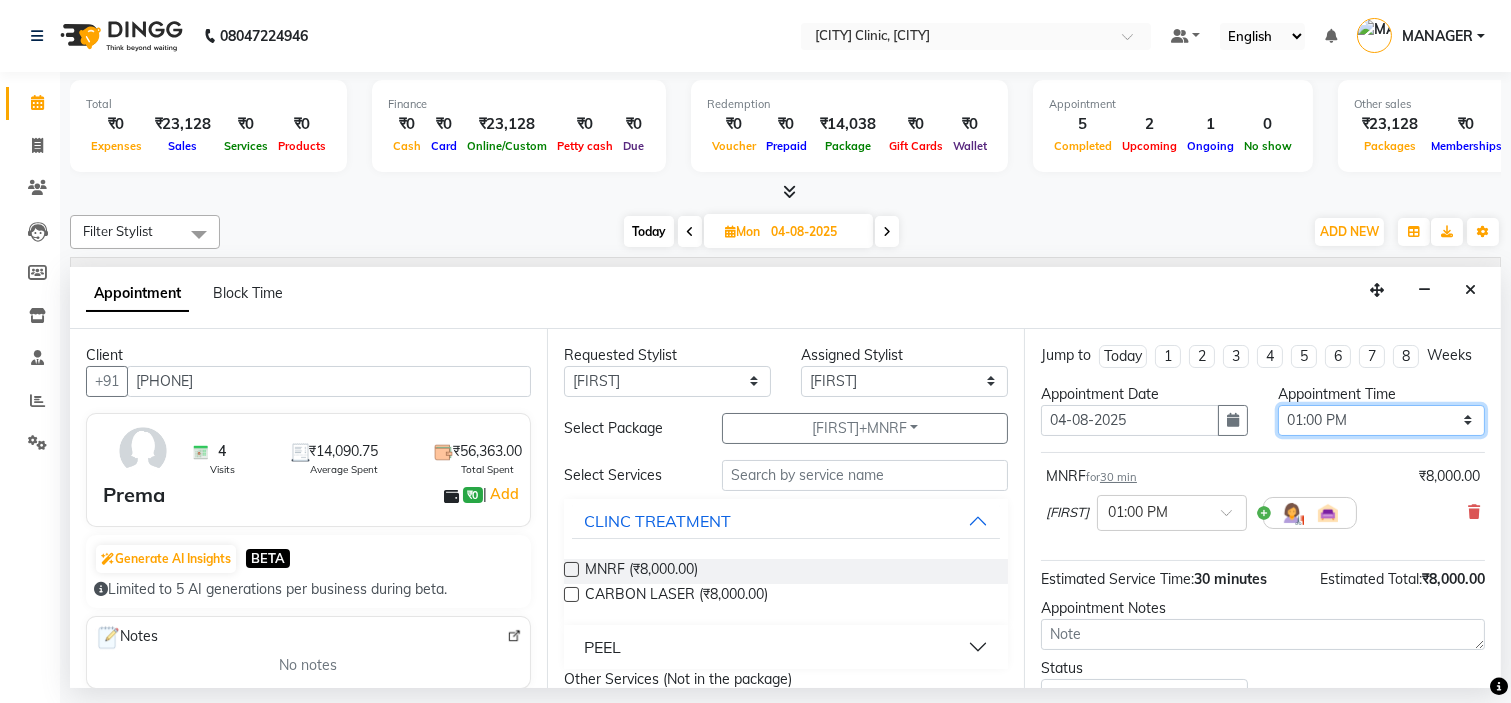 scroll, scrollTop: 166, scrollLeft: 0, axis: vertical 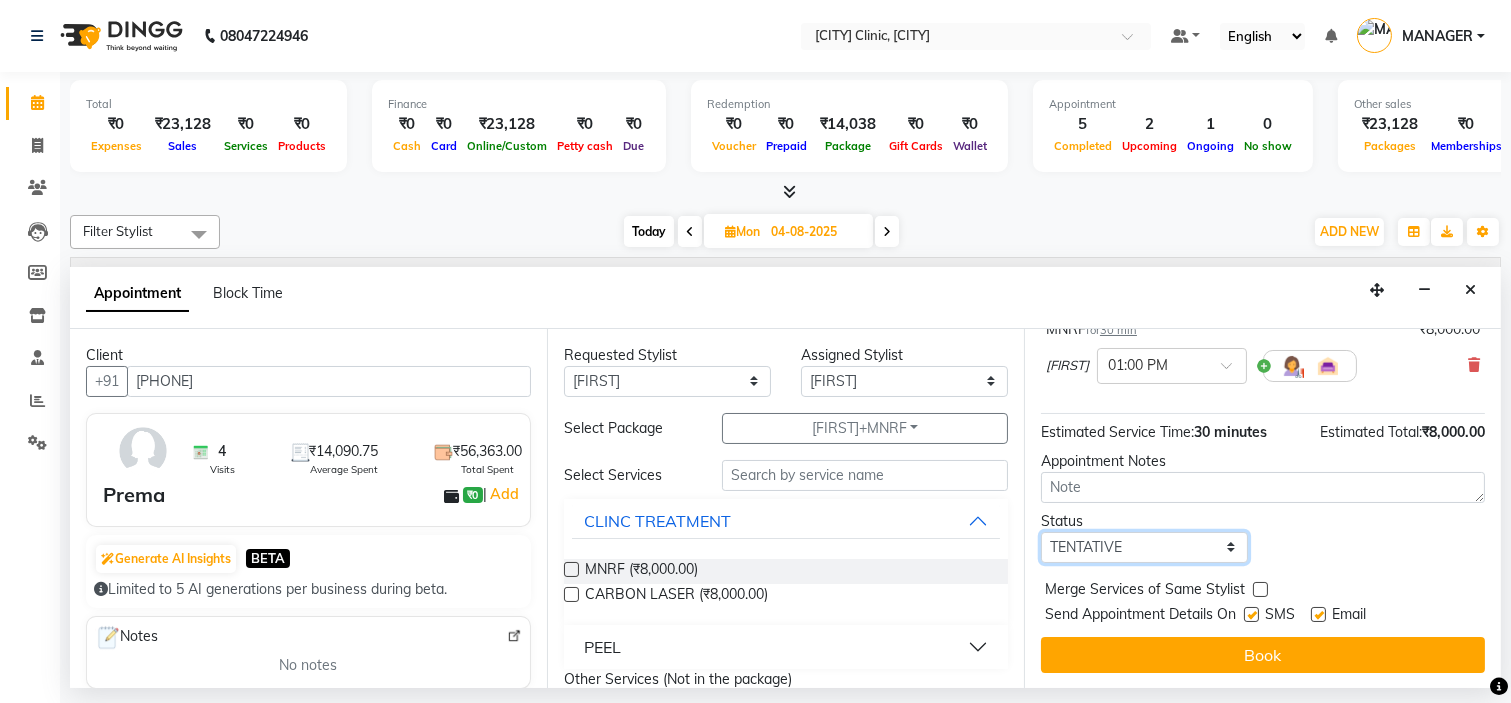 drag, startPoint x: 1181, startPoint y: 543, endPoint x: 1173, endPoint y: 556, distance: 15.264338 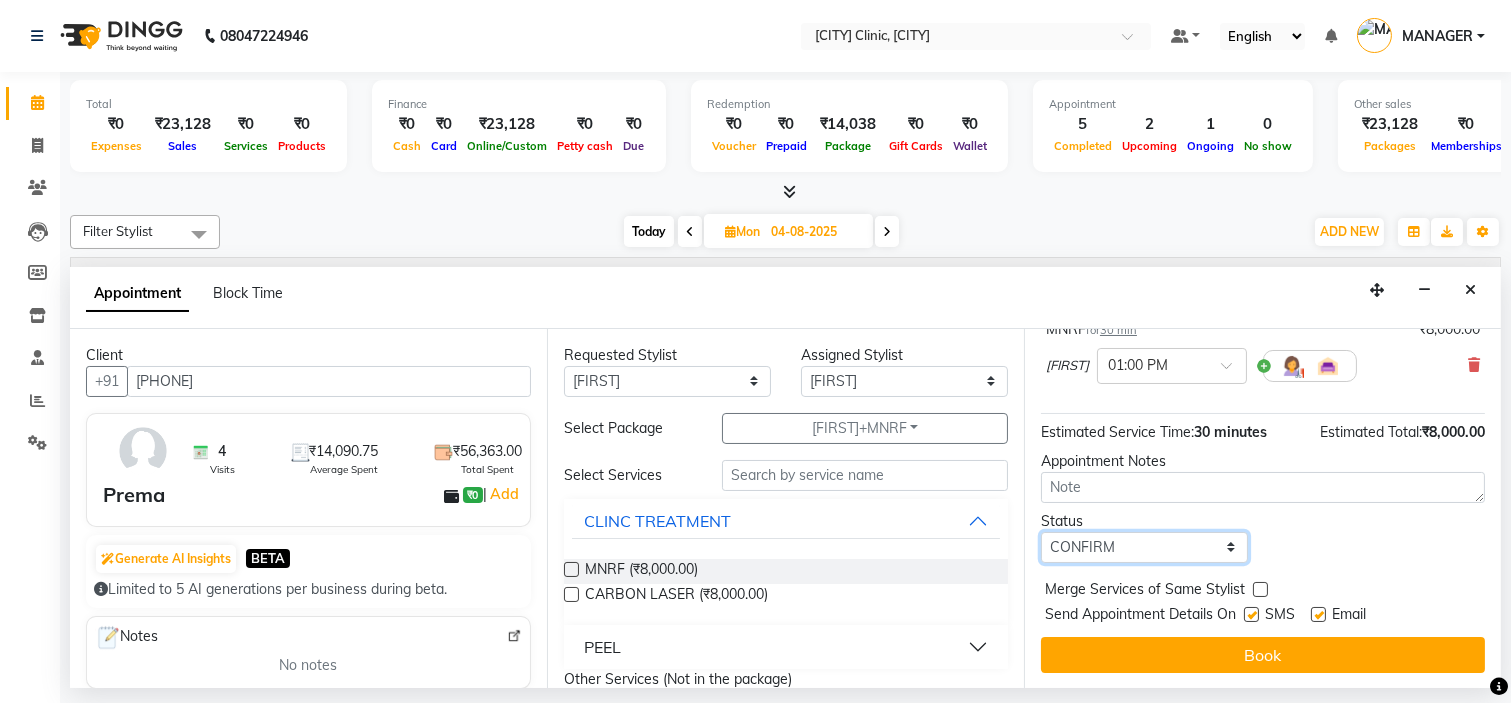 click on "Select TENTATIVE CONFIRM UPCOMING" at bounding box center (1144, 547) 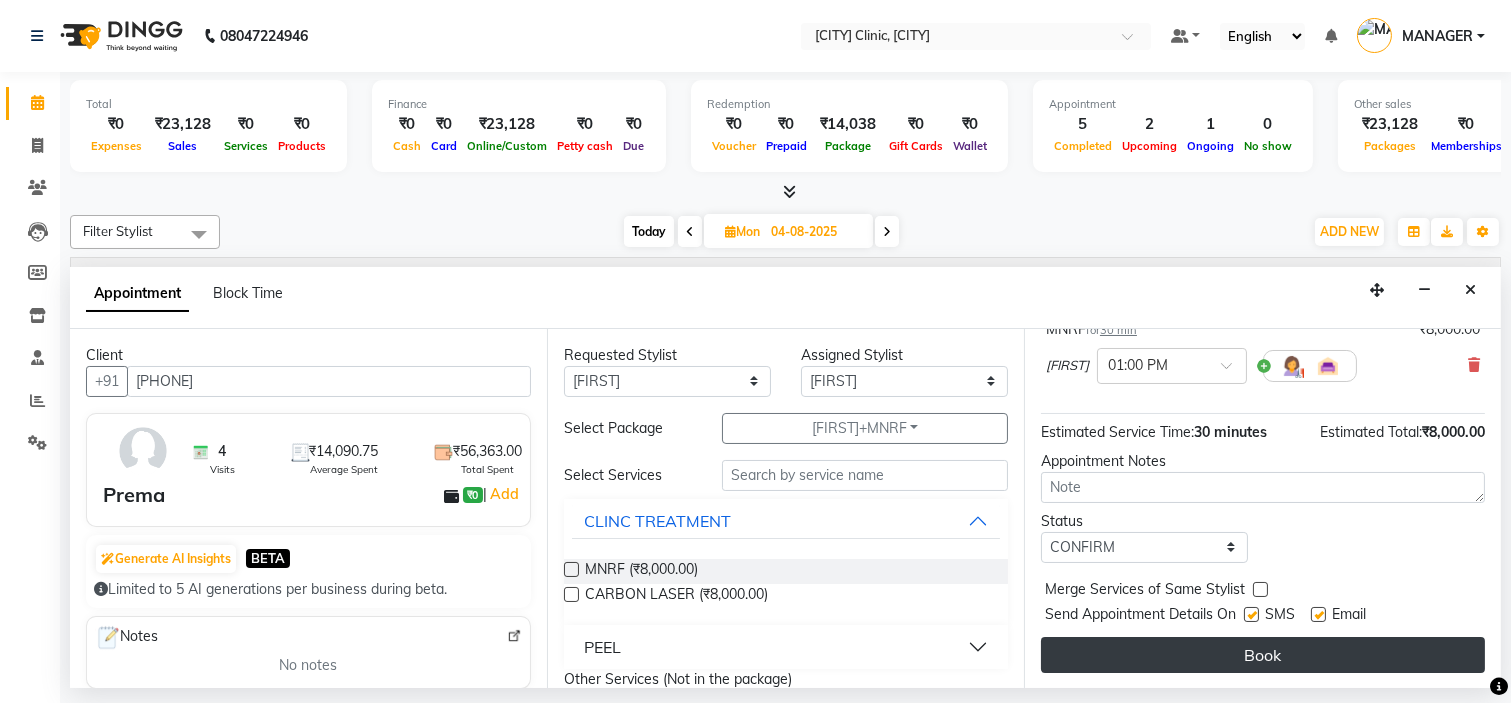 click on "Book" at bounding box center (1263, 655) 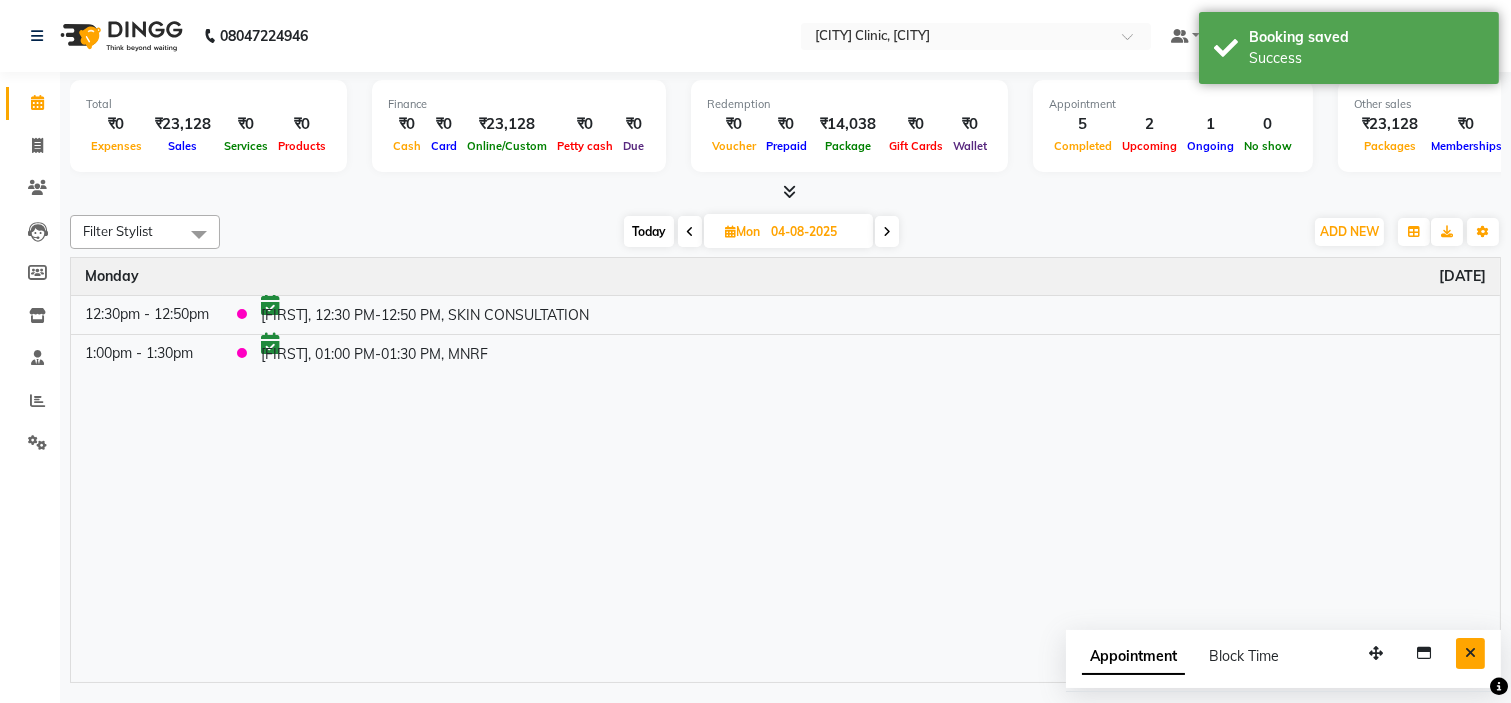 click at bounding box center [1470, 653] 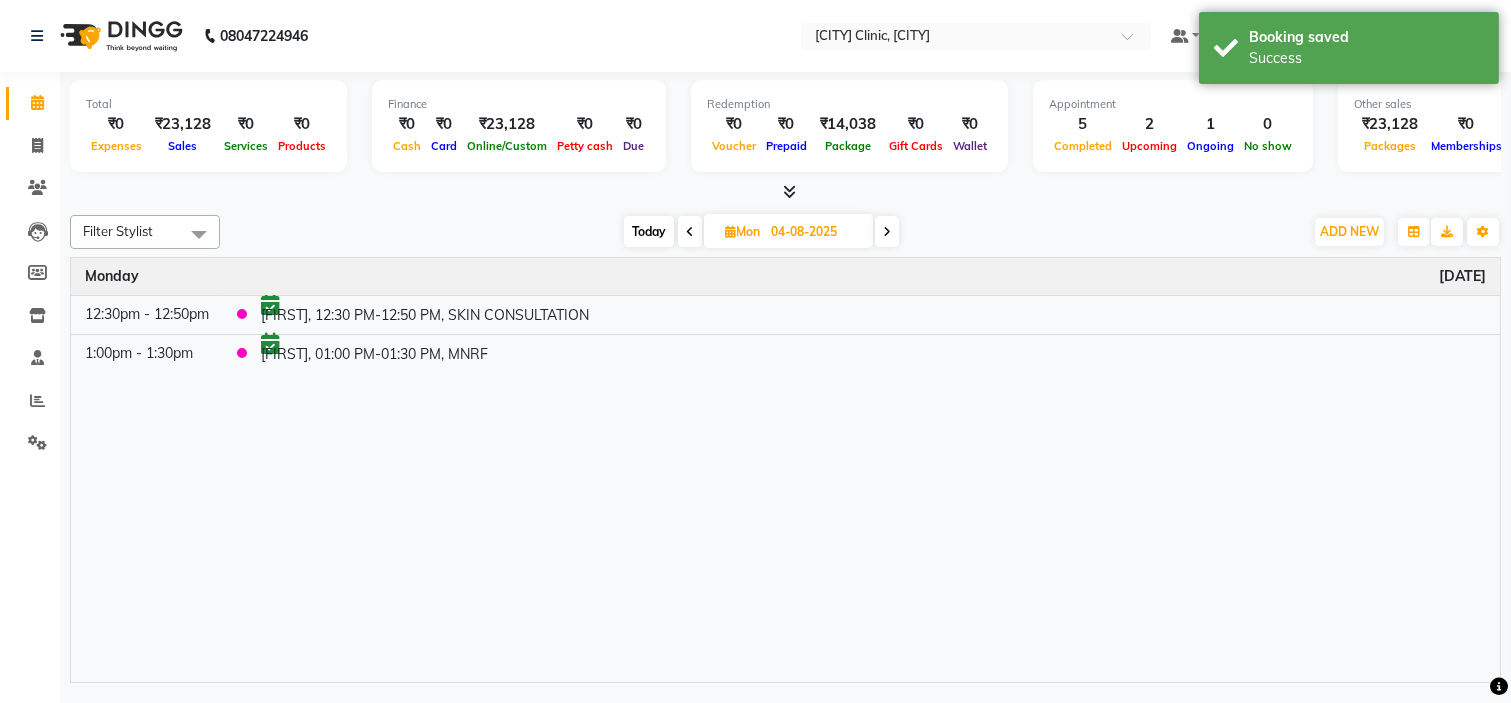 click on "Today" at bounding box center [649, 231] 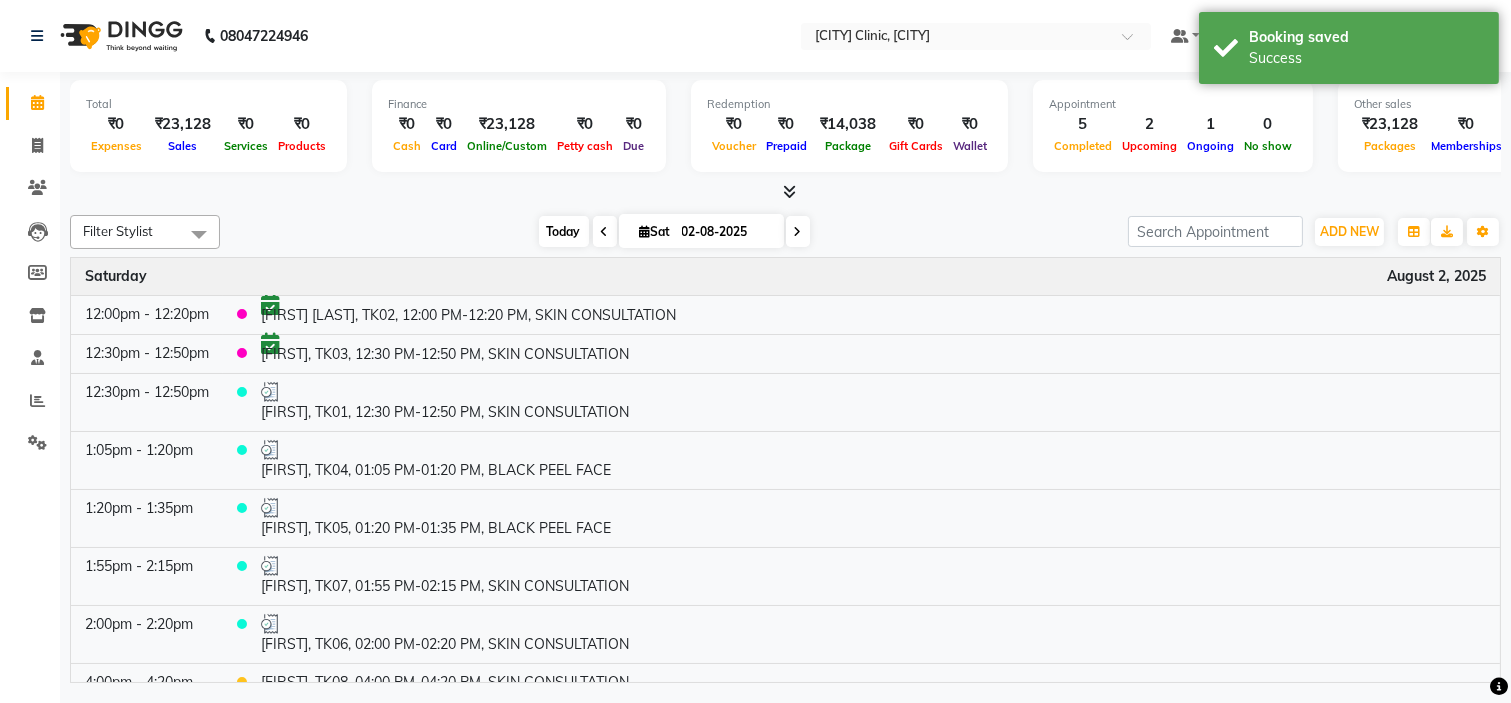 click on "Today" at bounding box center [564, 231] 